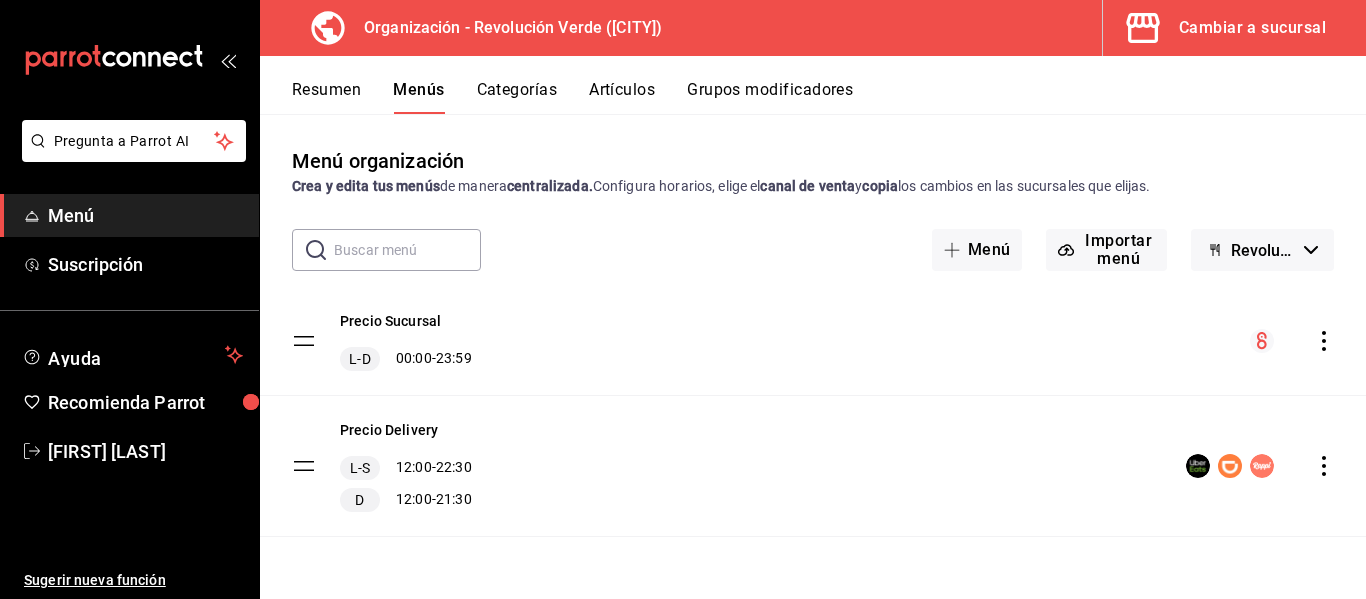 scroll, scrollTop: 0, scrollLeft: 0, axis: both 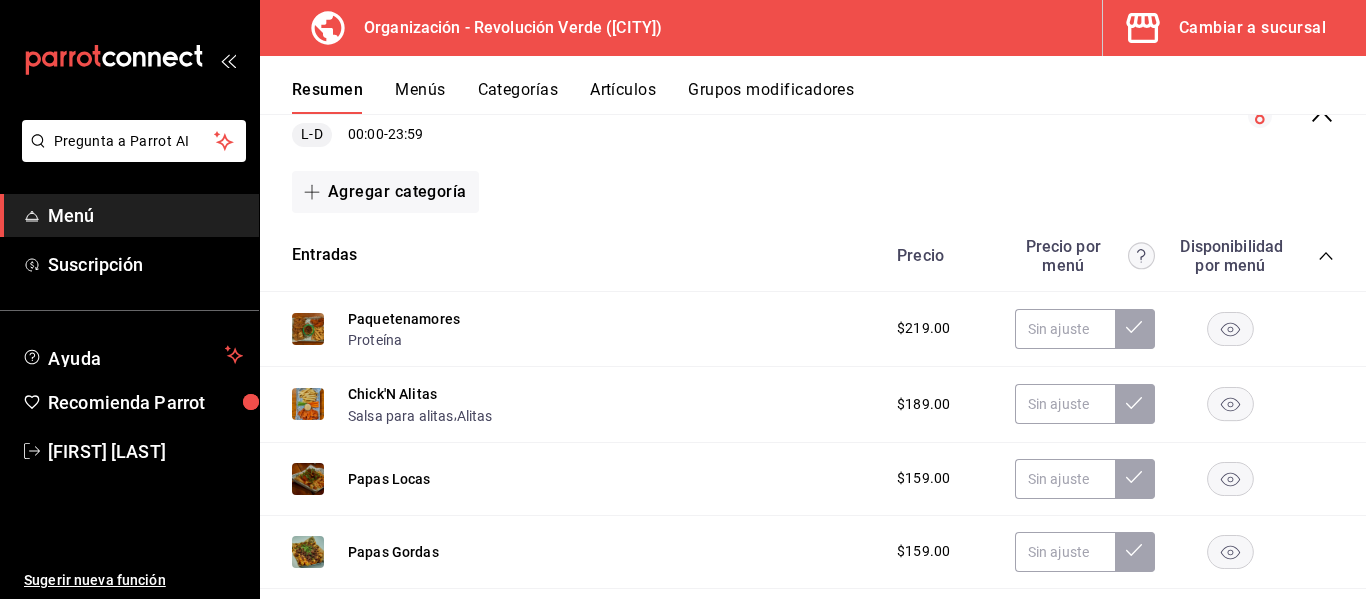 click on "Categorías" at bounding box center (518, 97) 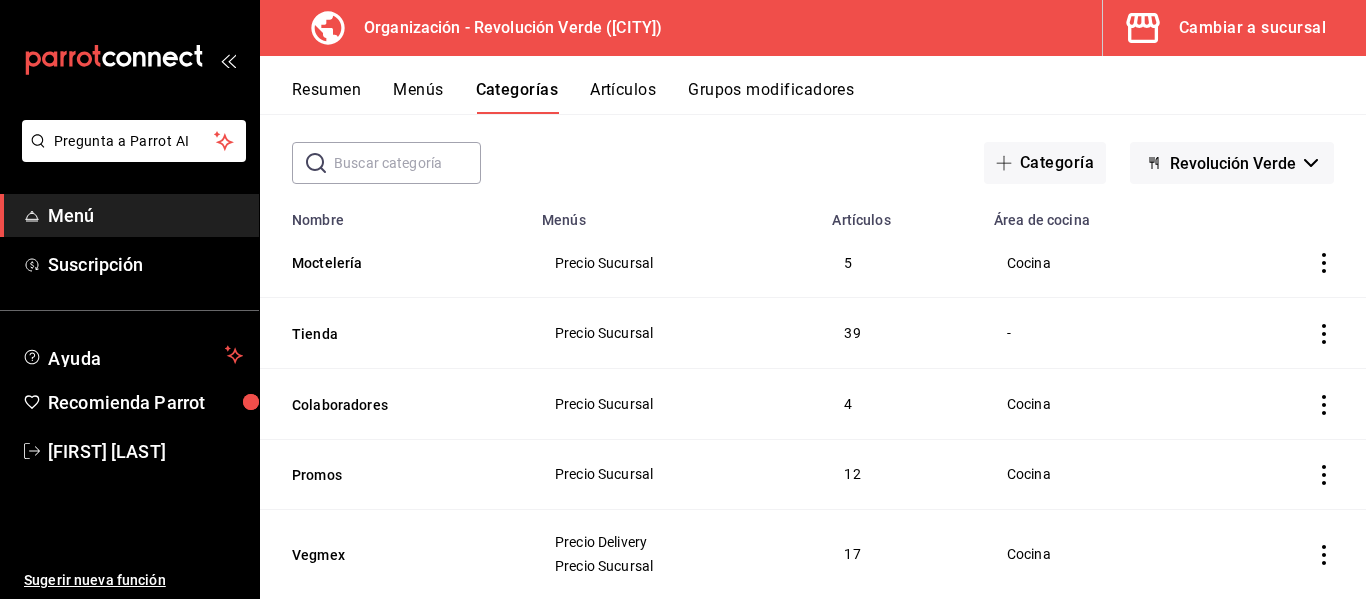 scroll, scrollTop: 97, scrollLeft: 0, axis: vertical 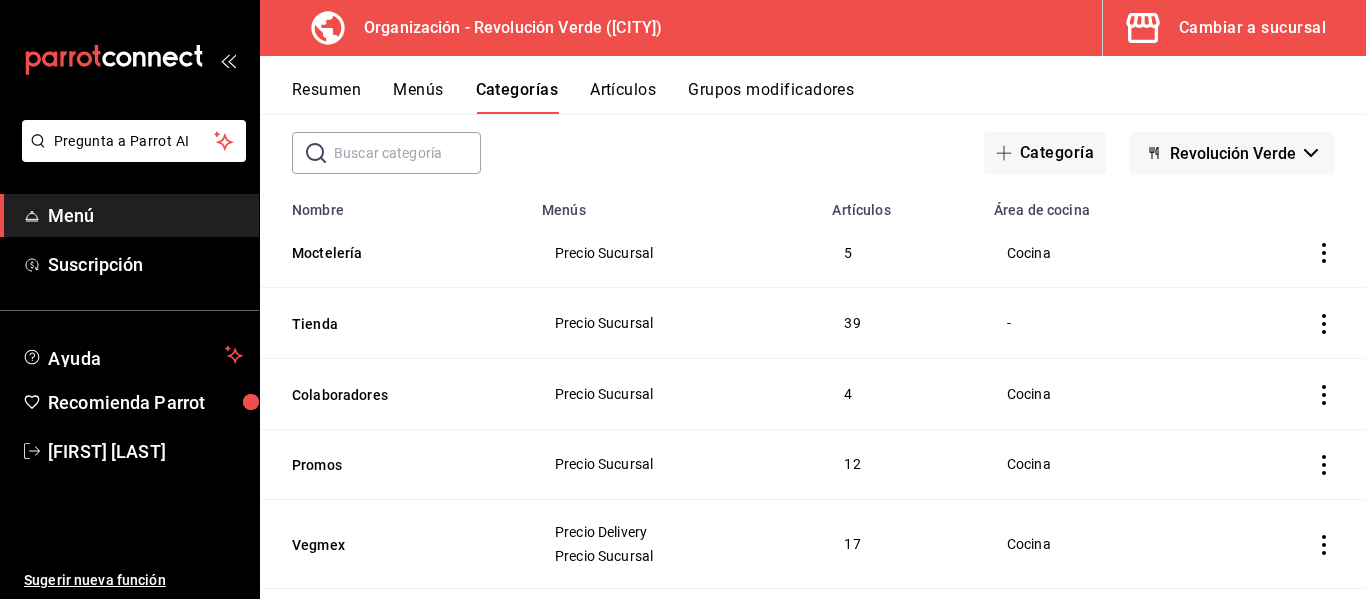 click 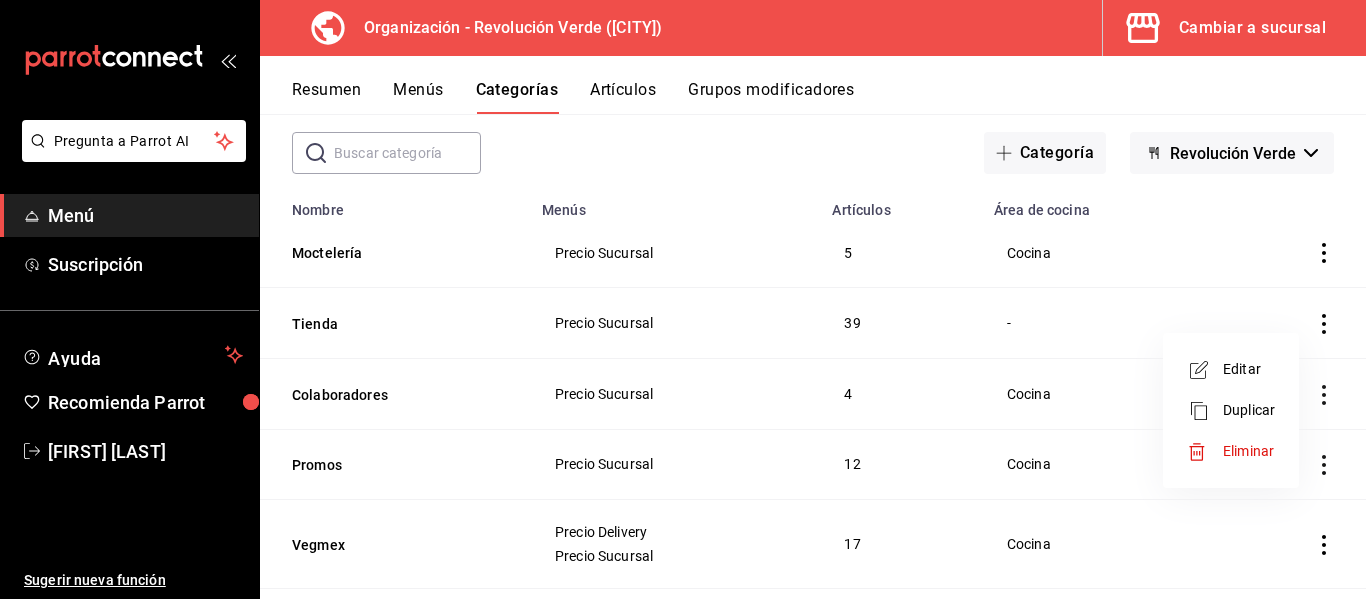 click at bounding box center [683, 299] 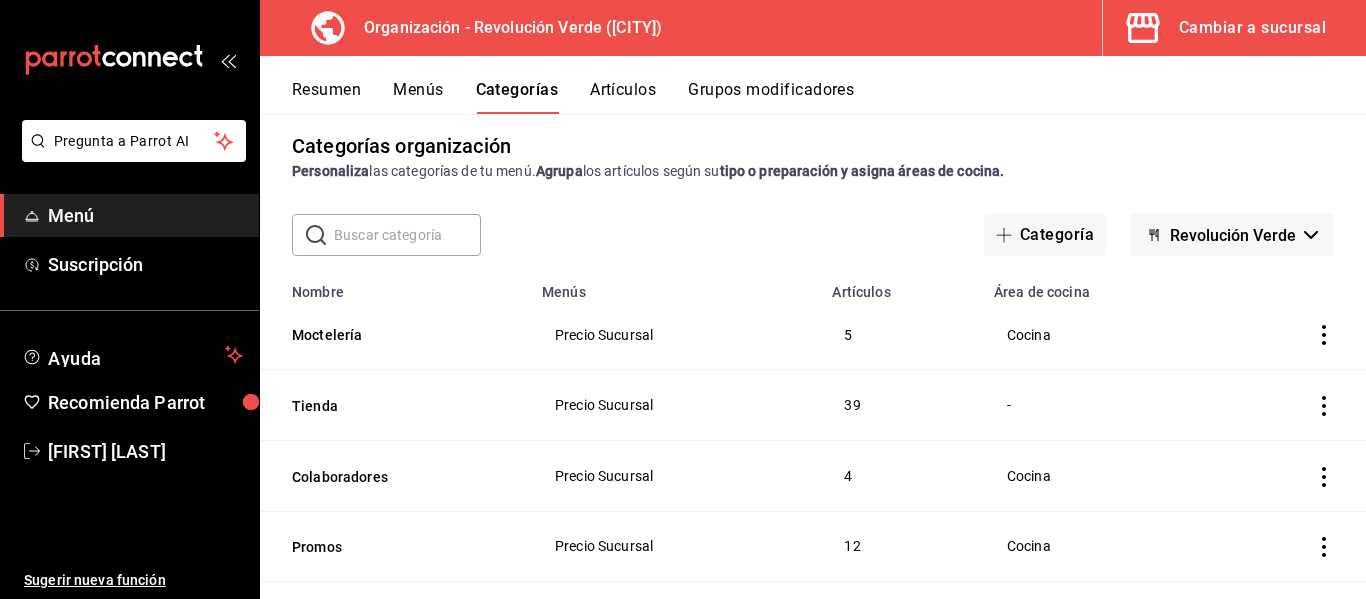 scroll, scrollTop: 0, scrollLeft: 0, axis: both 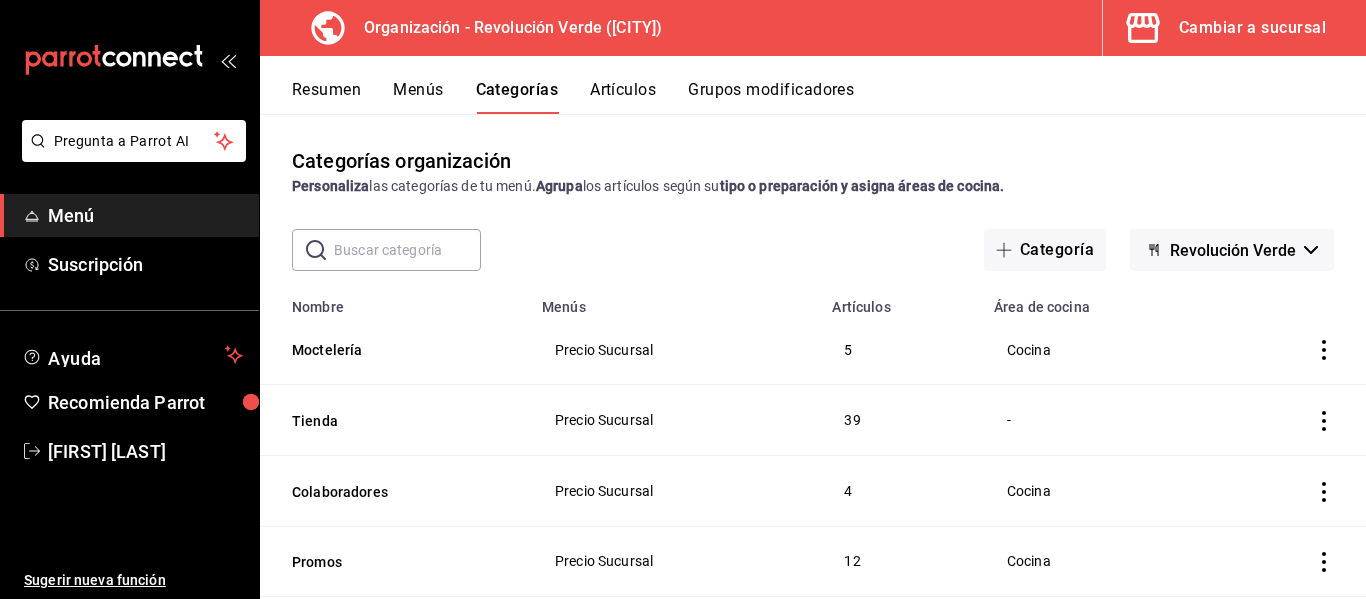 click on "Menús" at bounding box center (418, 97) 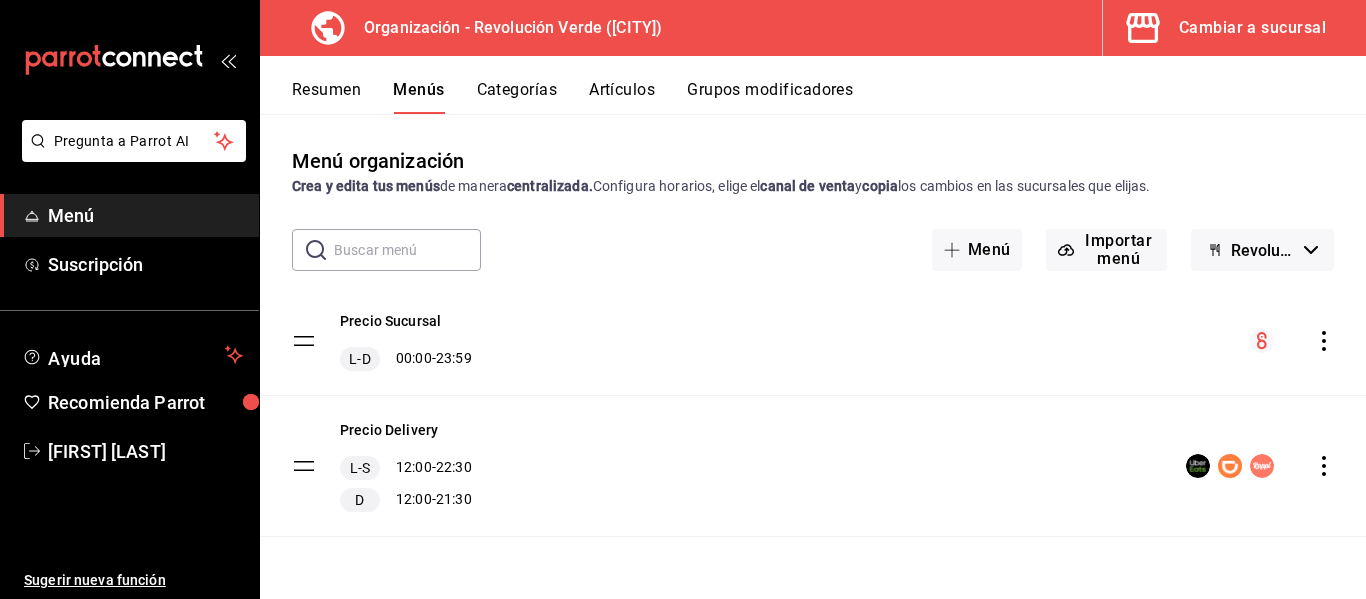scroll, scrollTop: 0, scrollLeft: 0, axis: both 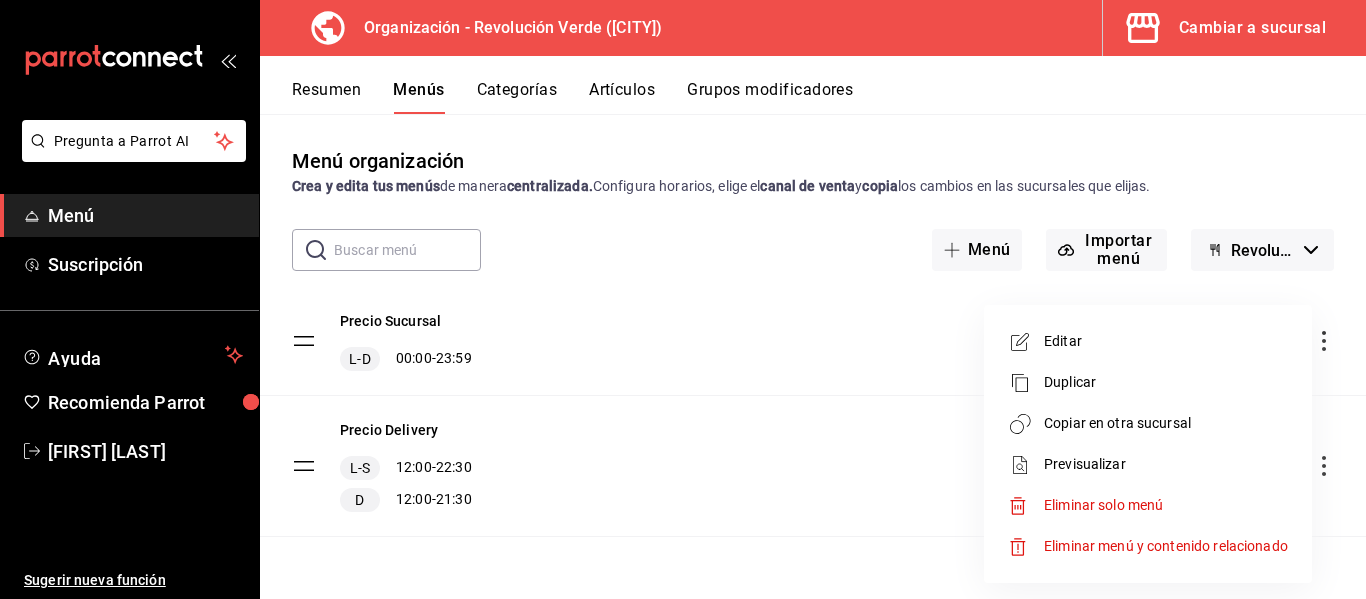 click on "Previsualizar" at bounding box center (1166, 464) 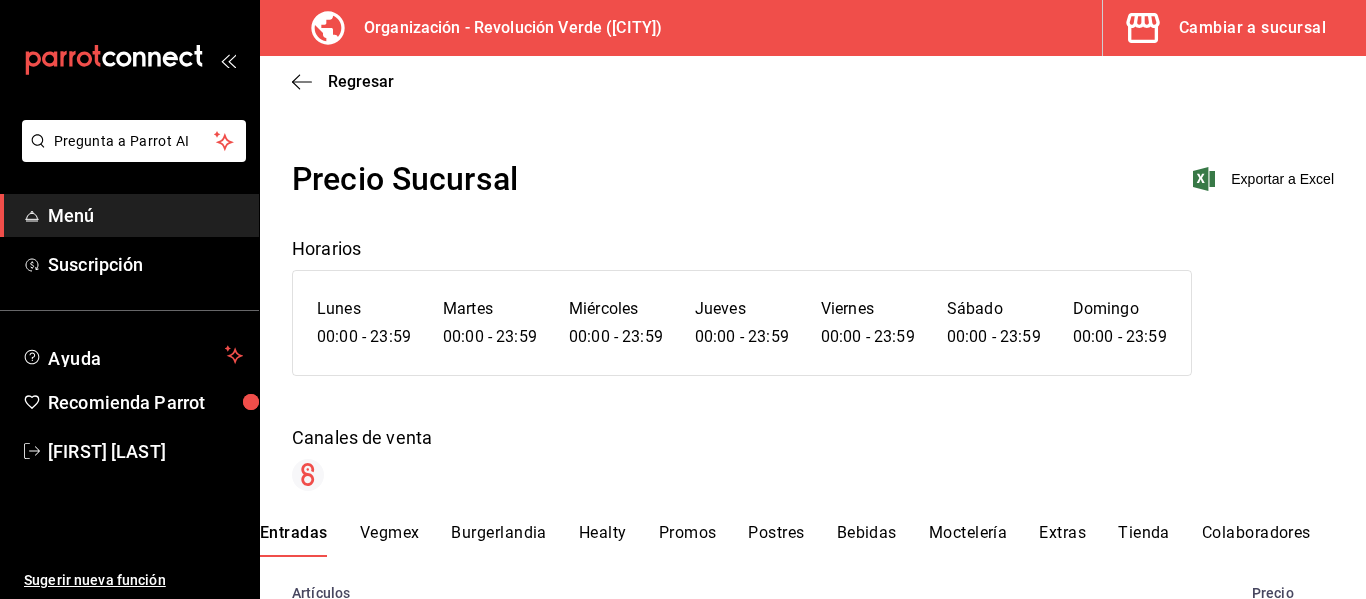 click on "Tienda" at bounding box center [1144, 540] 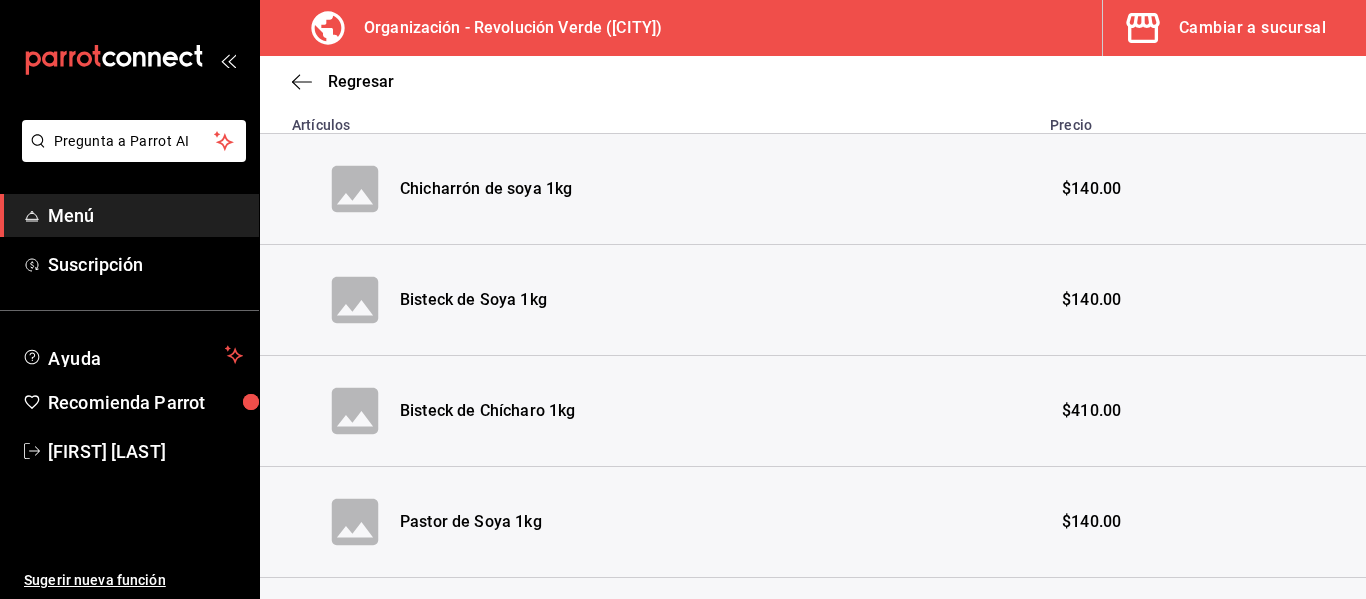 scroll, scrollTop: 487, scrollLeft: 0, axis: vertical 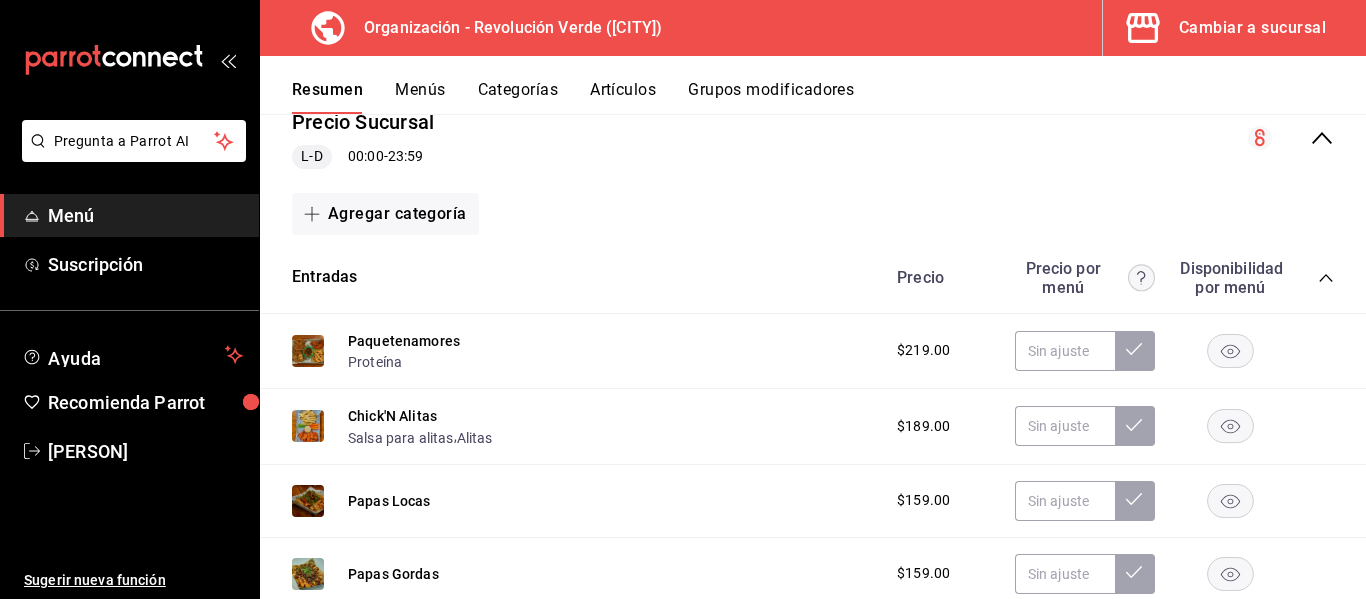 click on "Resumen Menús Categorías Artículos Grupos modificadores" at bounding box center [813, 85] 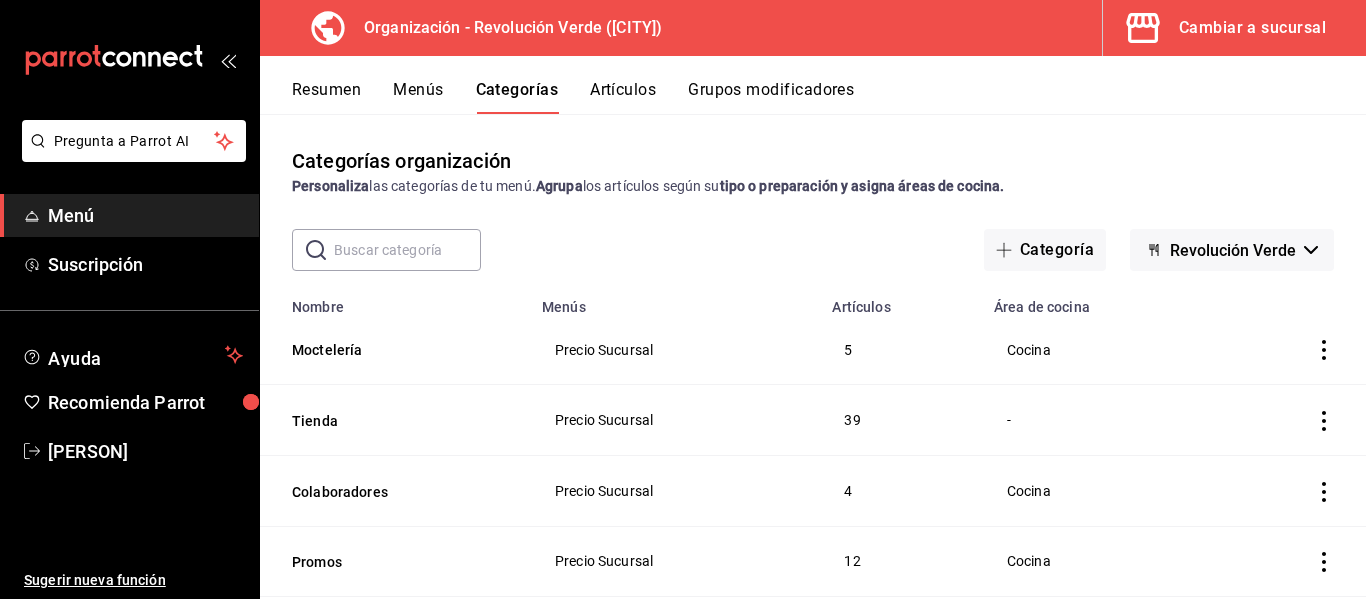 scroll, scrollTop: 239, scrollLeft: 0, axis: vertical 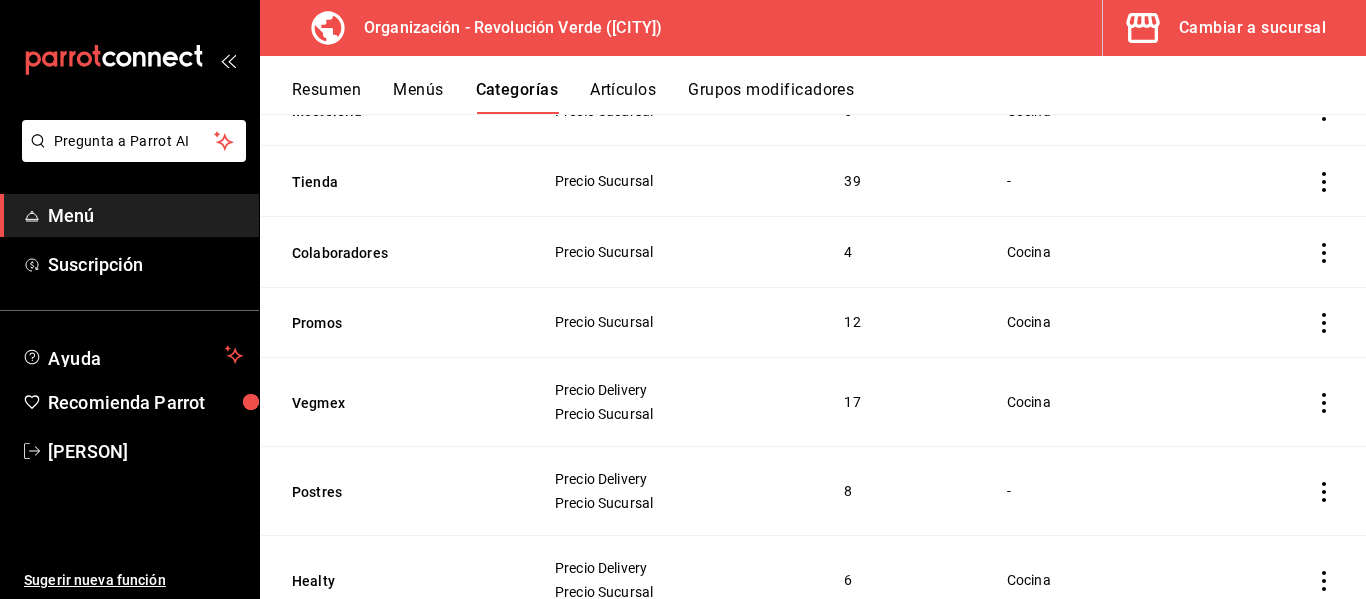 click 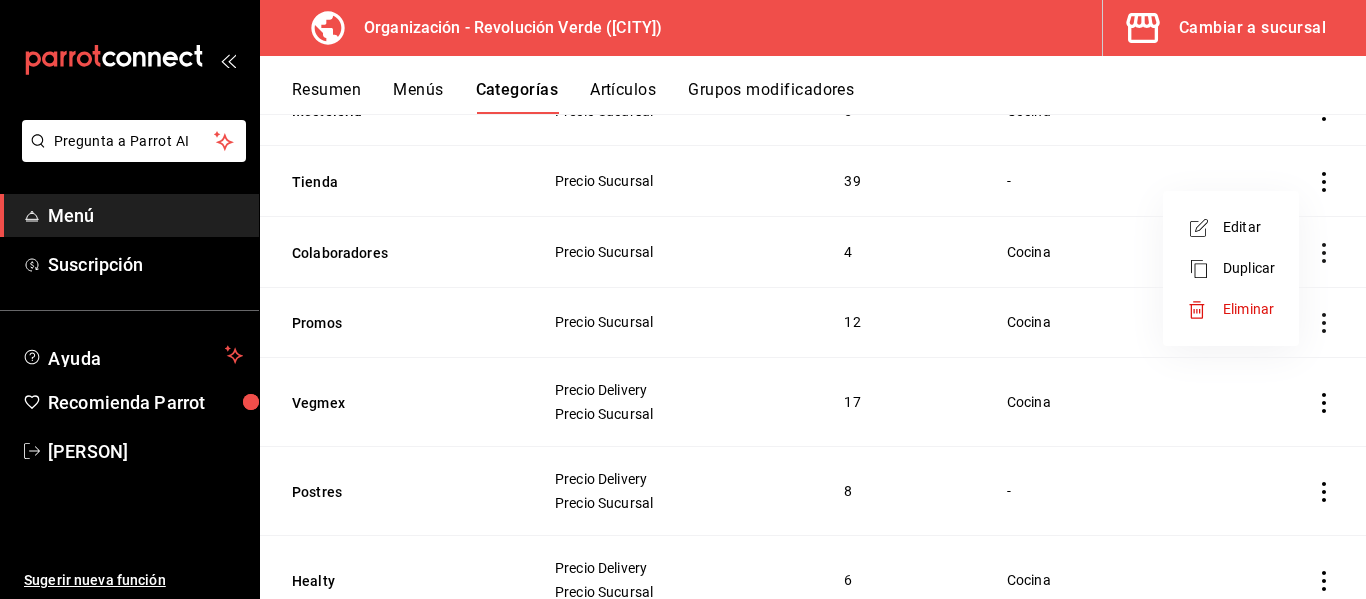 click on "Editar" at bounding box center [1249, 227] 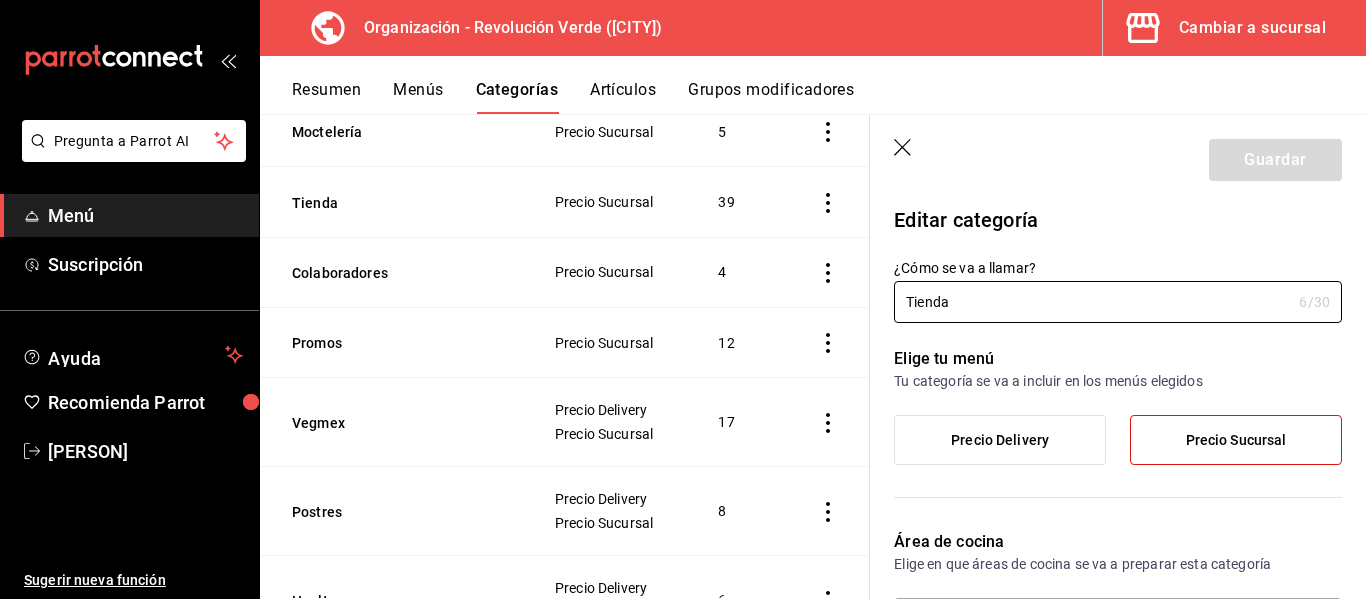 scroll, scrollTop: 423, scrollLeft: 0, axis: vertical 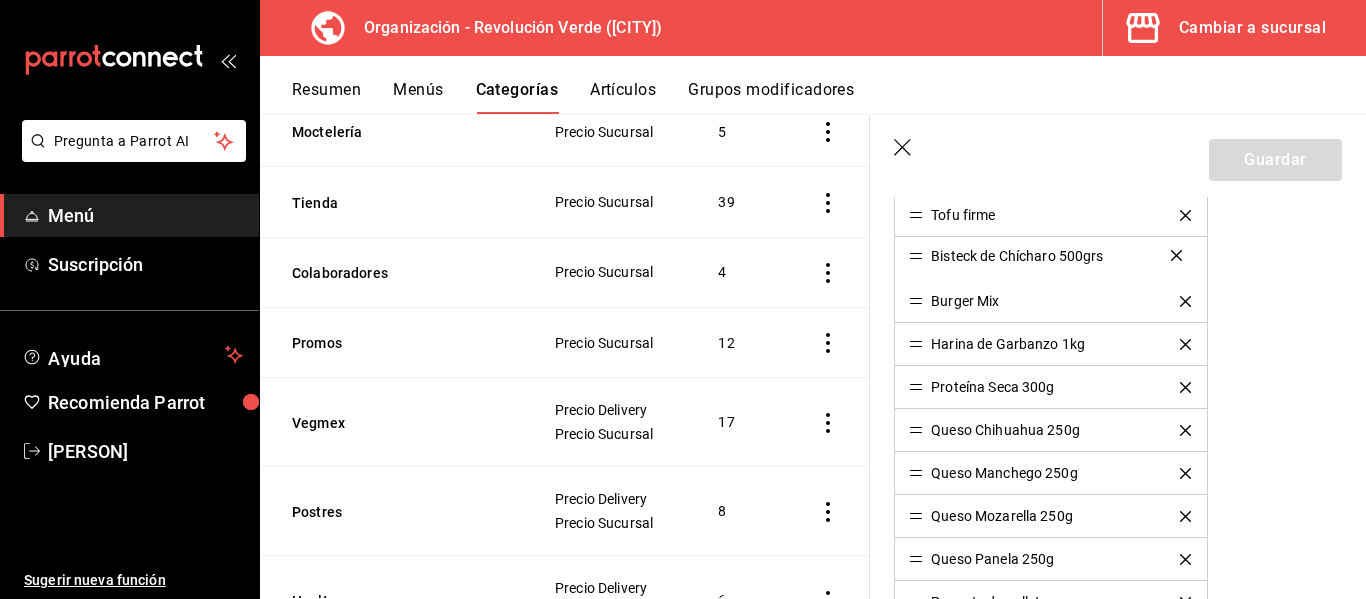 drag, startPoint x: 912, startPoint y: 325, endPoint x: 931, endPoint y: 255, distance: 72.53275 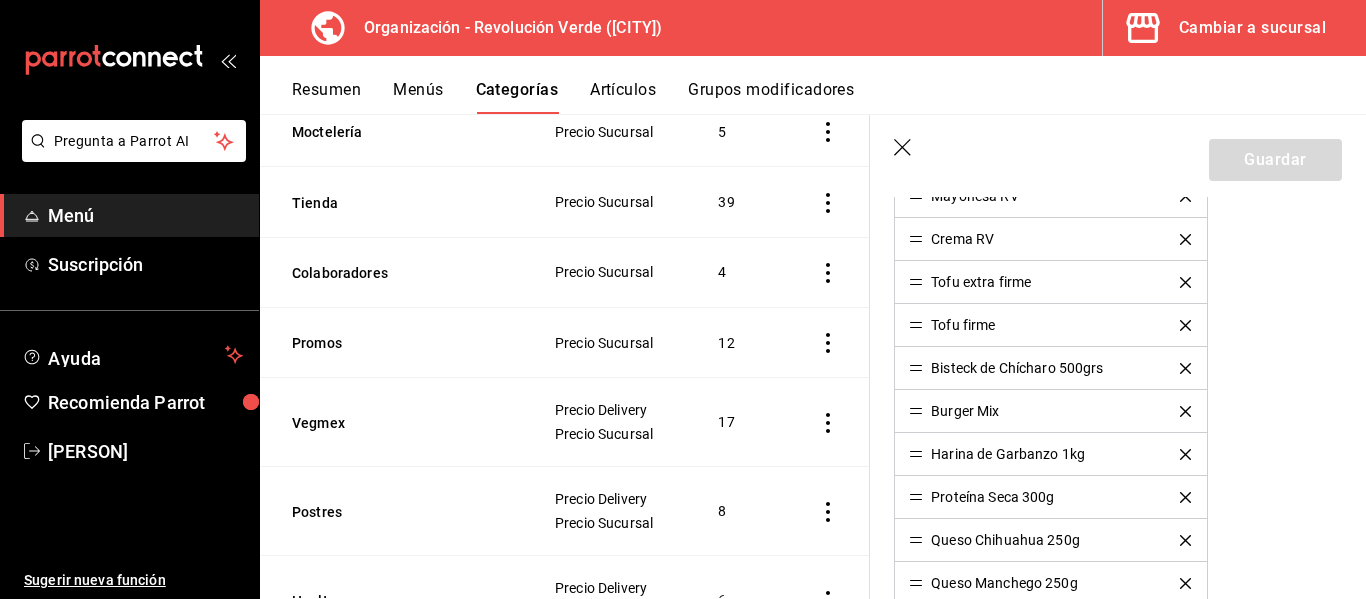 scroll, scrollTop: 1380, scrollLeft: 0, axis: vertical 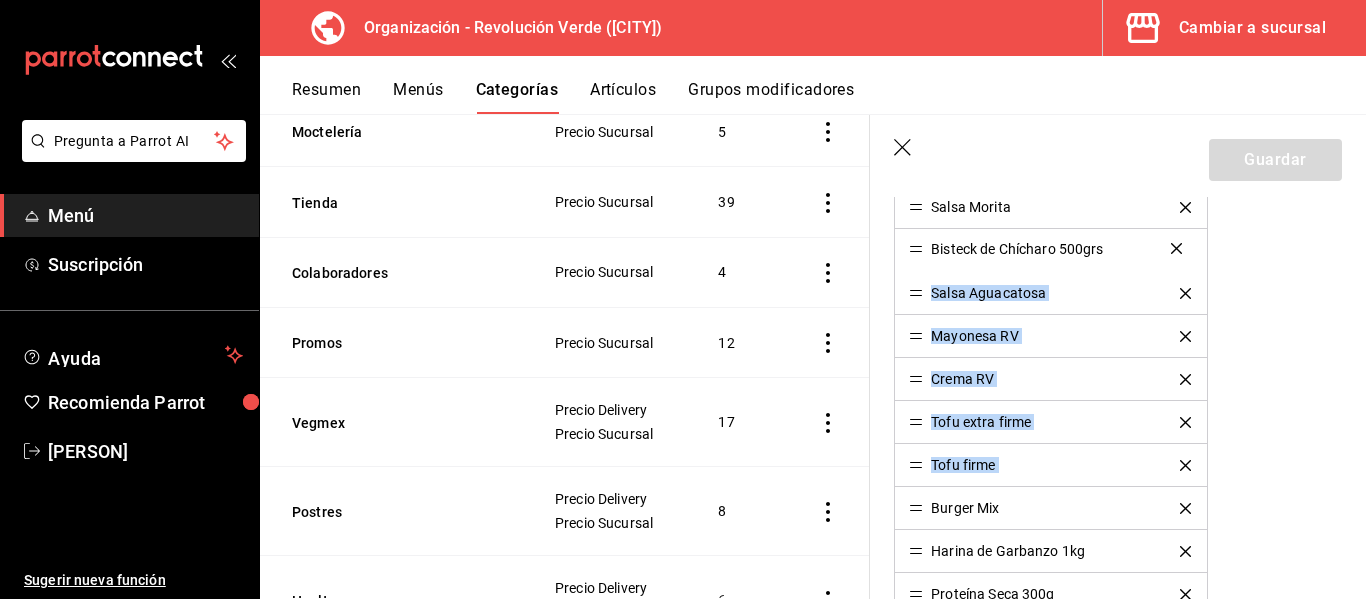drag, startPoint x: 915, startPoint y: 468, endPoint x: 919, endPoint y: 251, distance: 217.03687 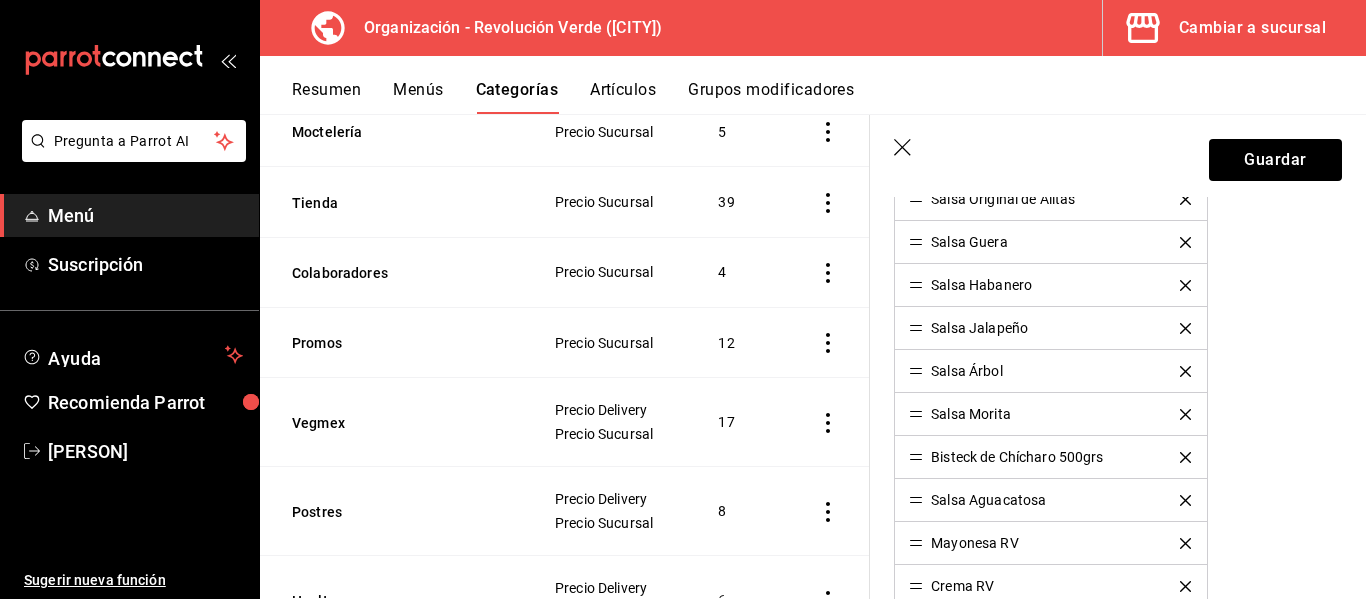 scroll, scrollTop: 1160, scrollLeft: 0, axis: vertical 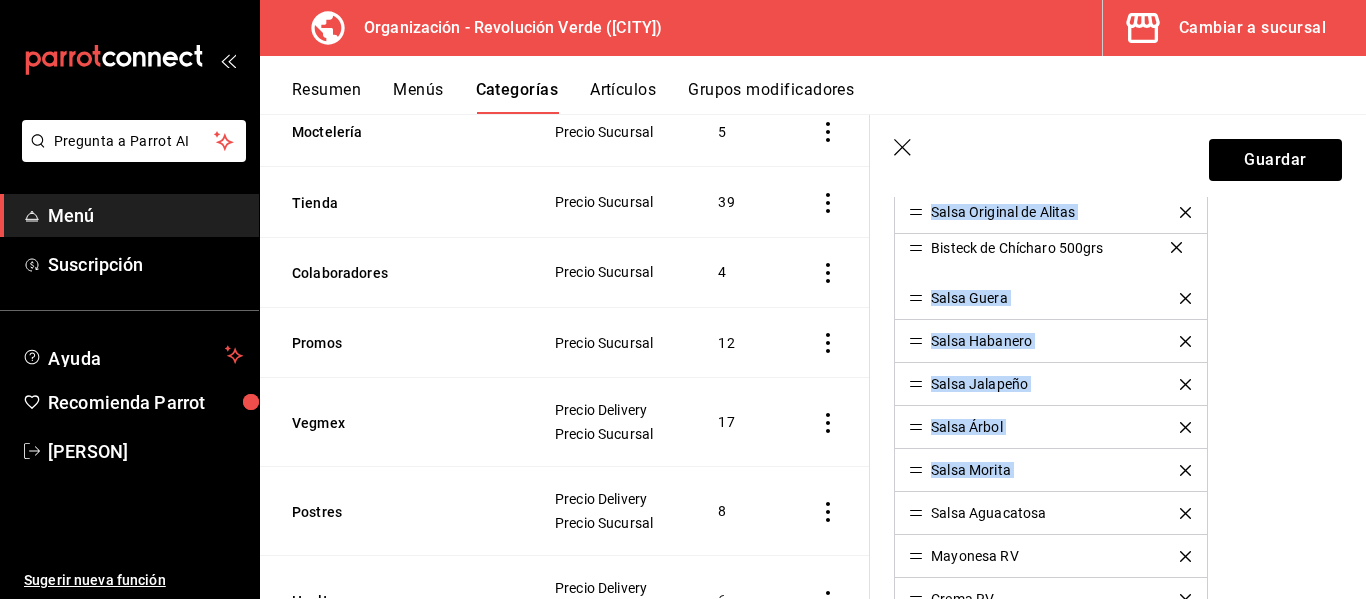 drag, startPoint x: 912, startPoint y: 467, endPoint x: 891, endPoint y: 229, distance: 238.92467 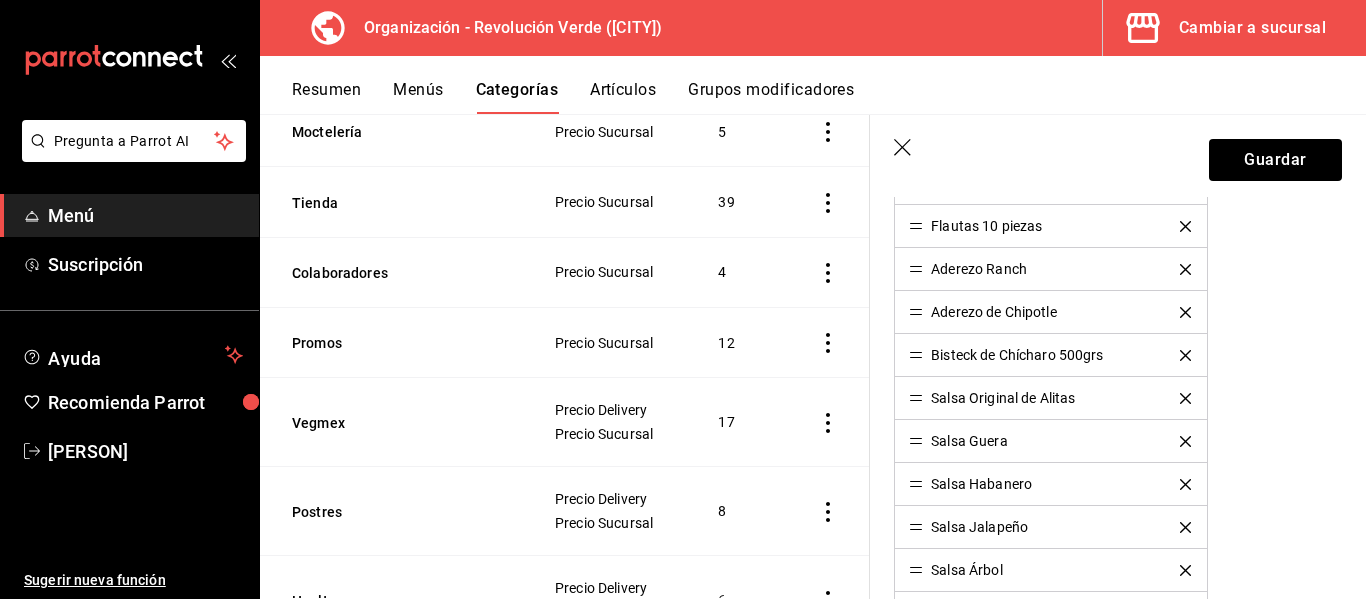 scroll, scrollTop: 933, scrollLeft: 0, axis: vertical 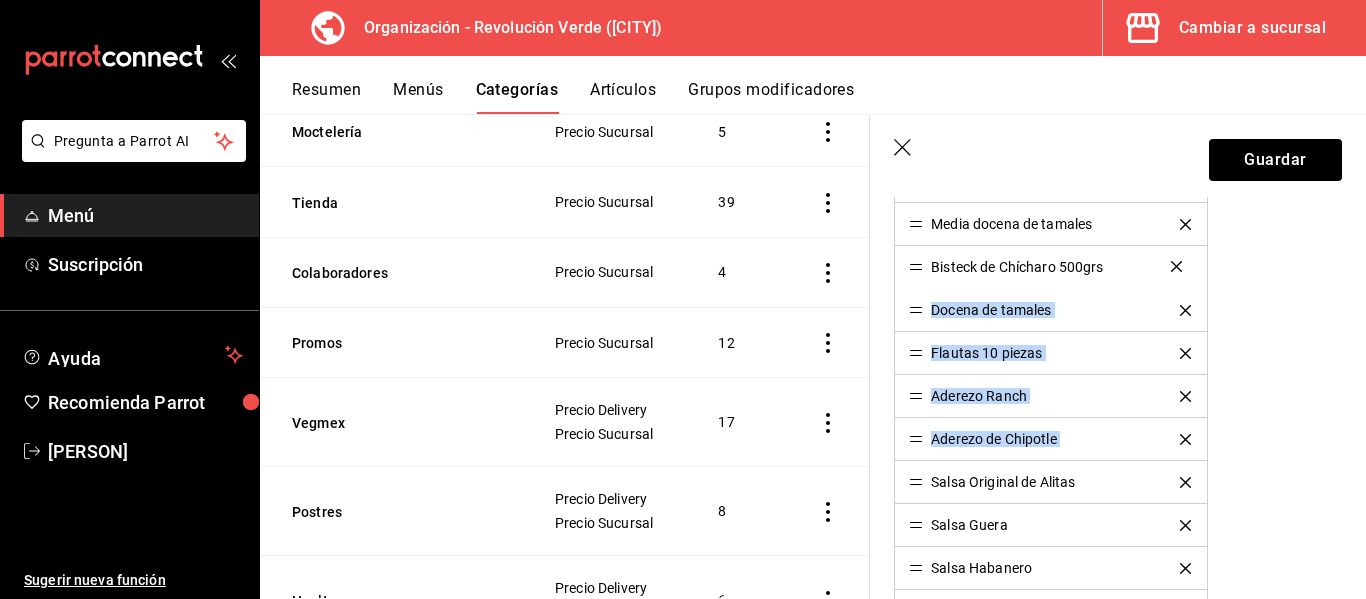 drag, startPoint x: 913, startPoint y: 442, endPoint x: 890, endPoint y: 264, distance: 179.4798 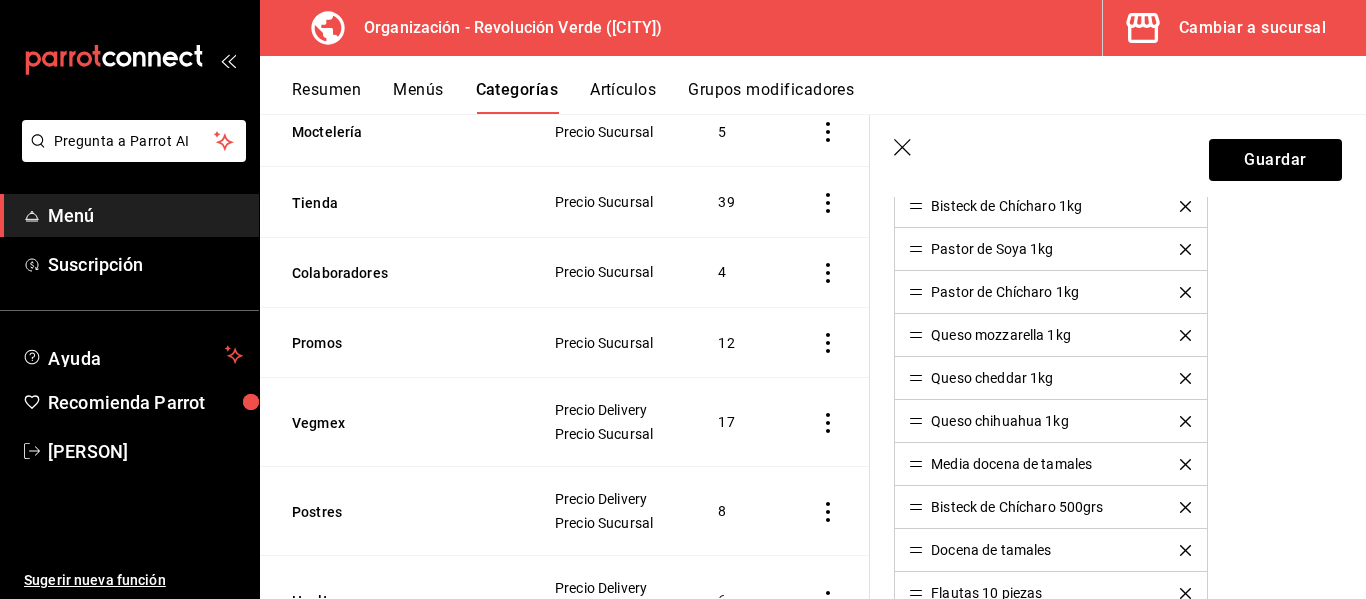 scroll, scrollTop: 687, scrollLeft: 0, axis: vertical 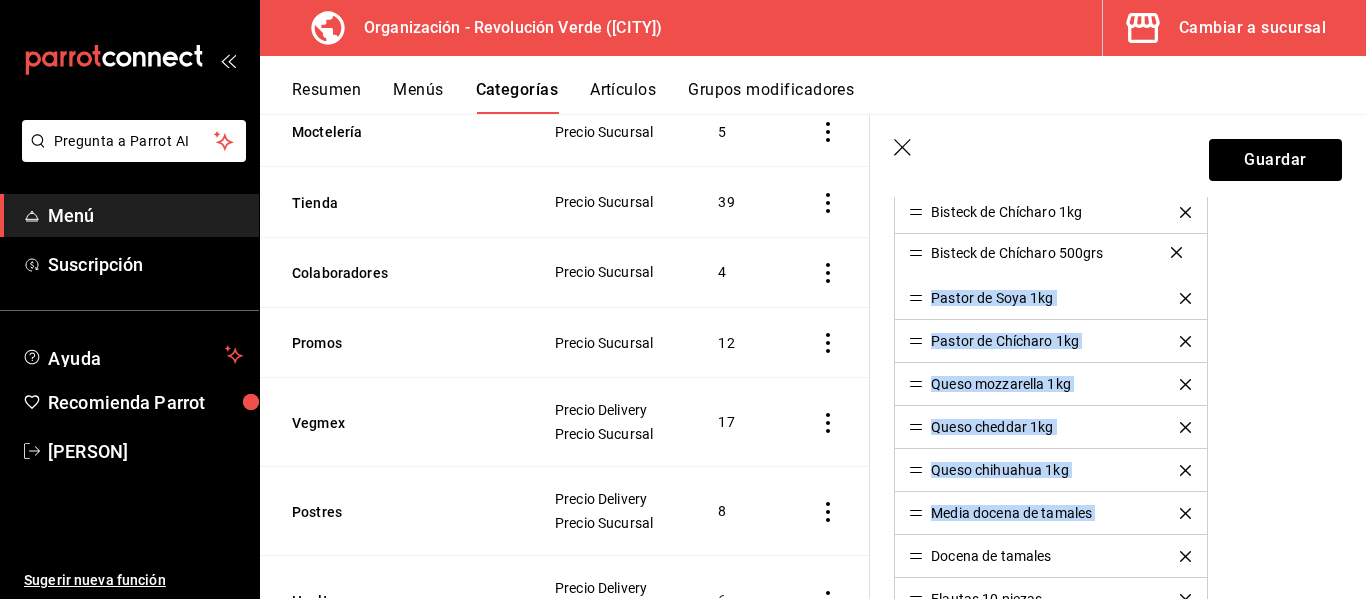 drag, startPoint x: 914, startPoint y: 512, endPoint x: 901, endPoint y: 251, distance: 261.32355 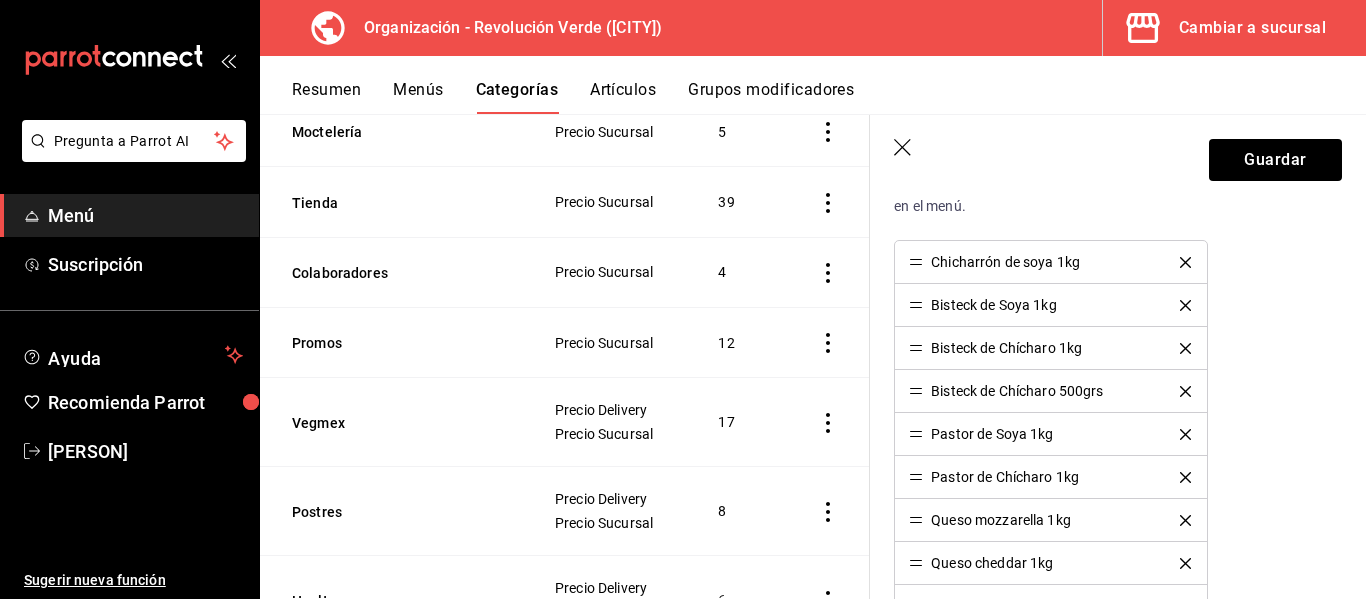 scroll, scrollTop: 538, scrollLeft: 0, axis: vertical 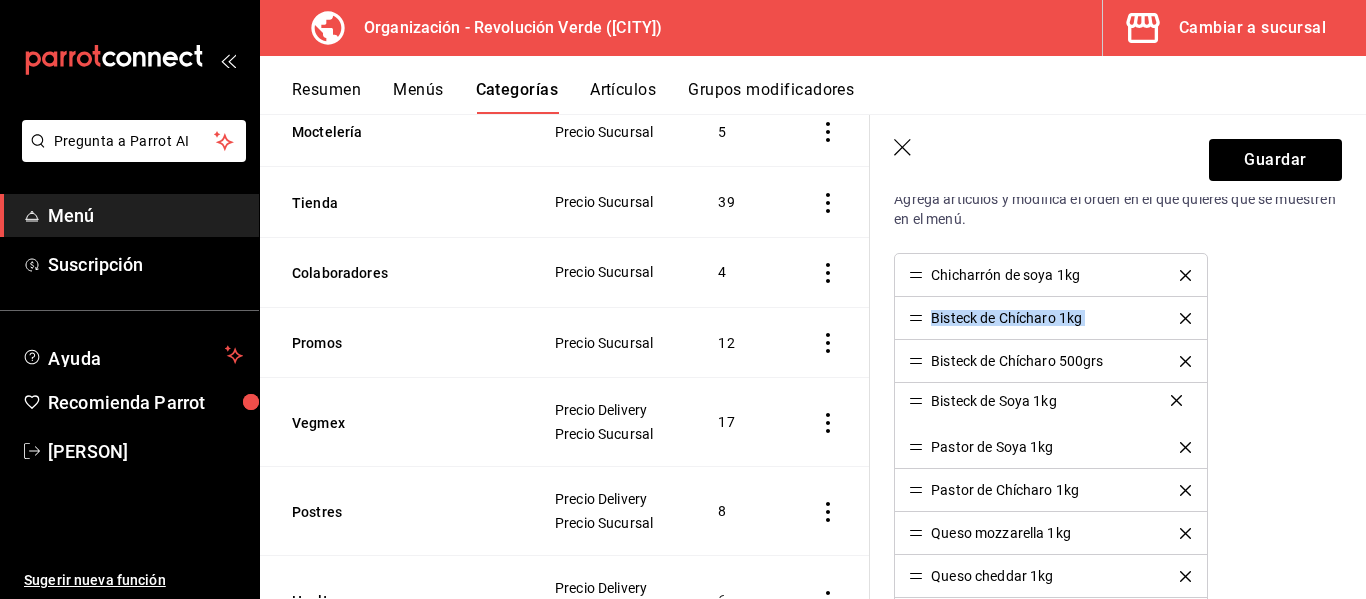 drag, startPoint x: 917, startPoint y: 319, endPoint x: 933, endPoint y: 401, distance: 83.546394 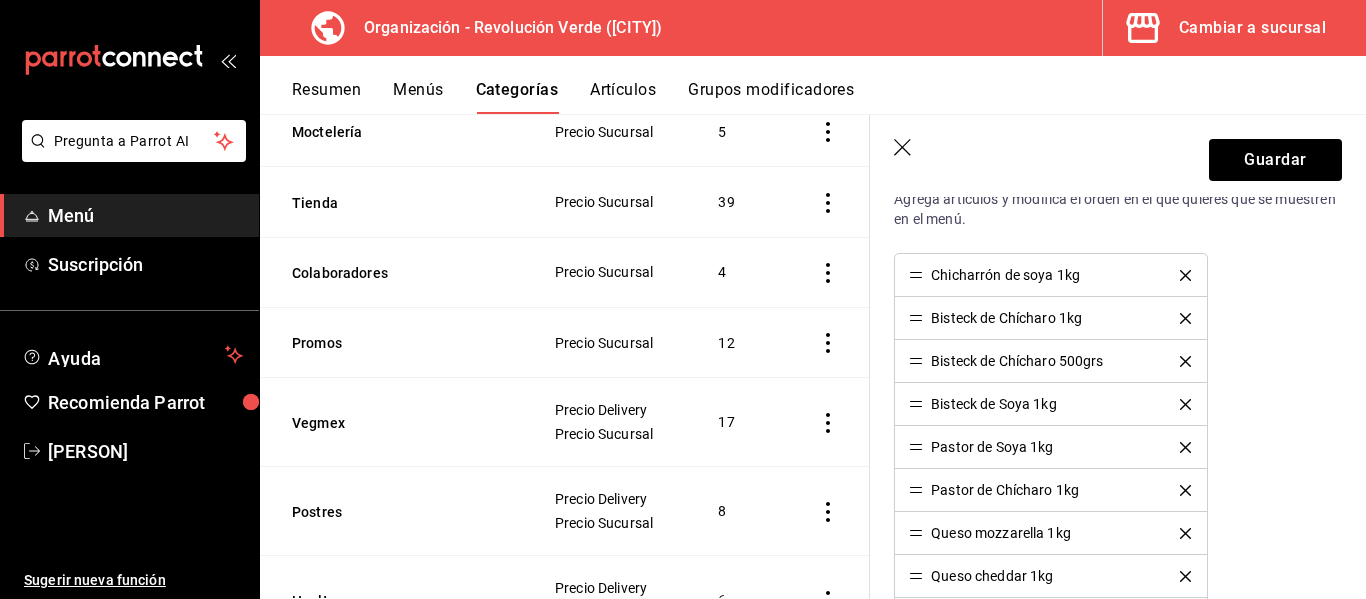 click on "Chicharrón de soya 1kg Bisteck de Chícharo 1kg Bisteck de Chícharo 500grs Bisteck de Soya 1kg Pastor de Soya 1kg Pastor de Chícharo 1kg Queso mozzarella 1kg Queso cheddar 1kg Queso chihuahua 1kg Media docena de tamales Docena de tamales Flautas 10 piezas Aderezo Ranch Aderezo de Chipotle Salsa Original de Alitas Salsa Guera Salsa Habanero Salsa Jalapeño Salsa Árbol Salsa Morita Salsa Aguacatosa Mayonesa RV Crema RV Tofu extra firme Tofu firme Burger Mix Harina de Garbanzo 1kg Proteína Seca 300g Queso Chihuahua 250g Queso Manchego 250g Queso Mozarella 250g Queso Panela 250g Paquete de galletas Caja de galletas Caja de empanadas Aderezo Ranch Jalapeño Seitan 200g Charola de setas Proteína en polvo 500g" at bounding box center [1118, 1092] 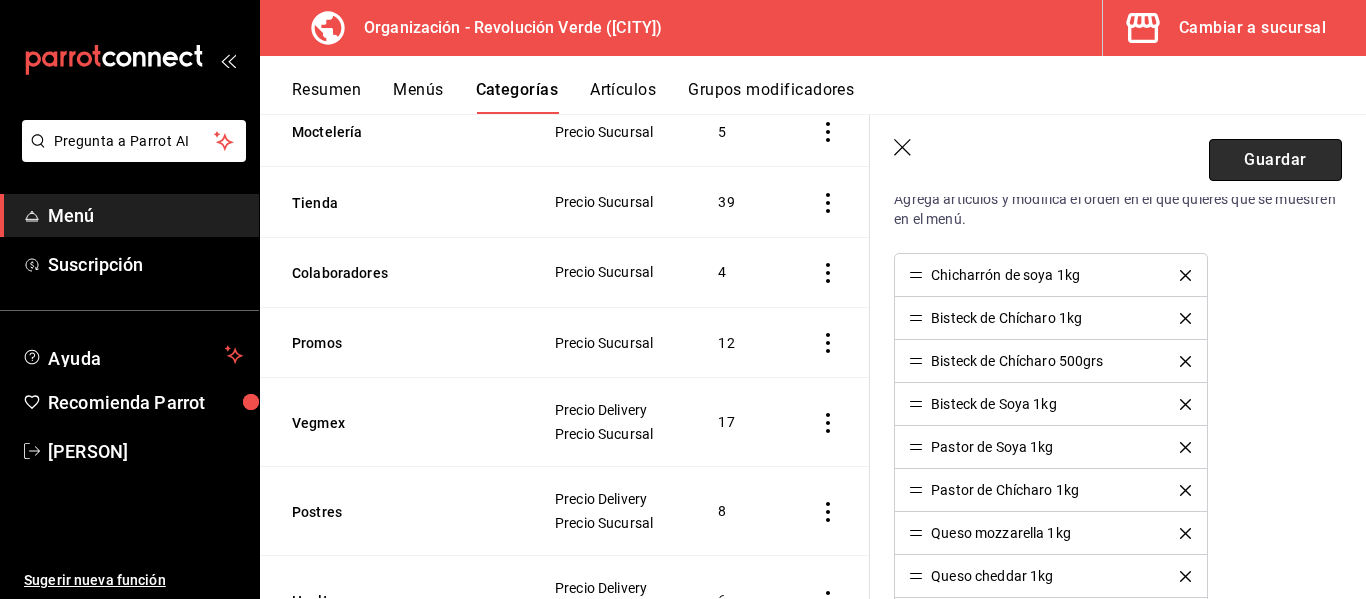 click on "Guardar" at bounding box center (1275, 160) 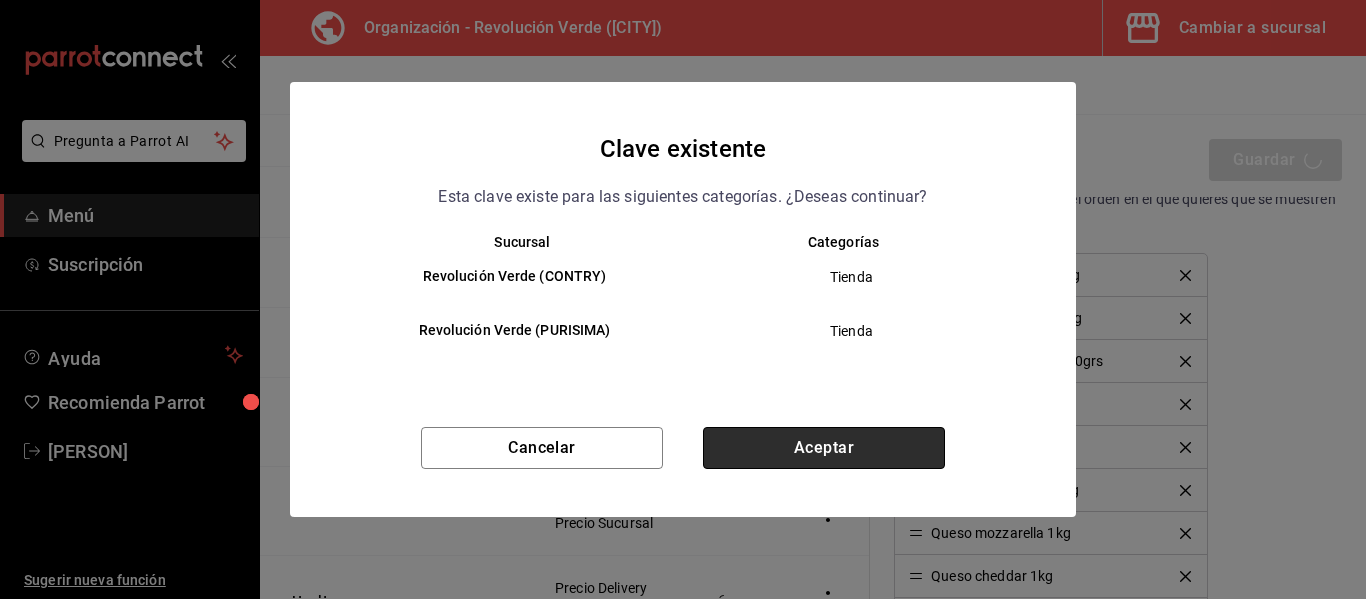 click on "Aceptar" at bounding box center [824, 448] 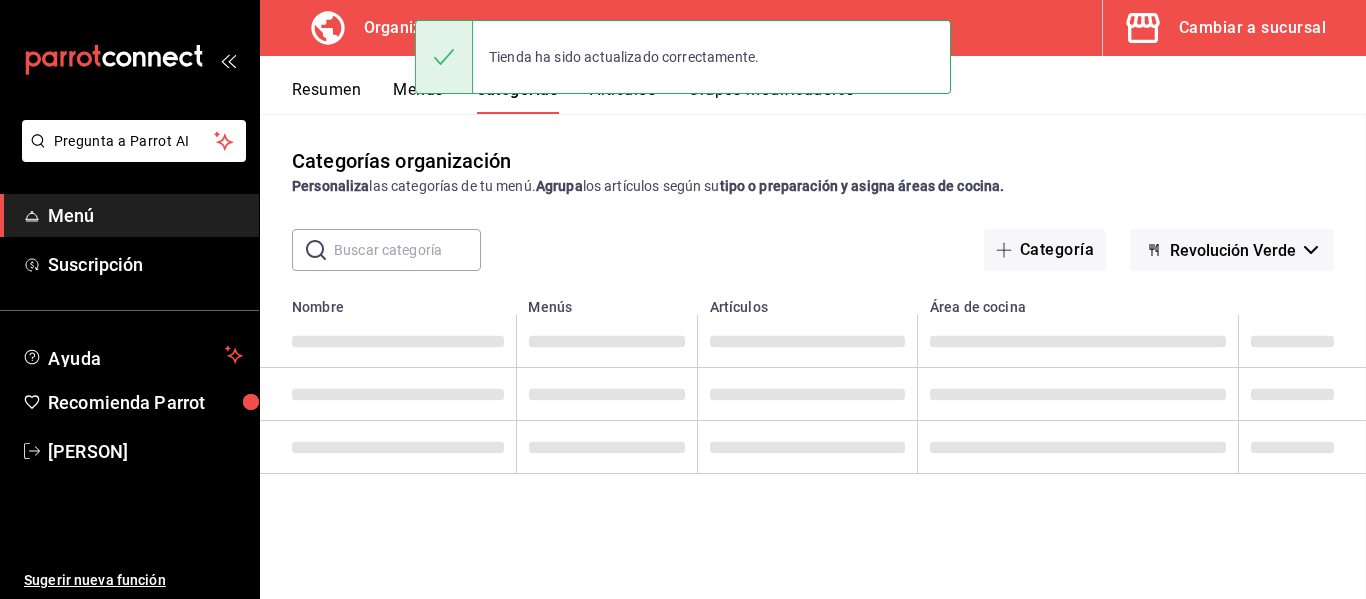 scroll, scrollTop: 0, scrollLeft: 0, axis: both 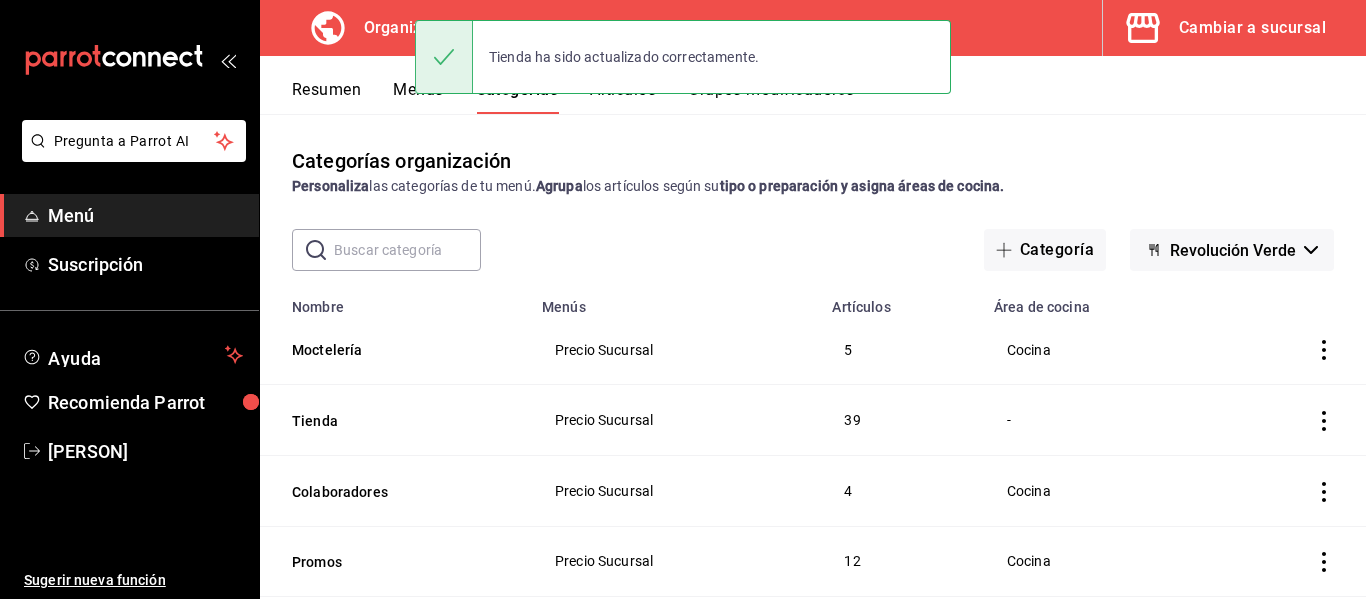 click on "Artículos" at bounding box center (623, 97) 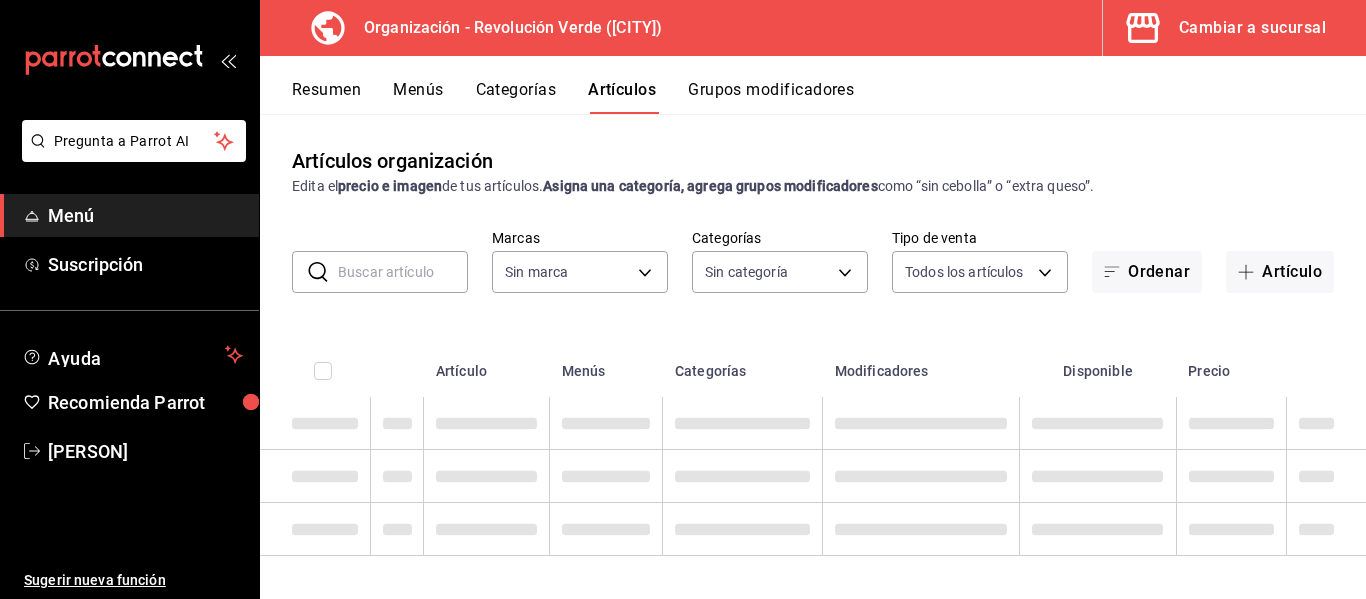 type on "[UUID]" 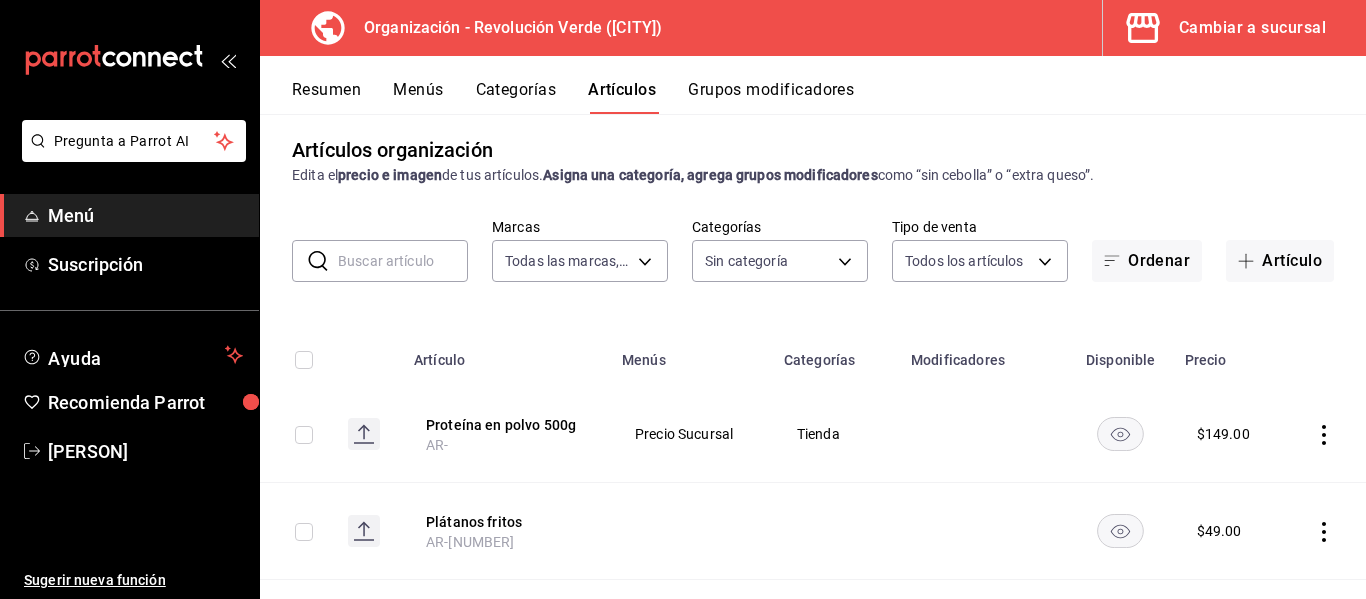 type on "[UUID],[UUID],[UUID],[UUID],[UUID],[UUID],[UUID],[UUID],[UUID],[UUID],[UUID]" 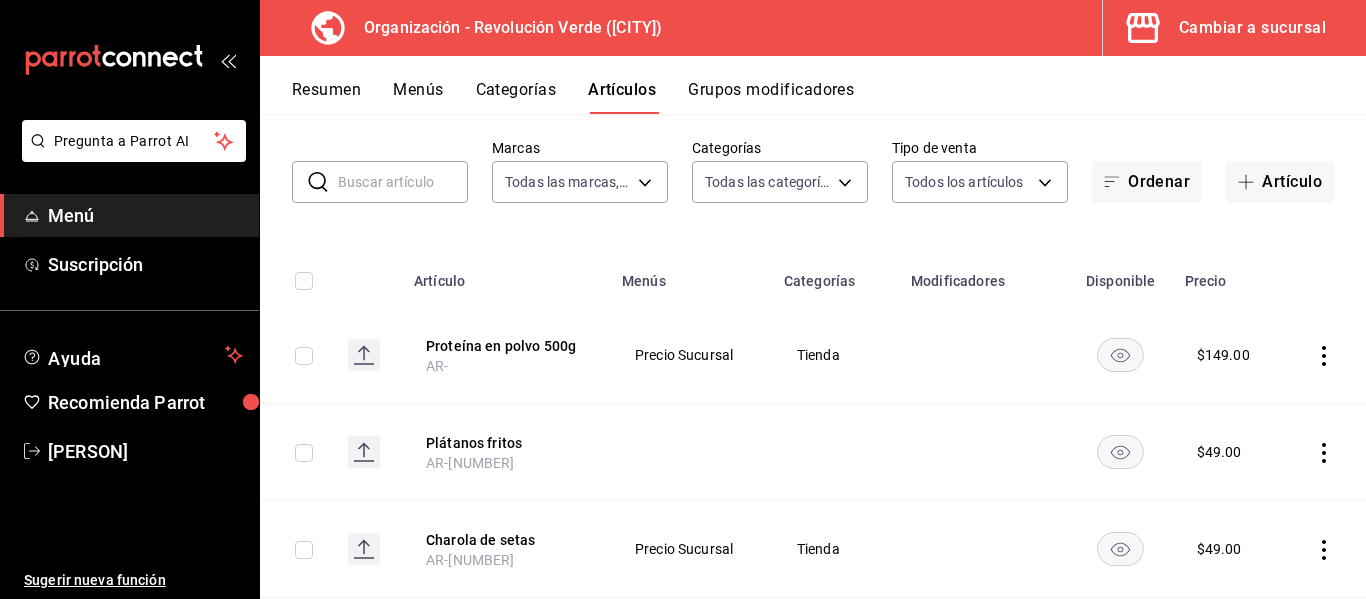 scroll, scrollTop: 74, scrollLeft: 0, axis: vertical 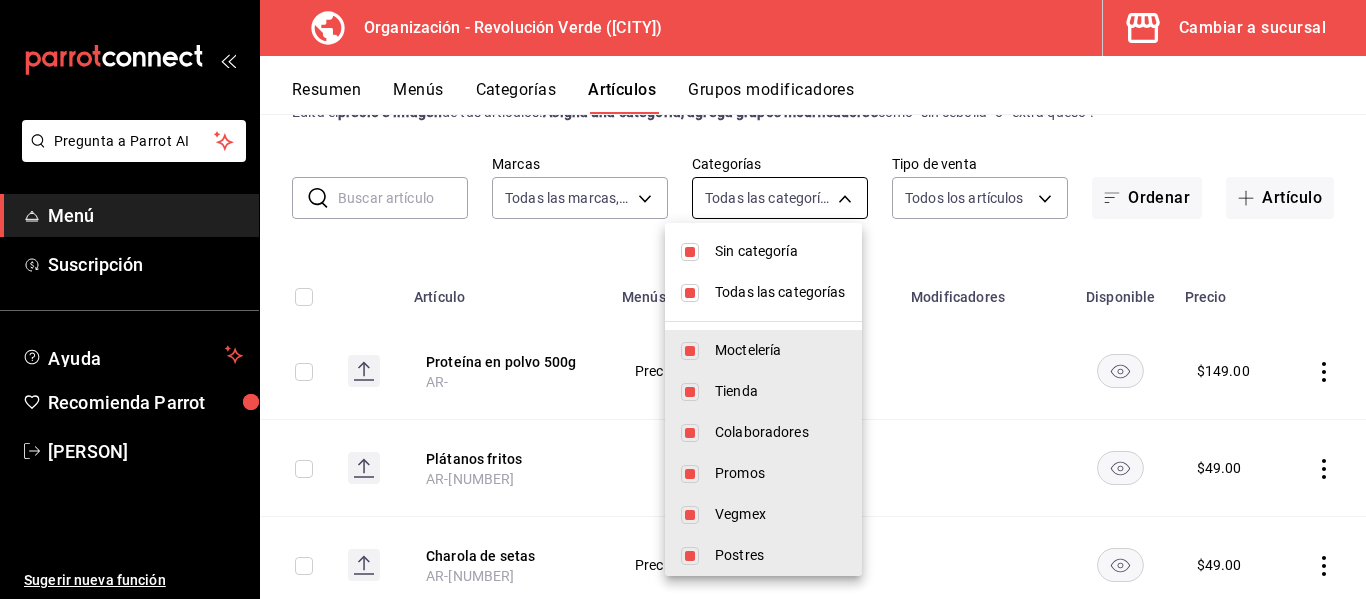 click on "Pregunta a Parrot AI Menú   Suscripción   Ayuda Recomienda Parrot   [PERSON]   Sugerir nueva función   Organización - Revolución Verde (MTY) Cambiar a sucursal Resumen Menús Categorías Artículos Grupos modificadores Artículos organización Edita el  precio e imagen  de tus artículos.  Asigna una categoría, agrega grupos modificadores  como “sin cebolla” o “extra queso”. ​ ​ Marcas Todas las marcas, Sin marca 55fc2a3e-704a-48da-8e41-26b66889f3c7 Categorías Todas las categorías, Sin categoría 5889ce7a-6a7f-41a2-a2d7-02a2db6b68ef,0bbbf004-e4f1-4981-8a35-b3c942b861af,e46551b8-782e-4689-9d09-66baca7b4293,238a08ea-4850-4777-800f-603417b4a0e7,2f971acb-8e08-4ab2-a4c5-dfc627c74ce7,63f87045-9904-453d-93e8-2b191c3a74bd,4d91a449-855b-4898-ba56-4c2e2a6e8916,16abf3b7-636c-44e9-8079-d385475c5578,e3ceda78-a3a3-4b15-9142-c64f614072ec,0efc586b-23cc-47b4-bc2a-202e7ea777d6,81ea55d2-aeb2-42cf-b928-01ccbde04ca6 Tipo de venta Todos los artículos ALL Ordenar Artículo Artículo Menús Categorías $ $" at bounding box center (683, 299) 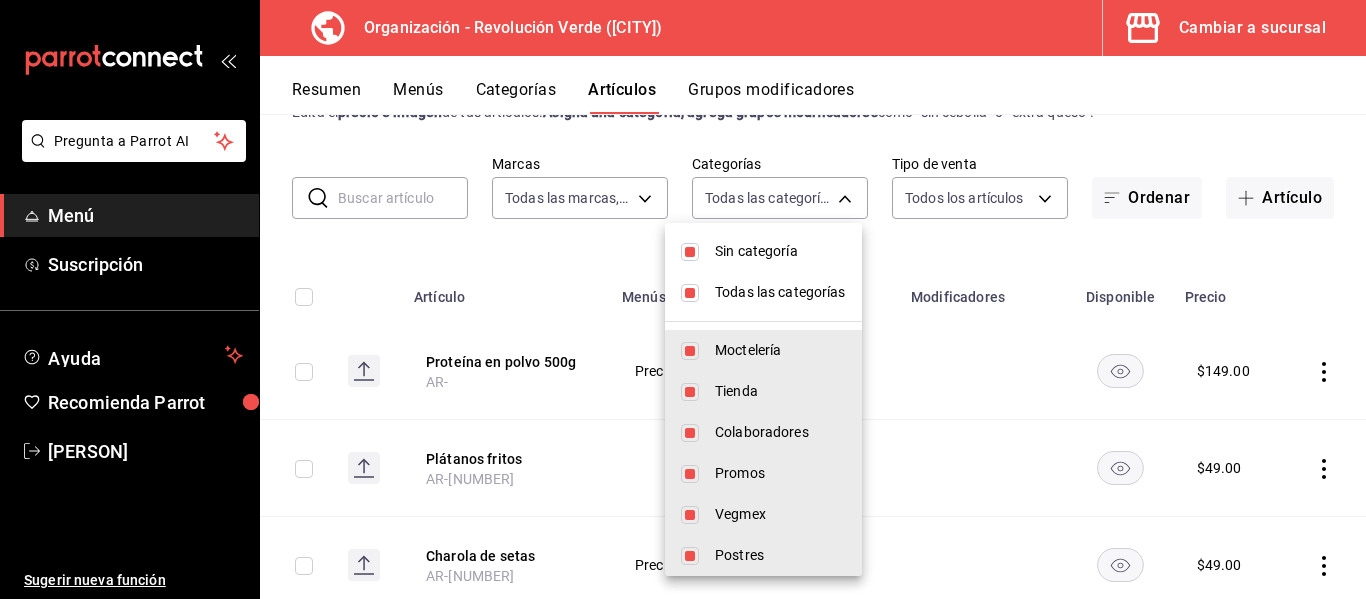 click on "Todas las categorías" at bounding box center (780, 292) 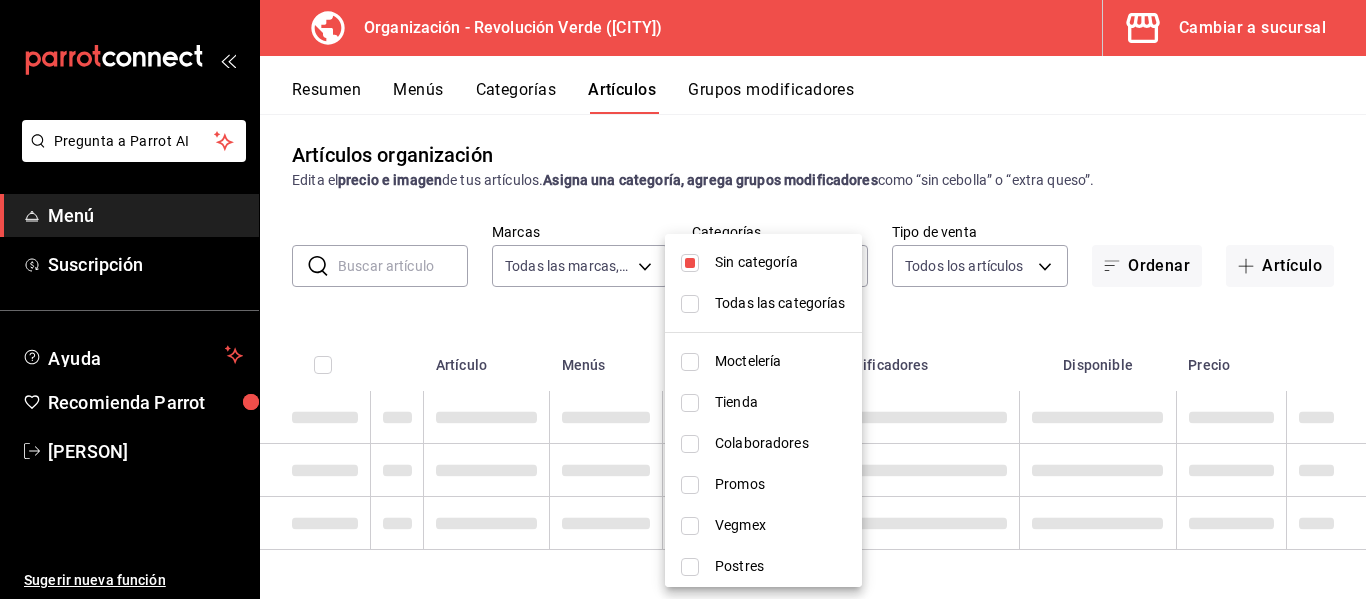 scroll, scrollTop: 6, scrollLeft: 0, axis: vertical 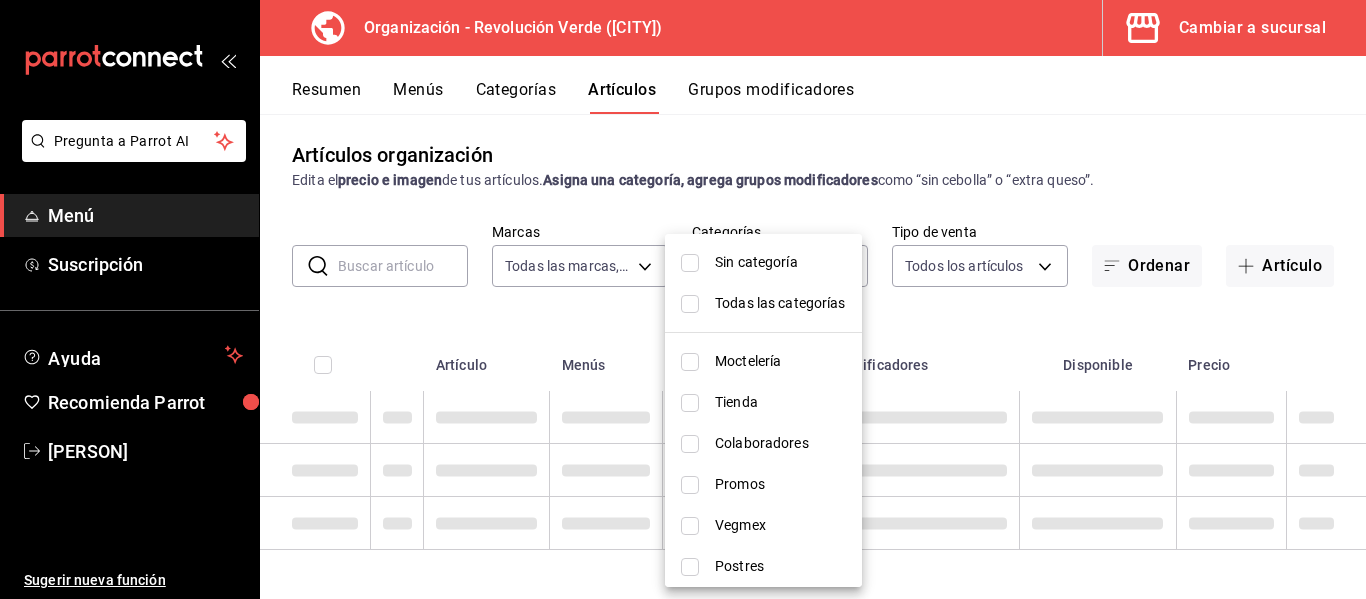 click on "Tienda" at bounding box center [780, 402] 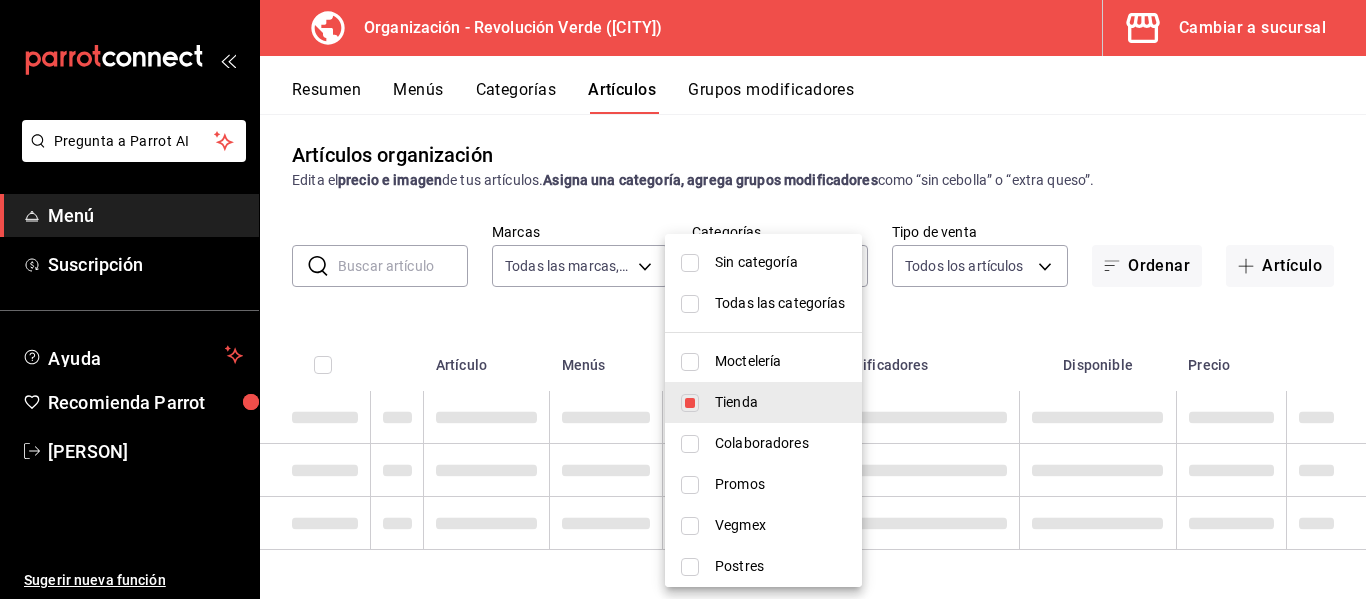 type 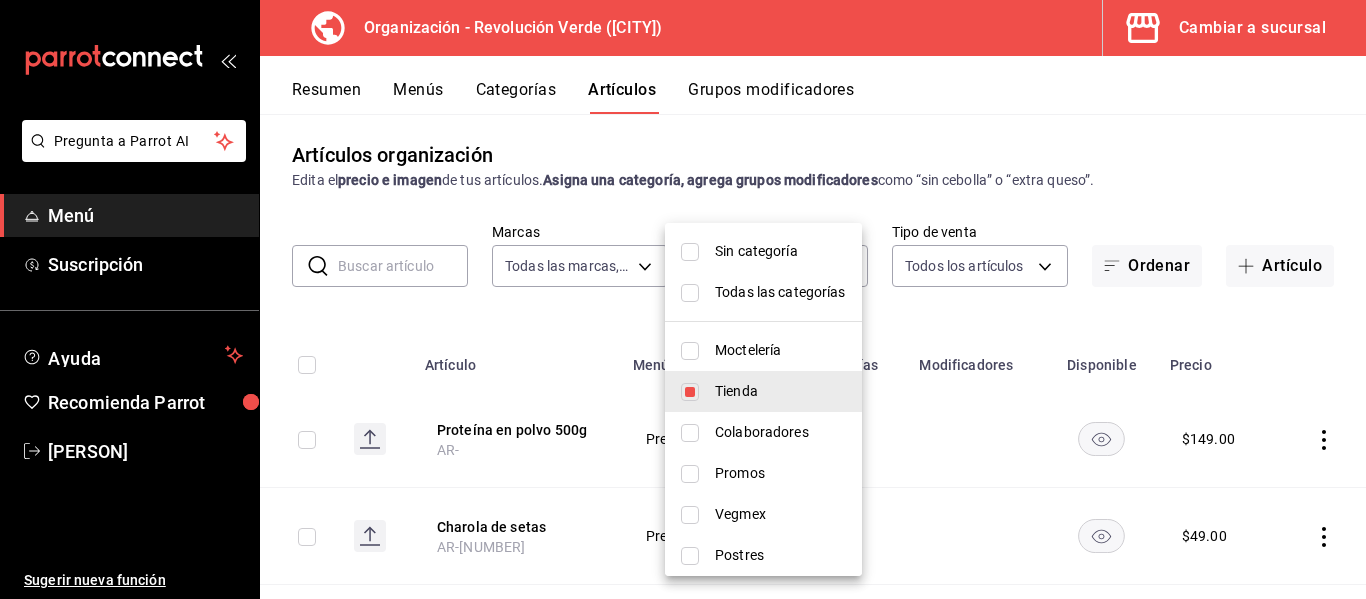 scroll, scrollTop: 74, scrollLeft: 0, axis: vertical 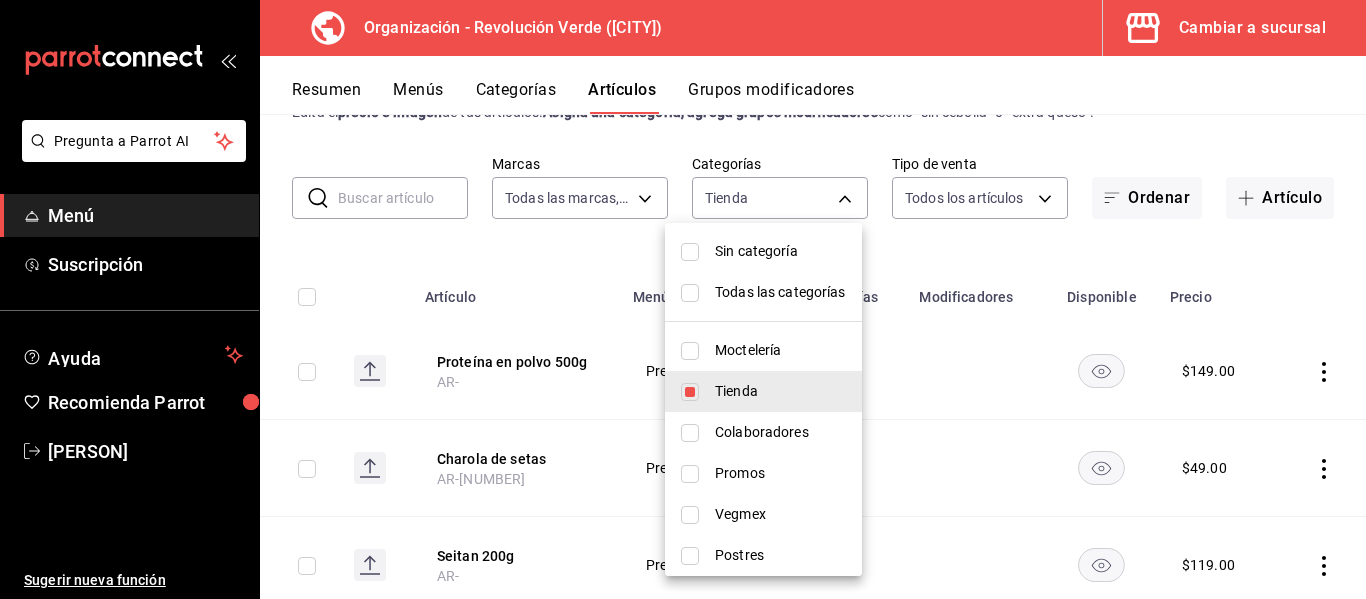 click at bounding box center [683, 299] 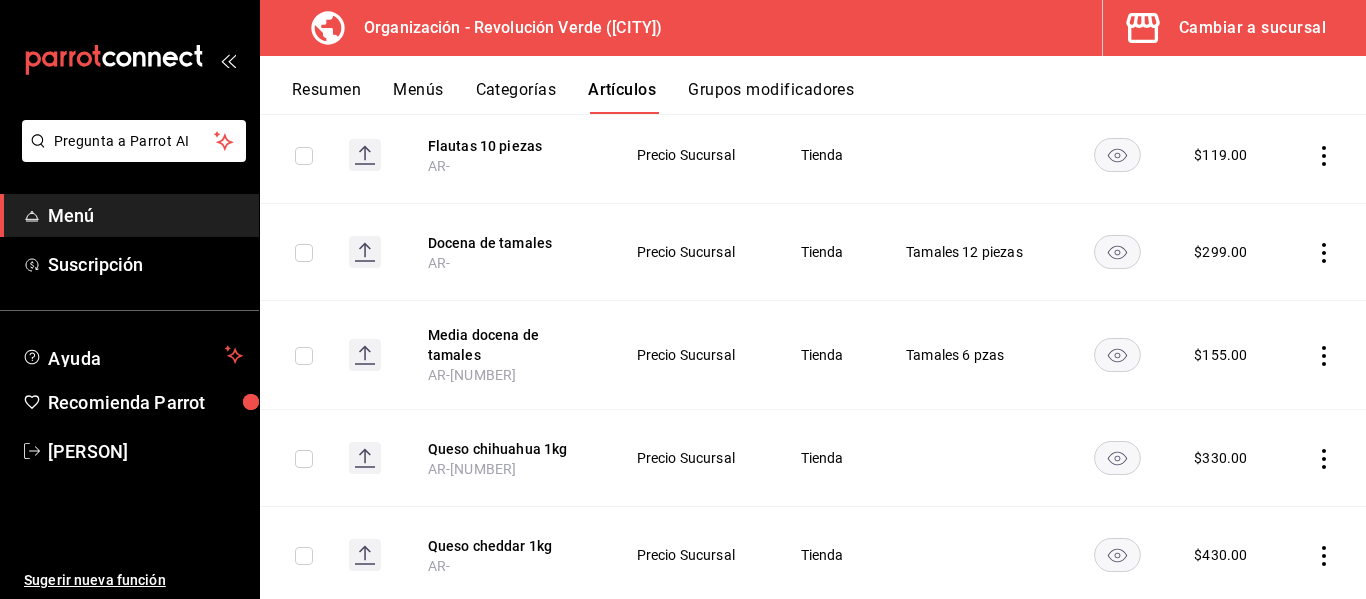 scroll, scrollTop: 3653, scrollLeft: 0, axis: vertical 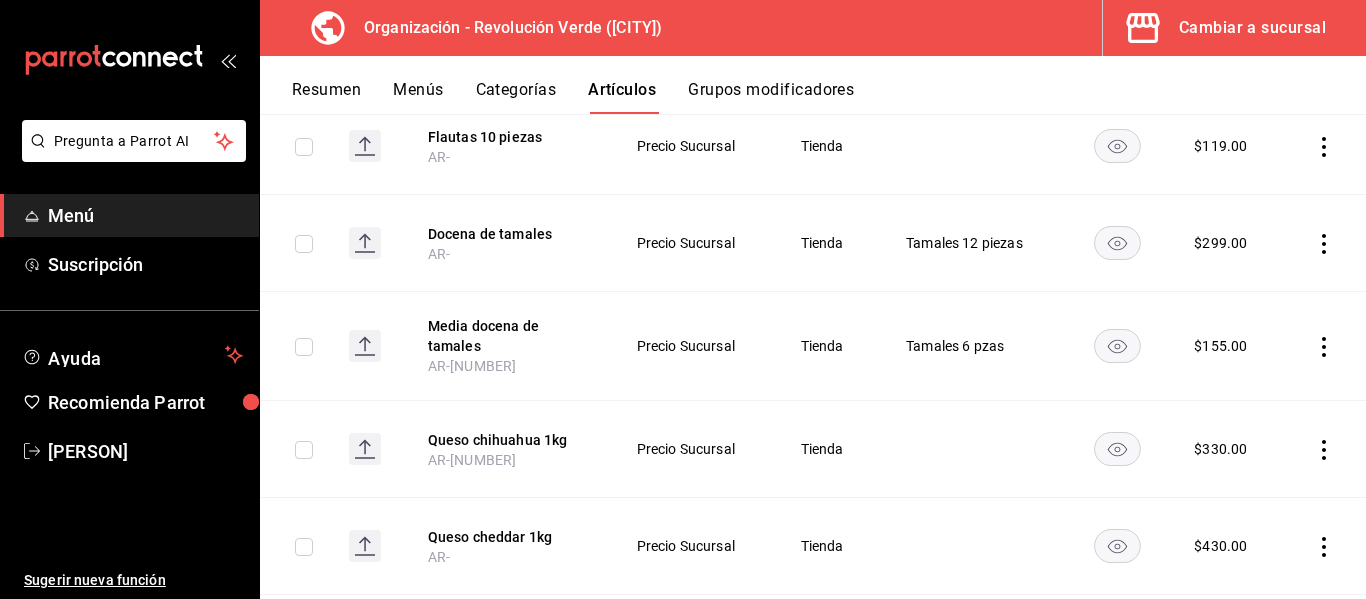 click 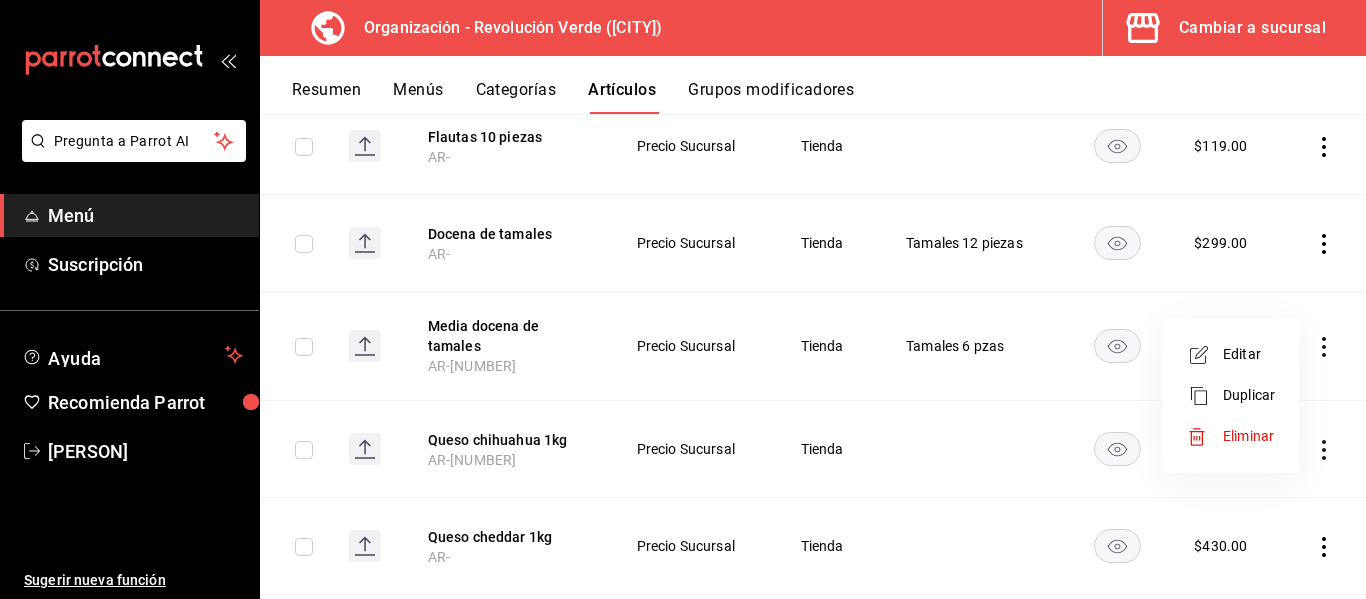 click on "Eliminar" at bounding box center [1248, 436] 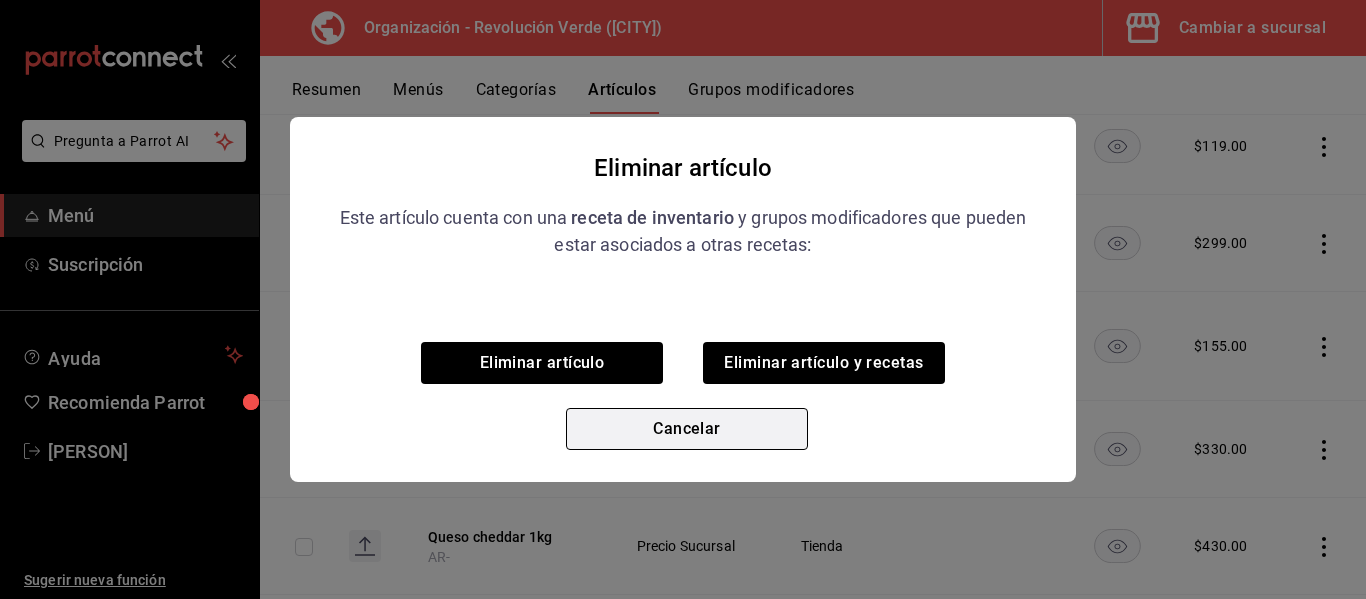 click on "Cancelar" at bounding box center [687, 429] 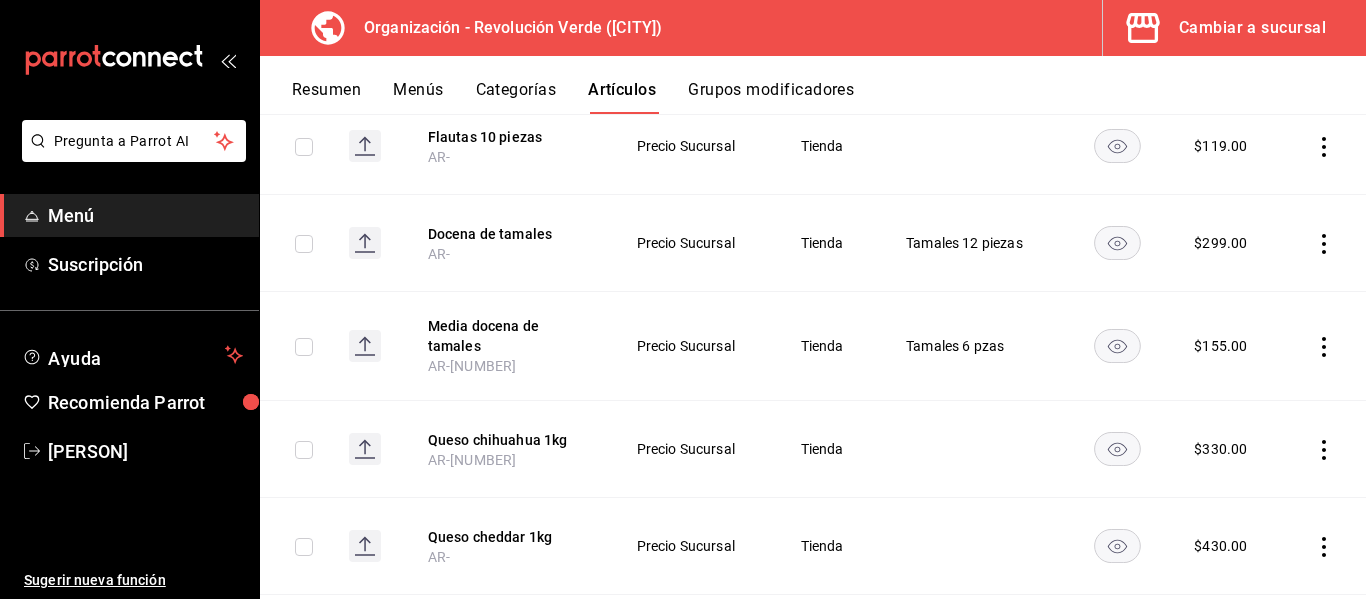 click 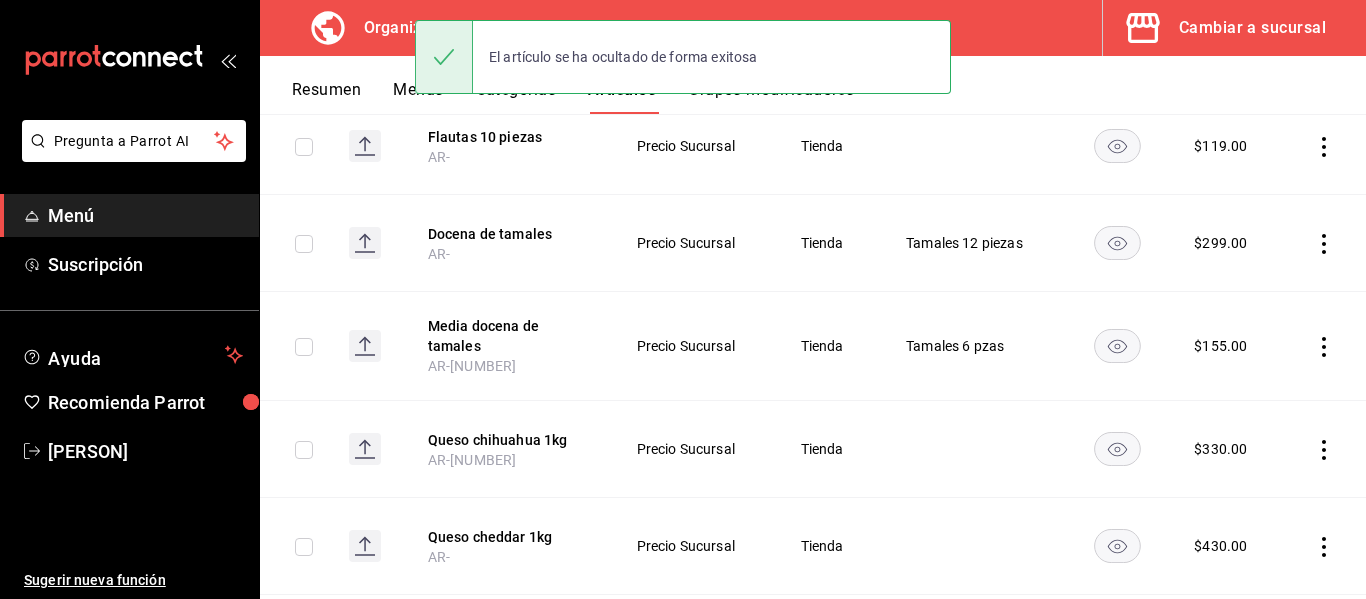 click 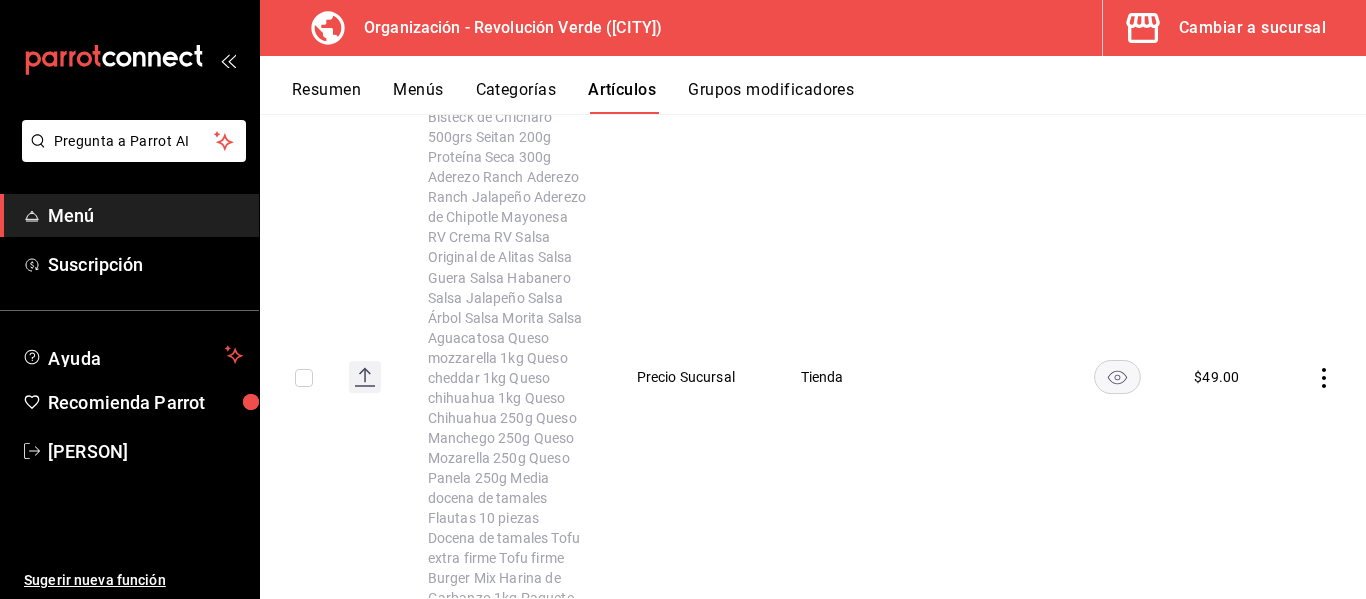 scroll, scrollTop: 0, scrollLeft: 0, axis: both 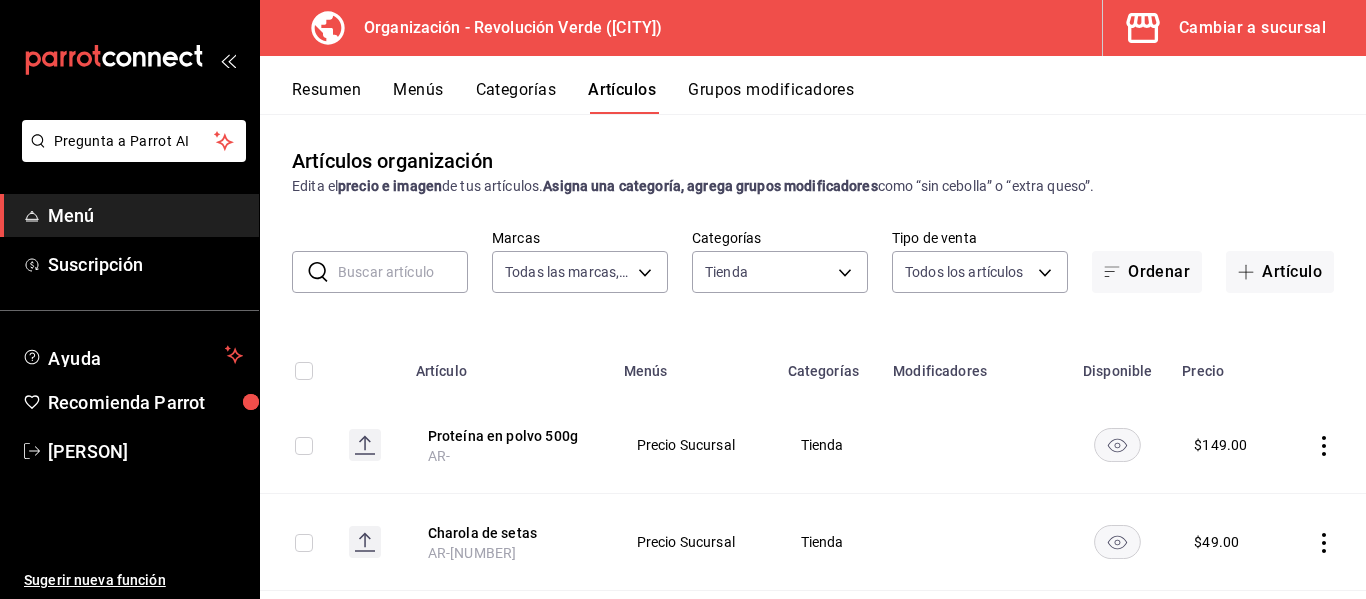 click on "Menús" at bounding box center (418, 97) 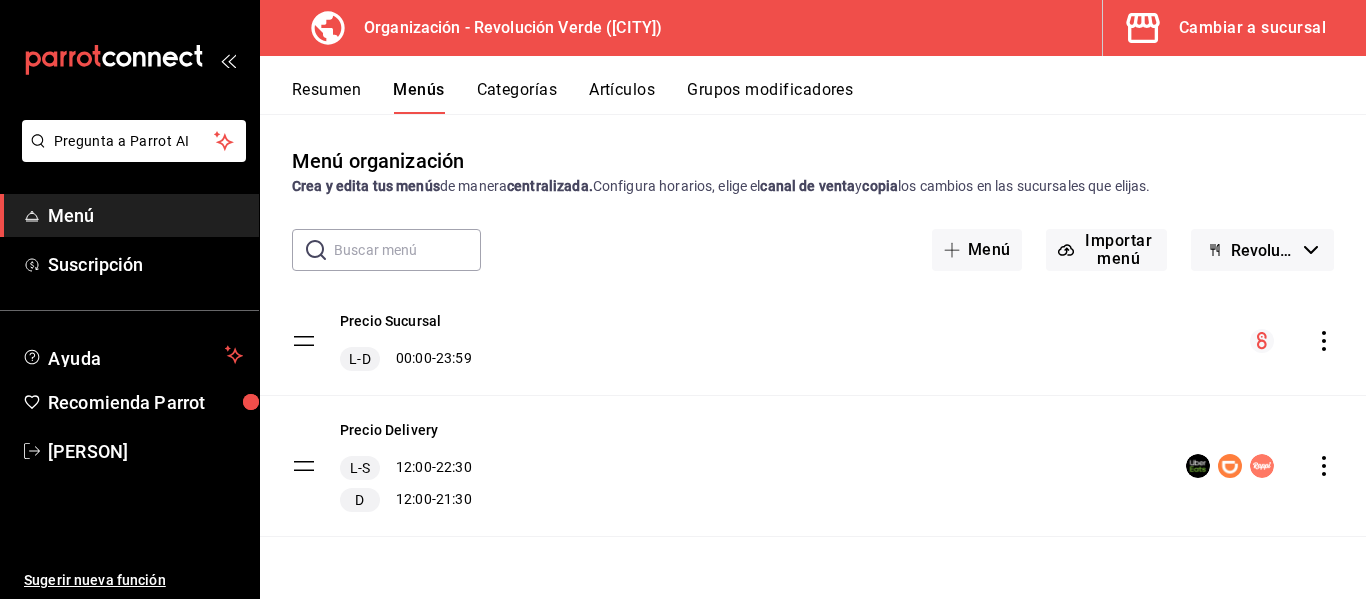 click 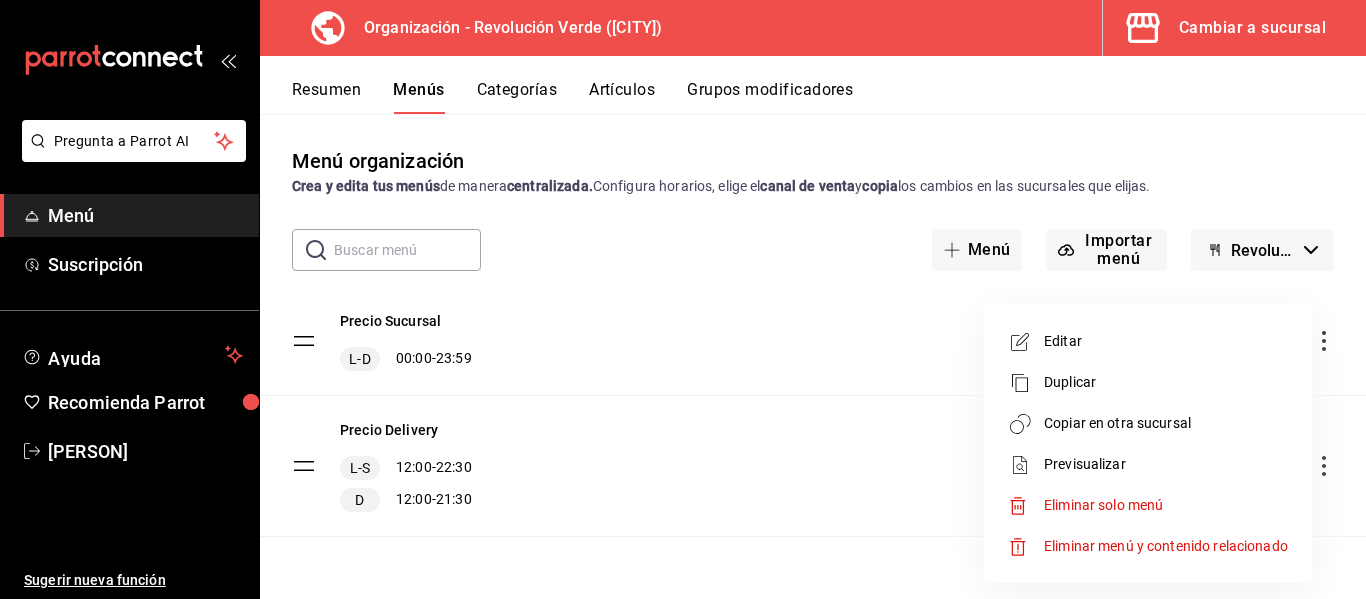 click on "Copiar en otra sucursal" at bounding box center (1166, 423) 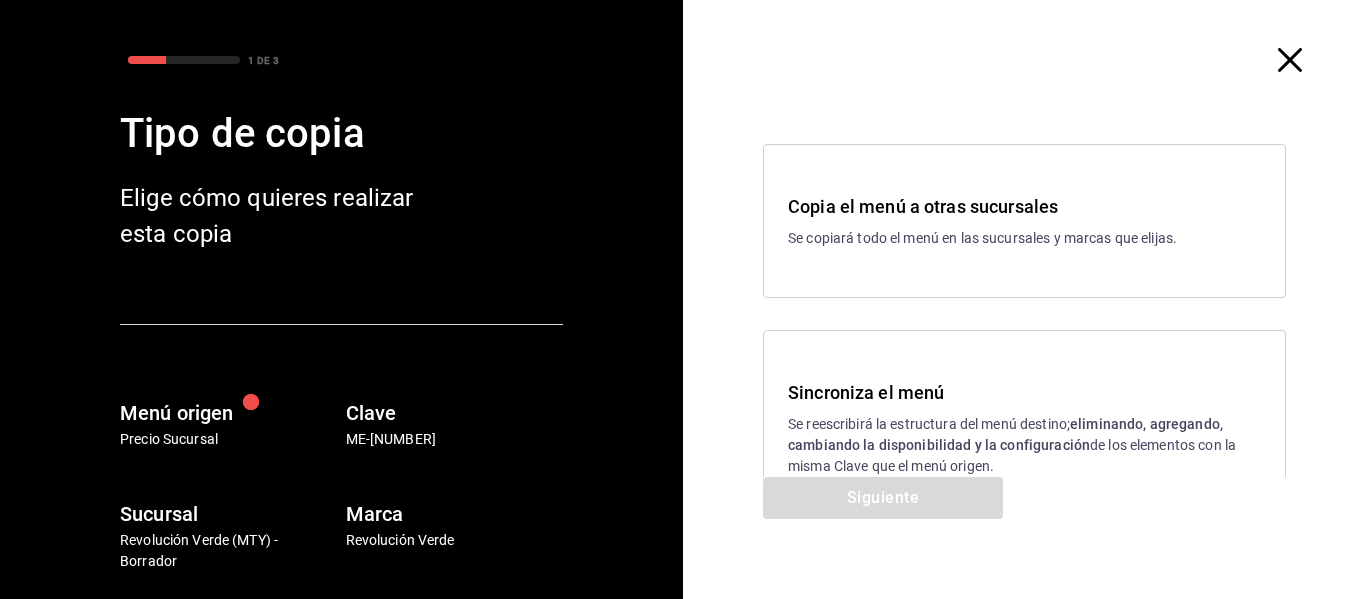 click on "Sincroniza el menú Se reescribirá la estructura del menú destino;  eliminando, agregando, cambiando la disponibilidad y la configuración  de los elementos con la misma Clave que el menú origen." at bounding box center [1024, 428] 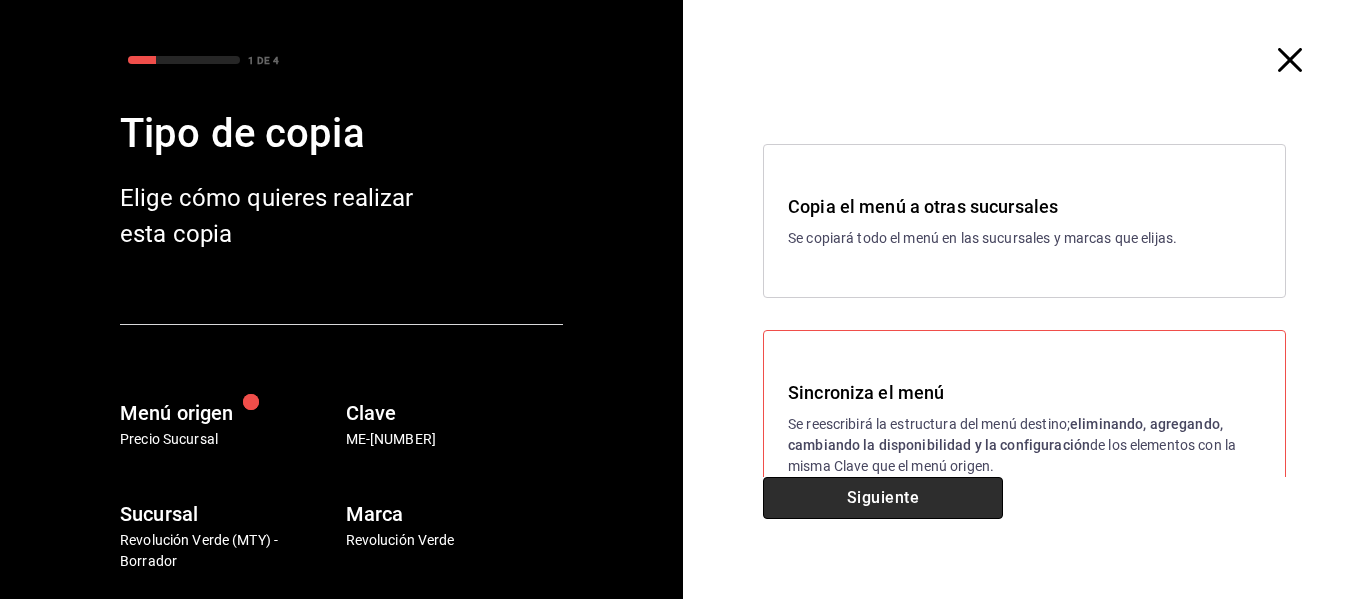 click on "Siguiente" at bounding box center (883, 498) 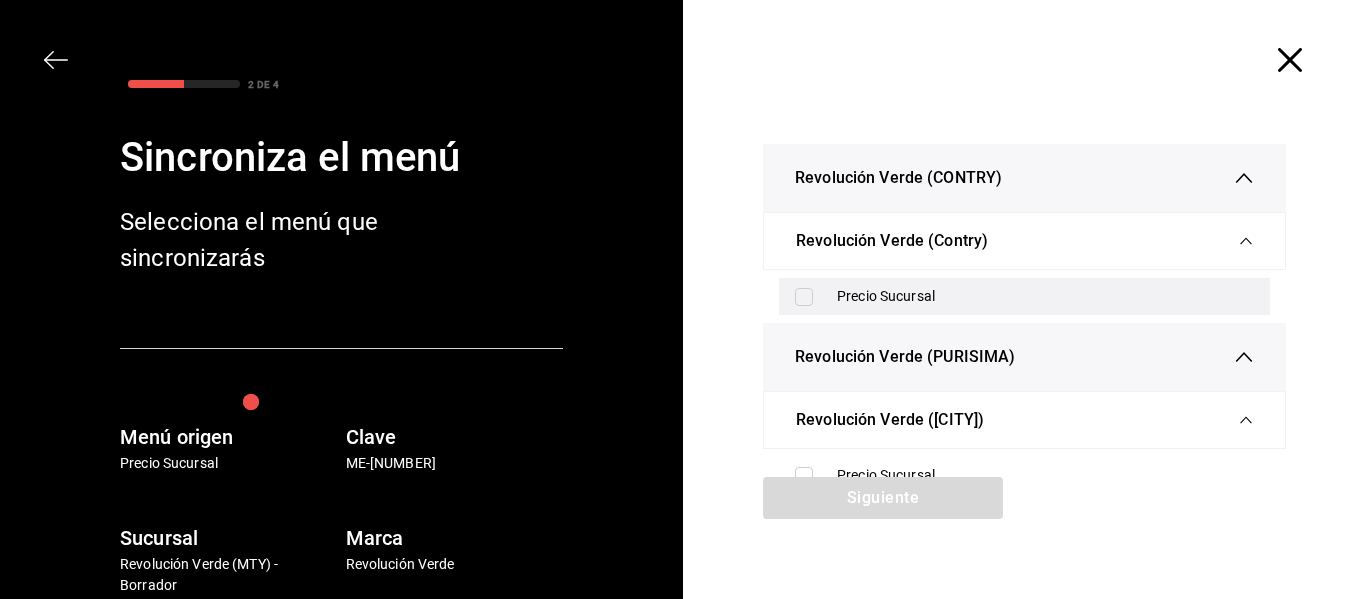 click on "Precio Sucursal" at bounding box center [1024, 296] 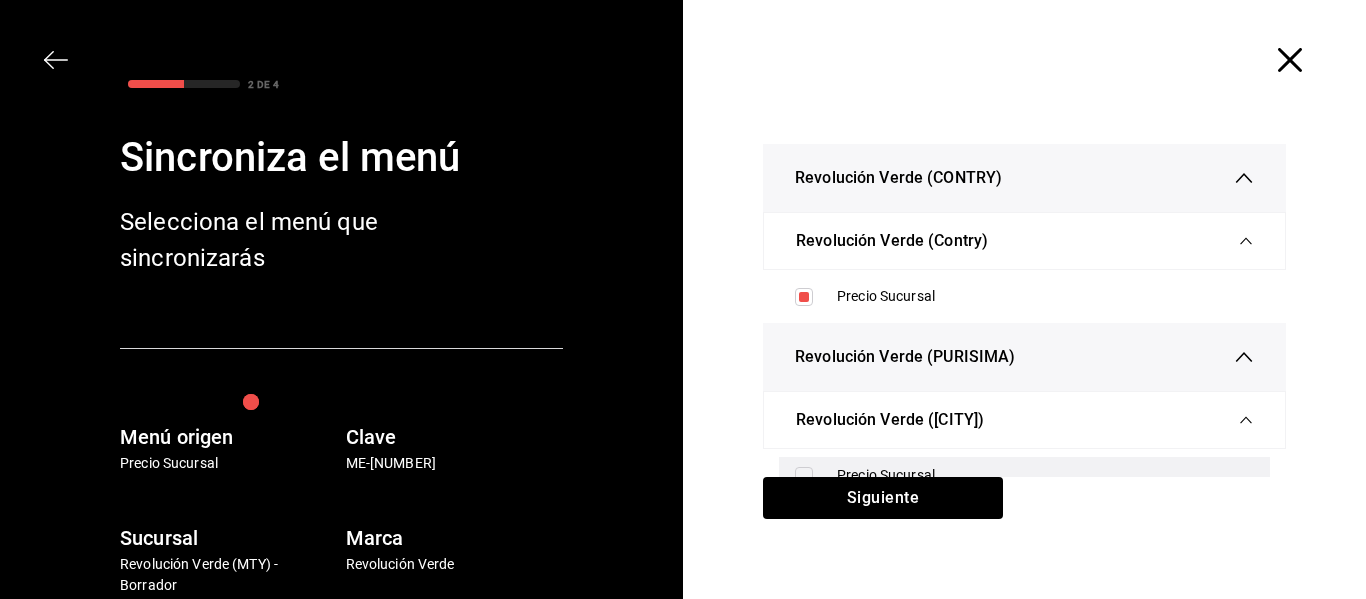 click on "Precio Sucursal" at bounding box center (1024, 475) 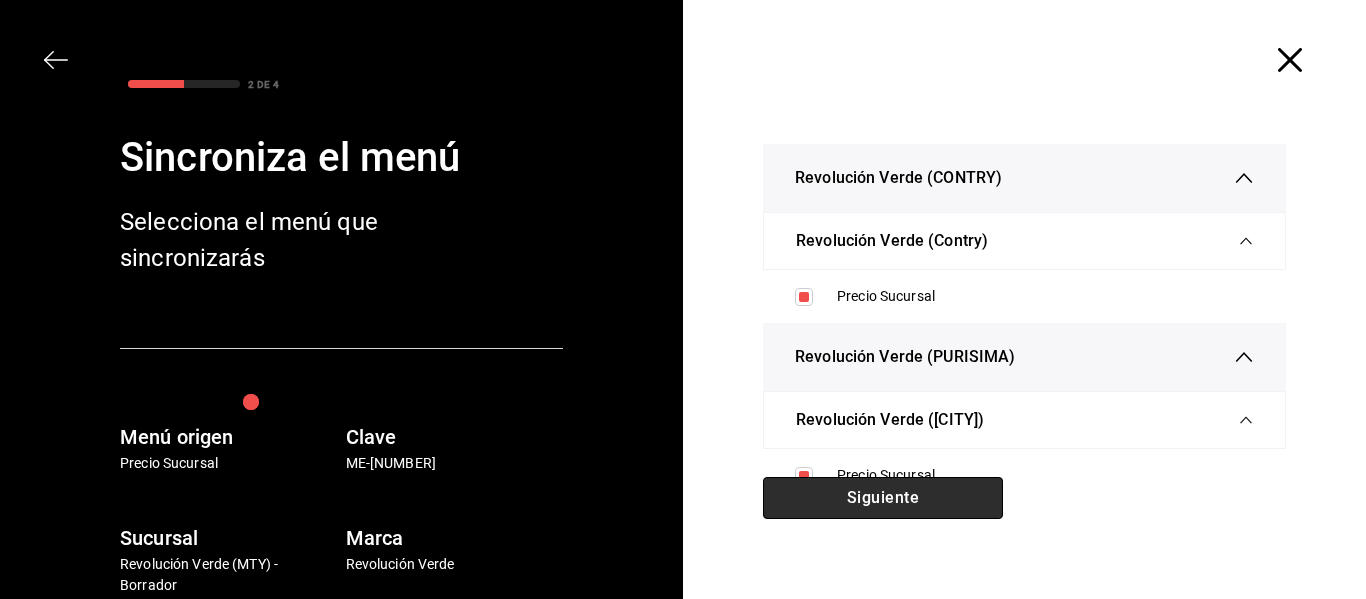 click on "Siguiente" at bounding box center (883, 498) 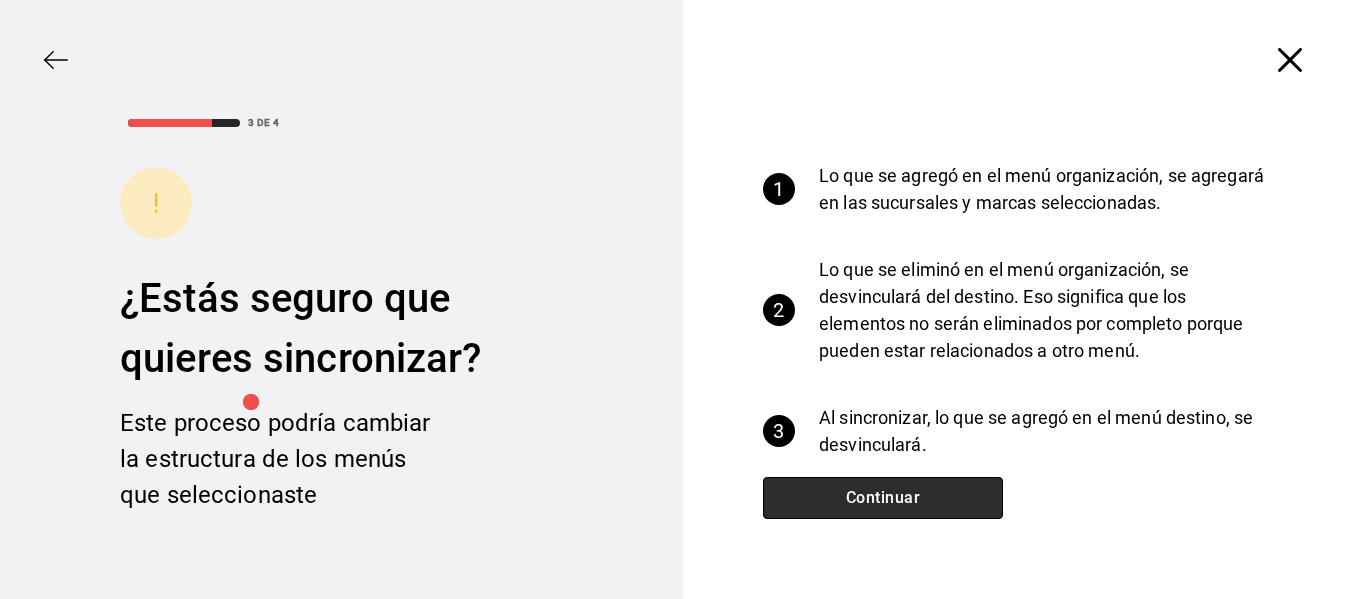 click on "Continuar" at bounding box center [883, 498] 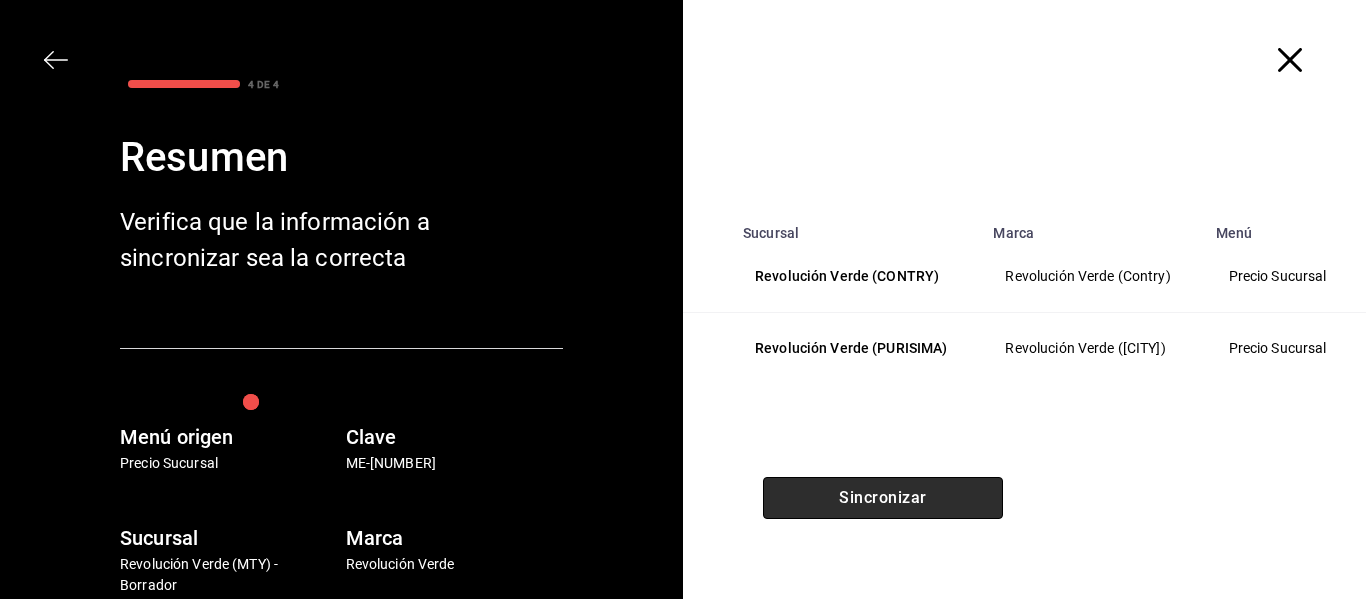 click on "Sincronizar" at bounding box center [883, 498] 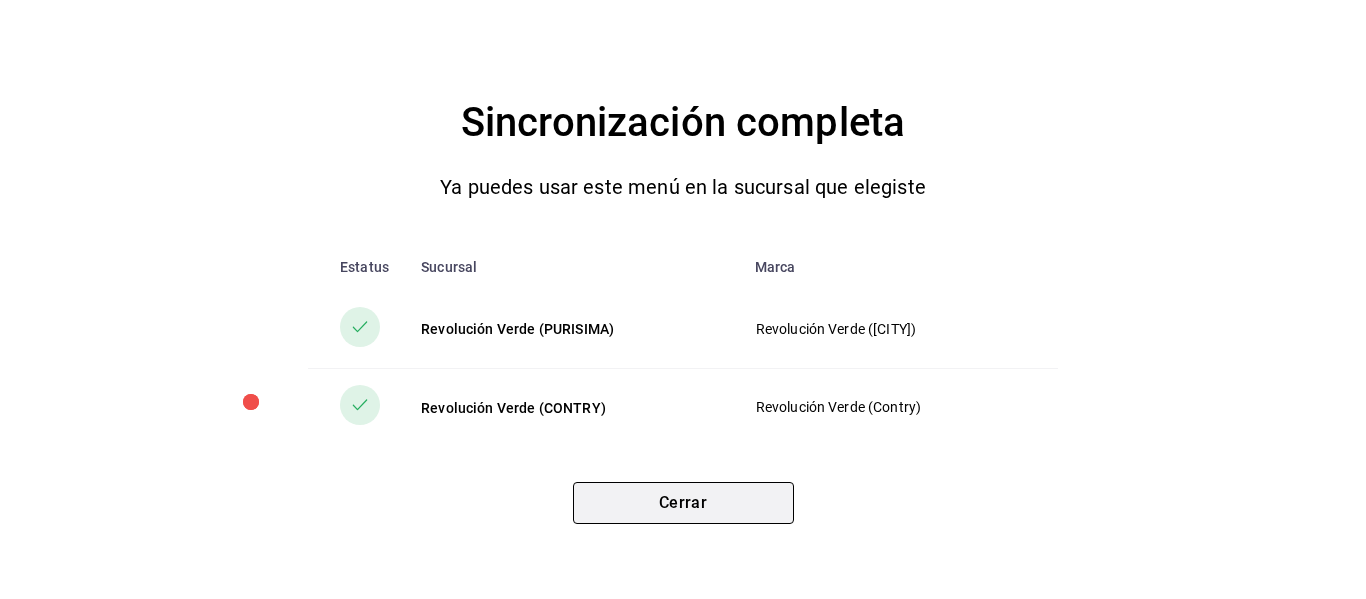 click on "Cerrar" at bounding box center [683, 503] 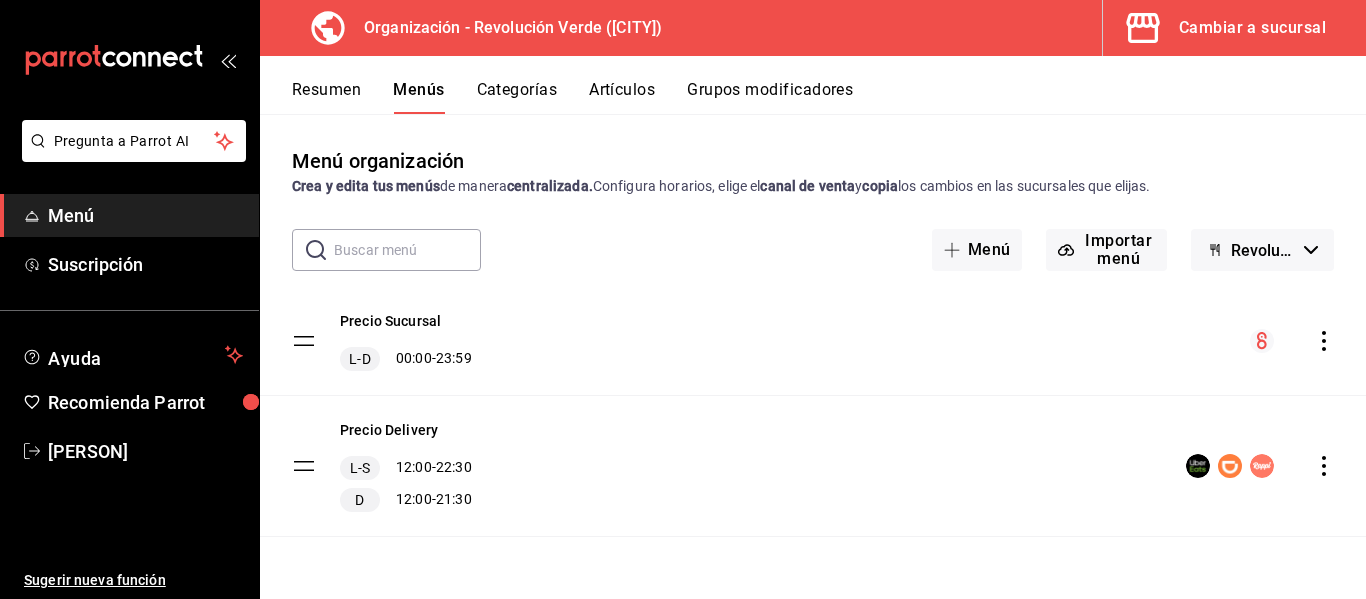 click on "Resumen Menús Categorías Artículos Grupos modificadores" at bounding box center (813, 85) 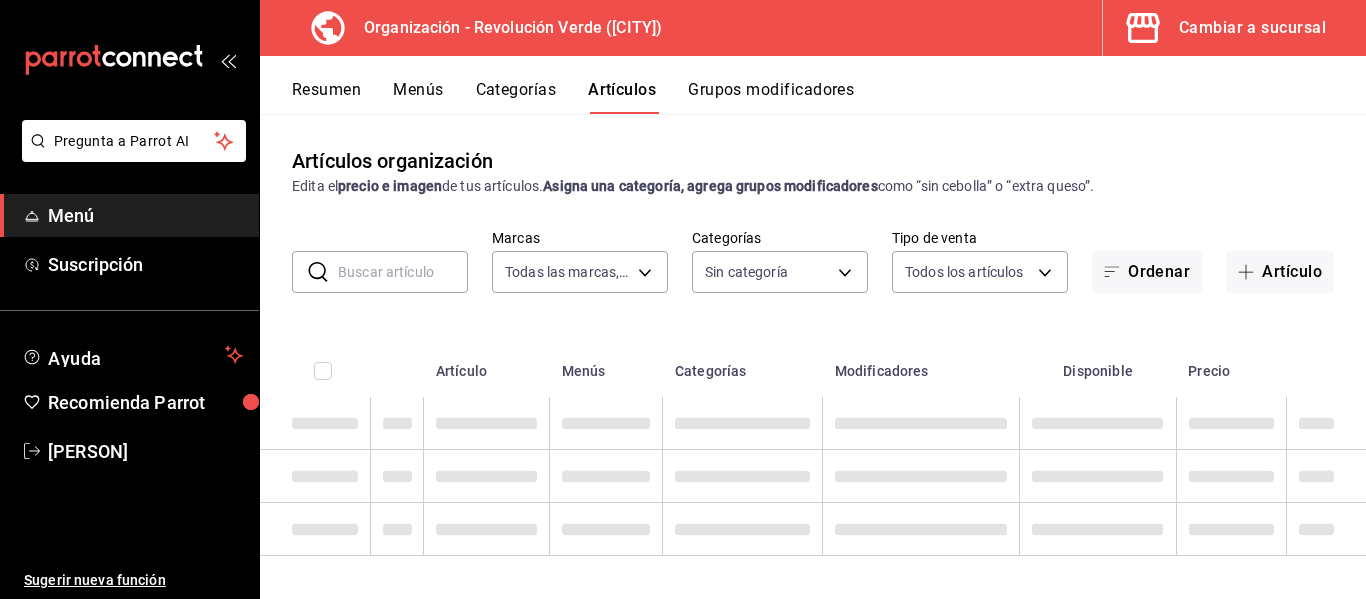 type on "[UUID]" 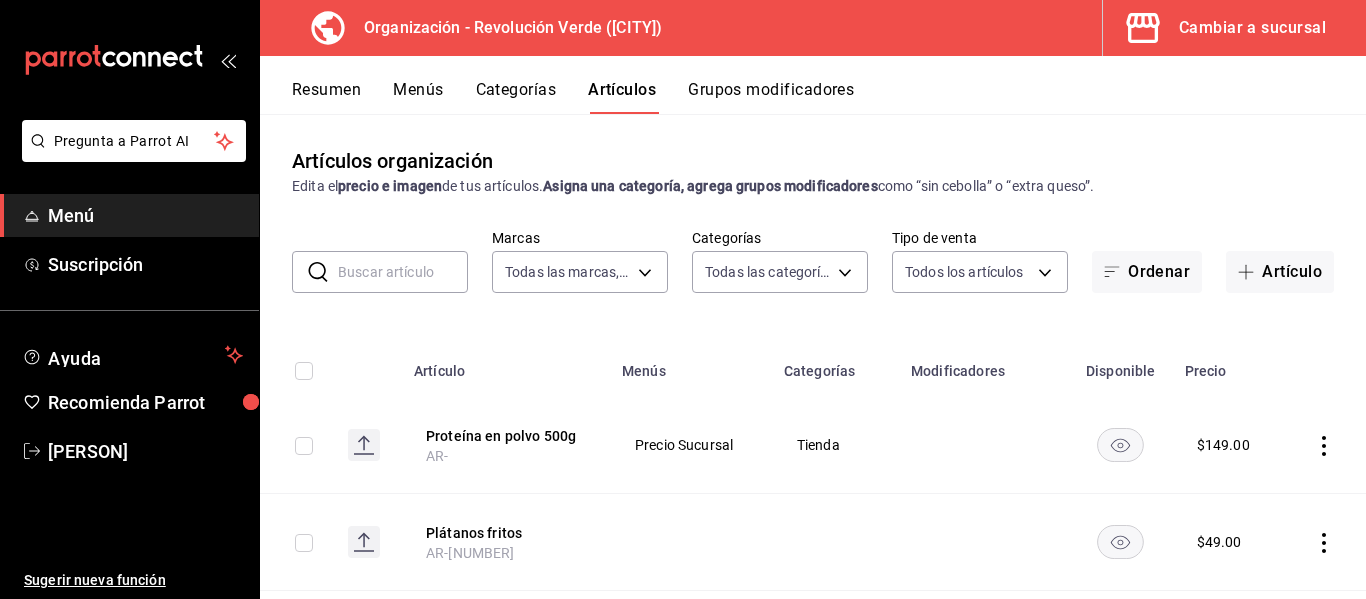type on "[UUID],[UUID],[UUID],[UUID],[UUID],[UUID],[UUID],[UUID],[UUID],[UUID],[UUID]" 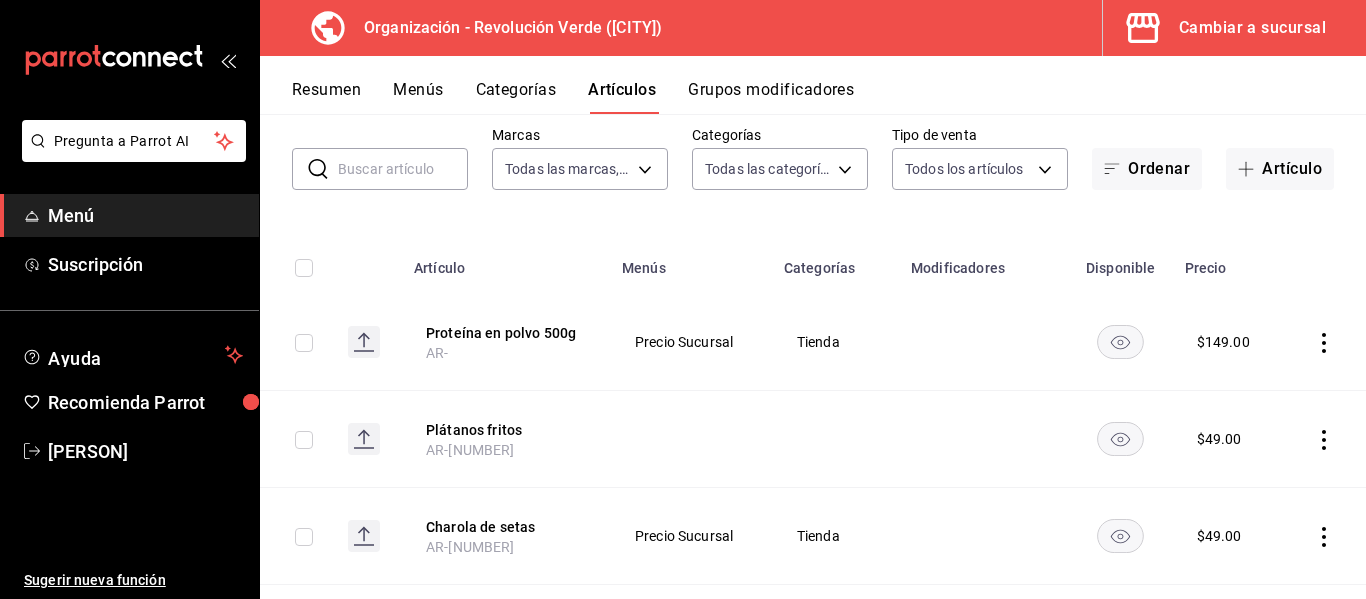 scroll, scrollTop: 98, scrollLeft: 0, axis: vertical 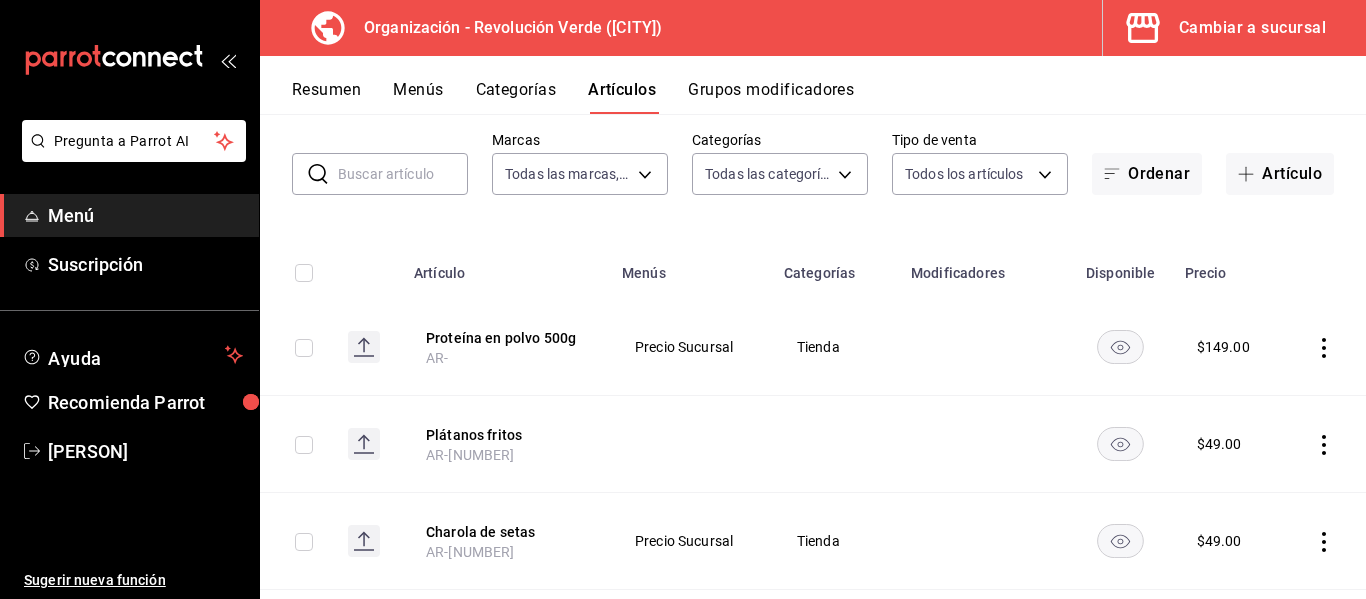 click 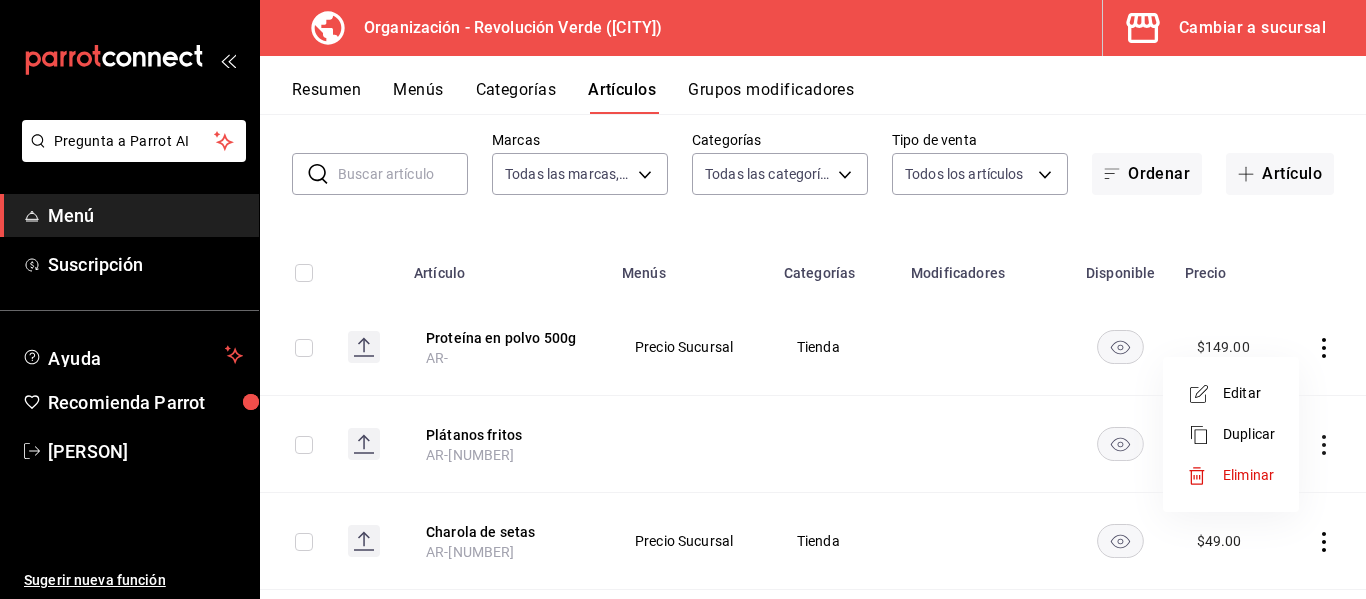 click on "Editar" at bounding box center (1249, 393) 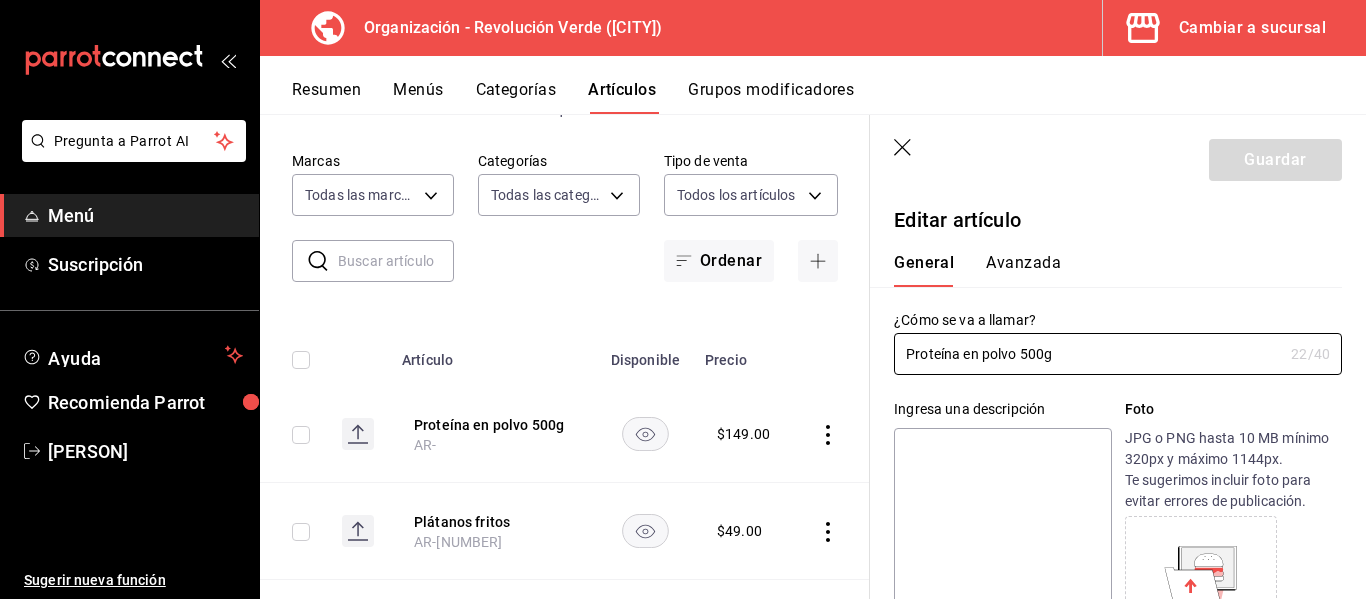 type on "$149.00" 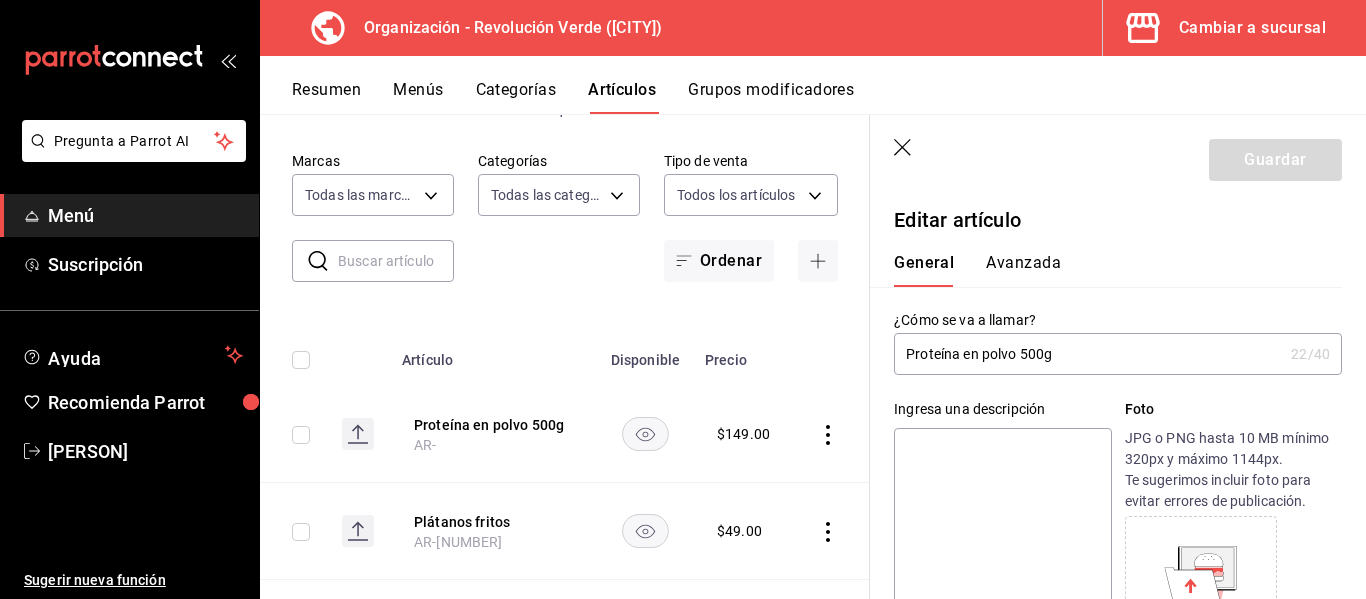 click on "Proteína en polvo 500g" at bounding box center [1088, 354] 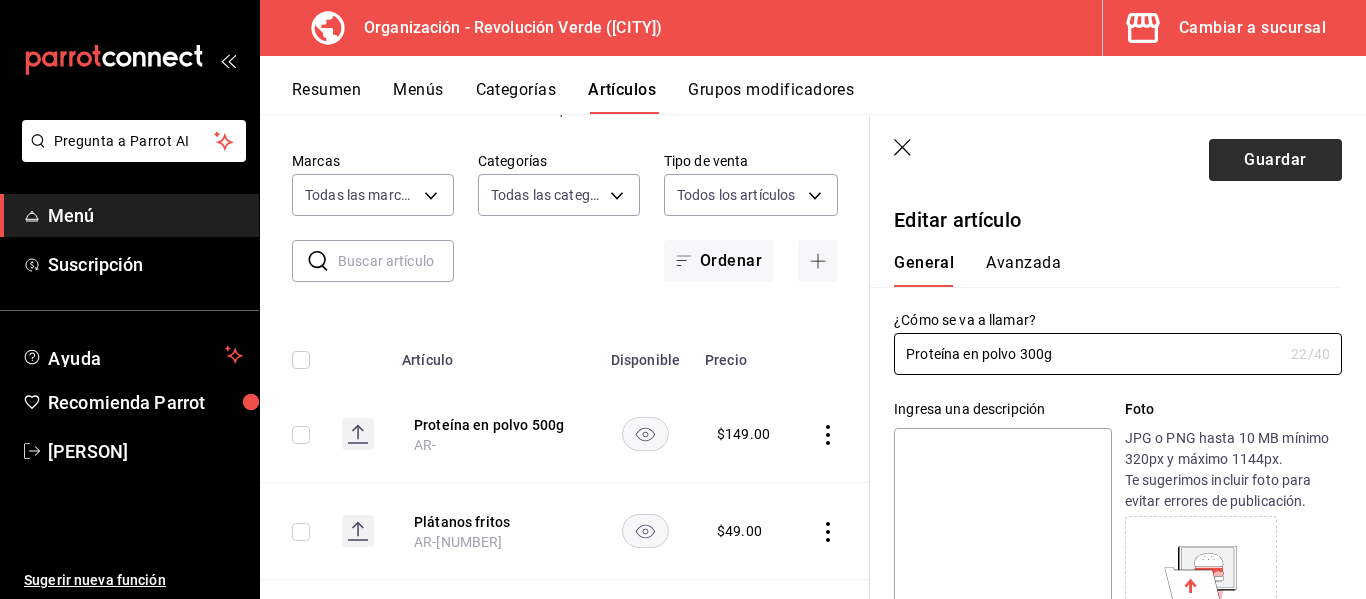 type on "Proteína en polvo 300g" 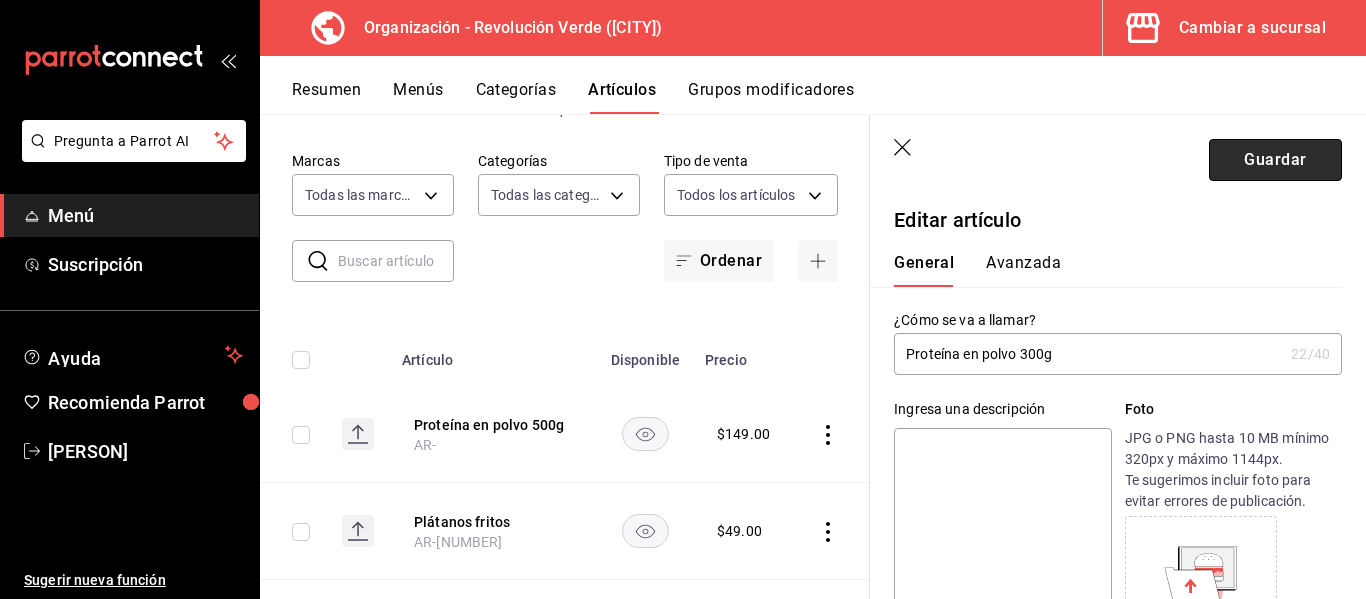 click on "Guardar" at bounding box center [1275, 160] 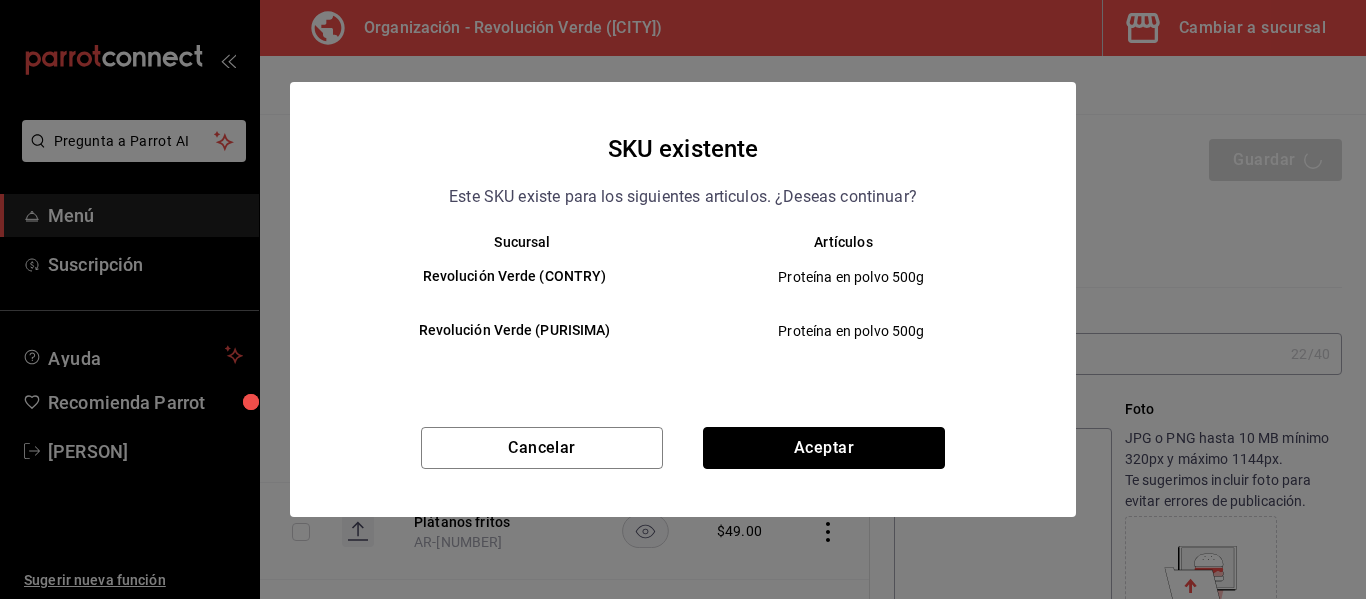 click on "Aceptar" at bounding box center (824, 448) 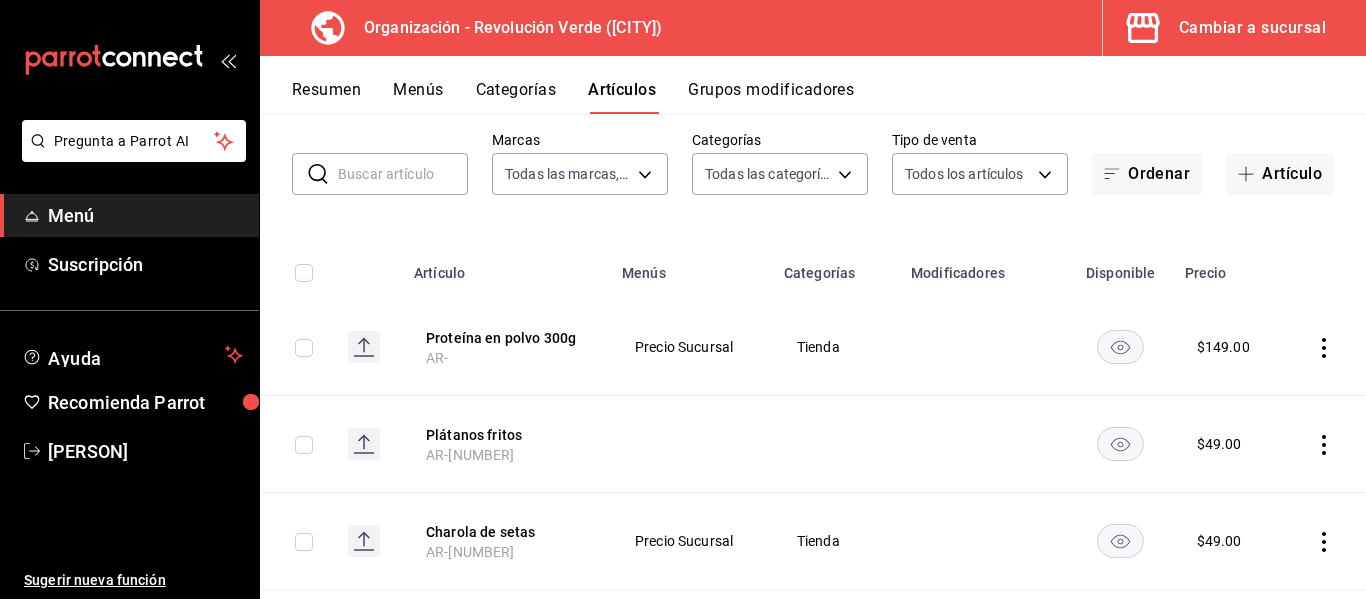 scroll, scrollTop: 6, scrollLeft: 0, axis: vertical 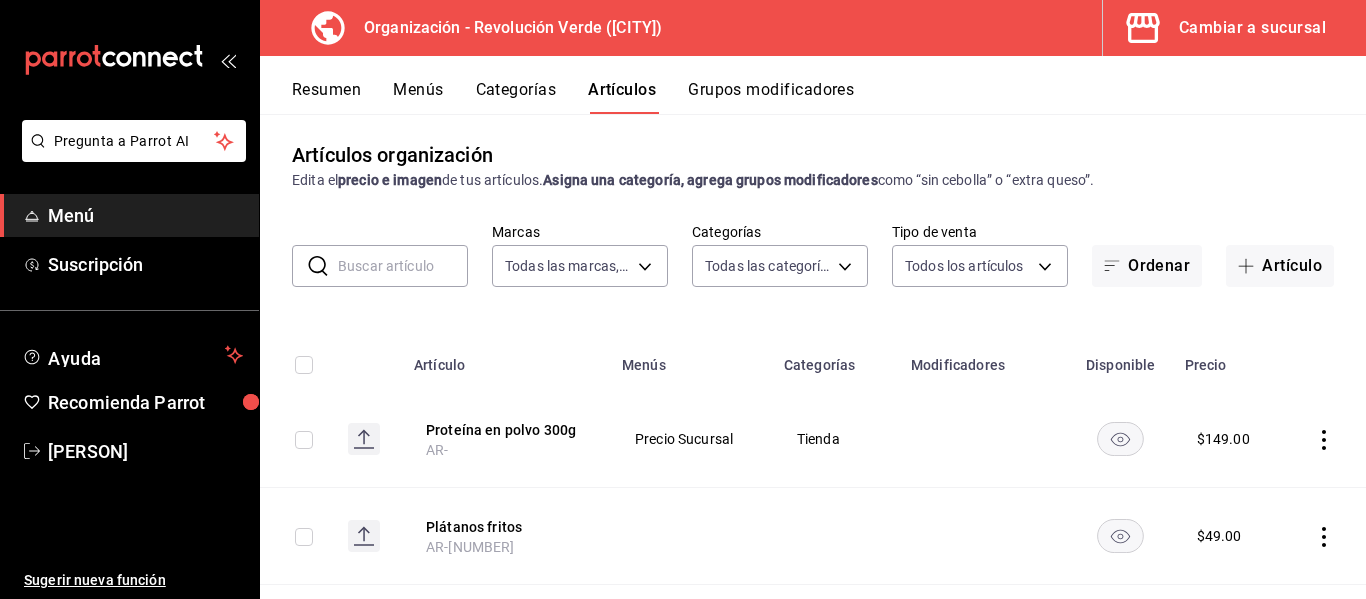 click 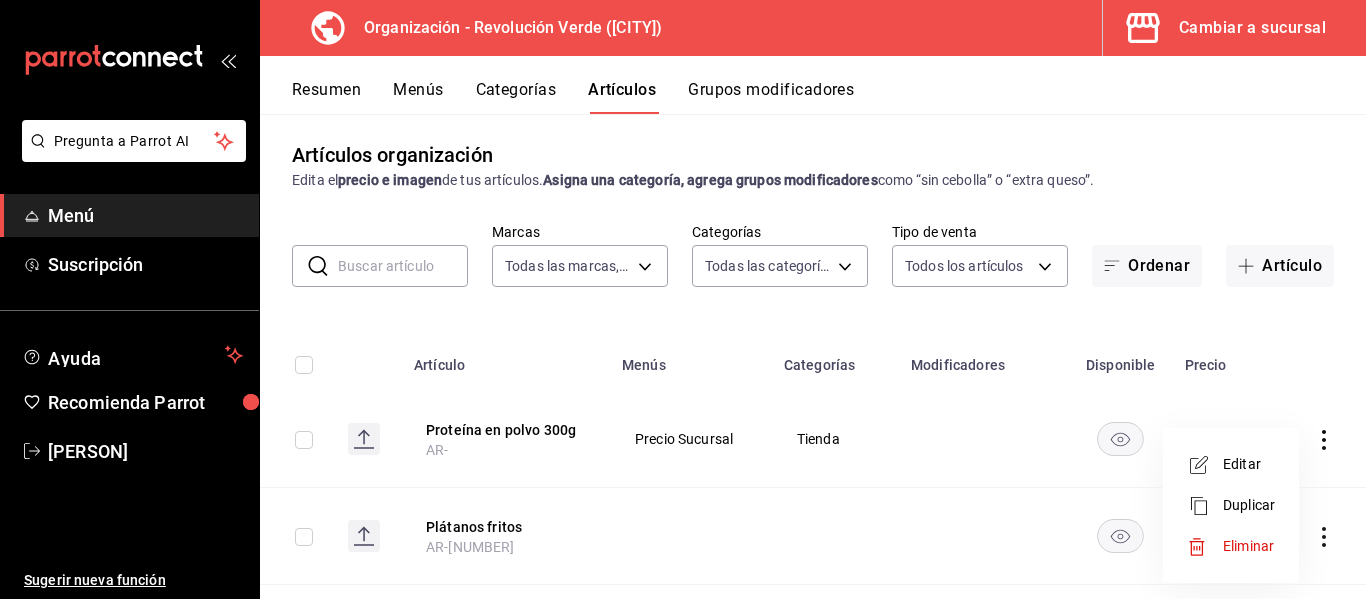 click at bounding box center (683, 299) 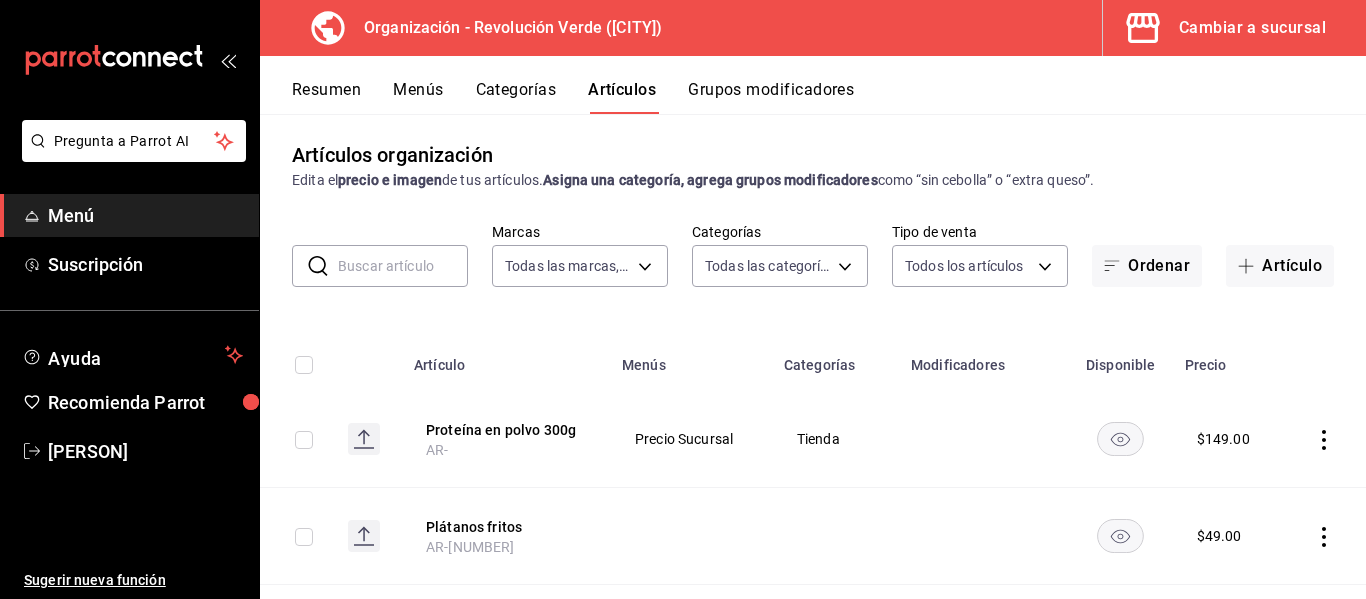 click on "Categorías" at bounding box center (516, 97) 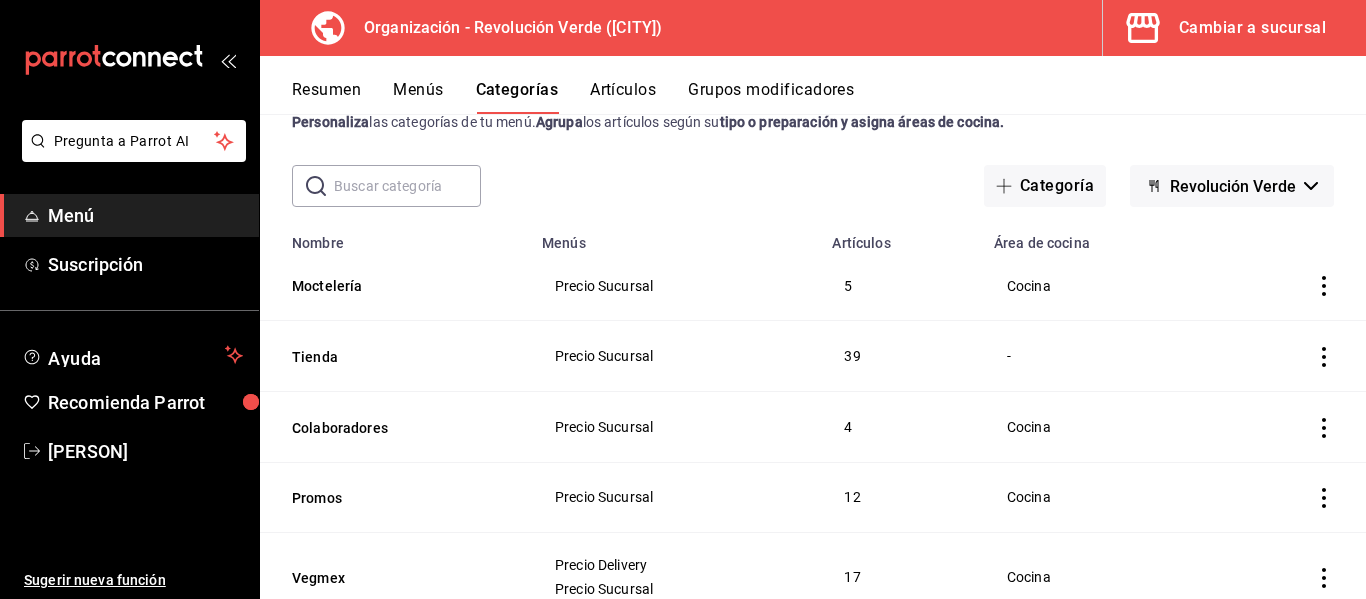 scroll, scrollTop: 67, scrollLeft: 0, axis: vertical 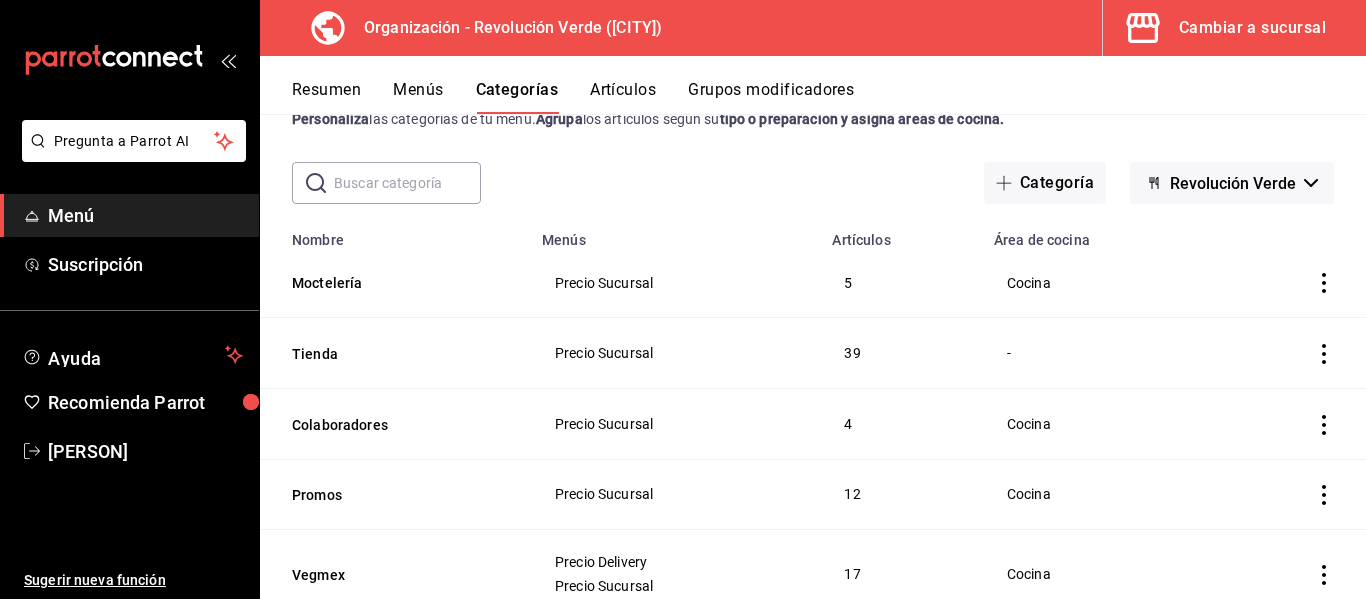 click 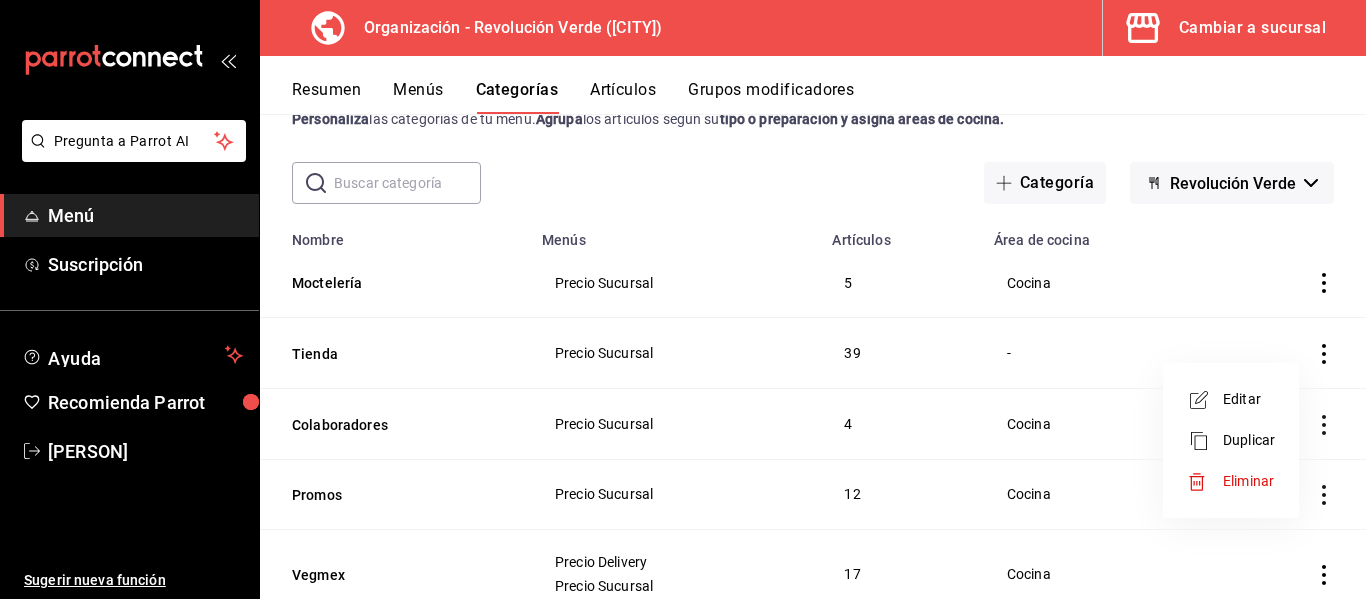 click on "Editar" at bounding box center (1249, 399) 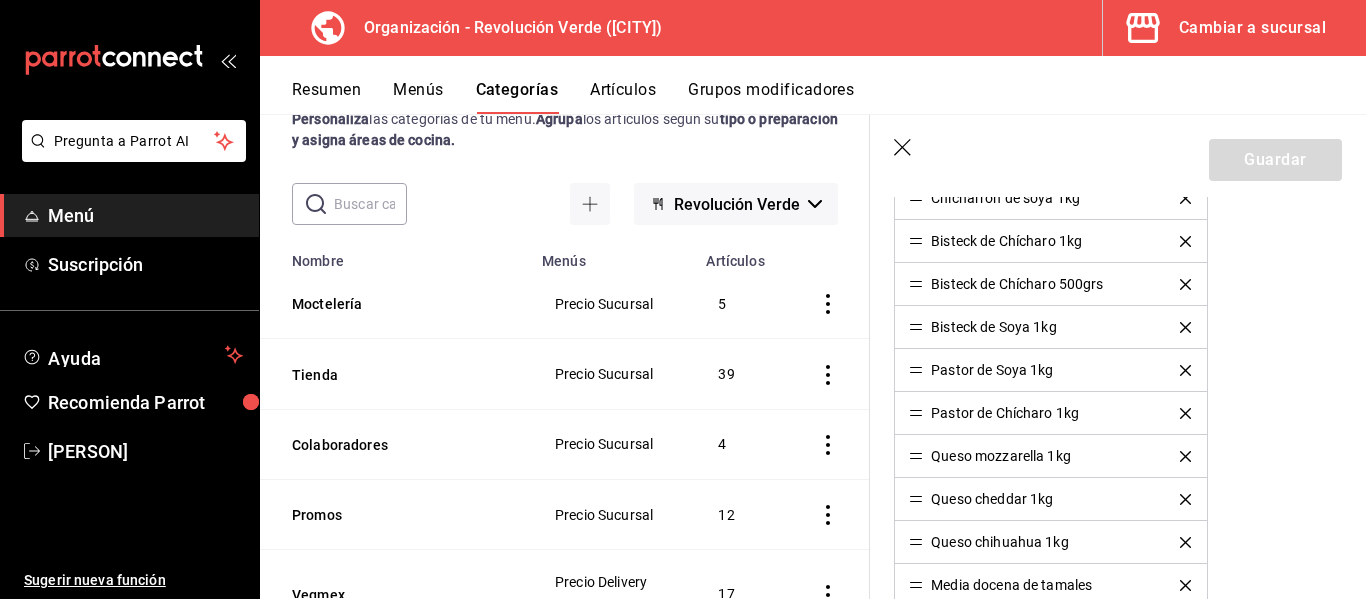 scroll, scrollTop: 622, scrollLeft: 0, axis: vertical 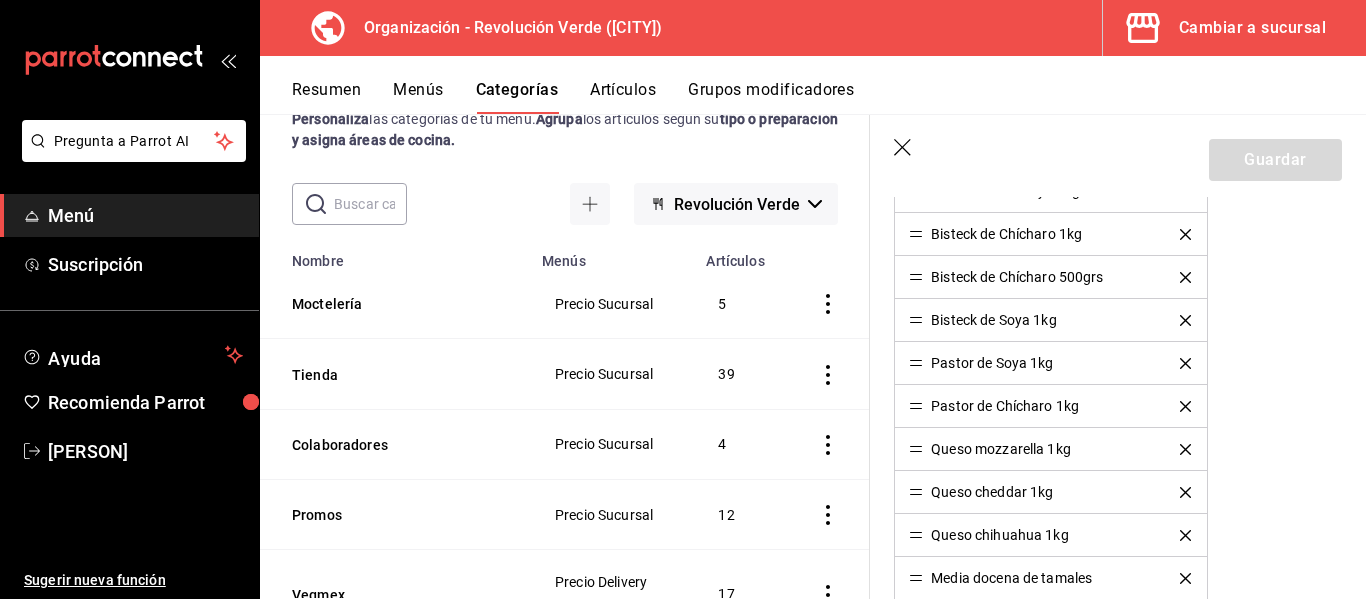 click 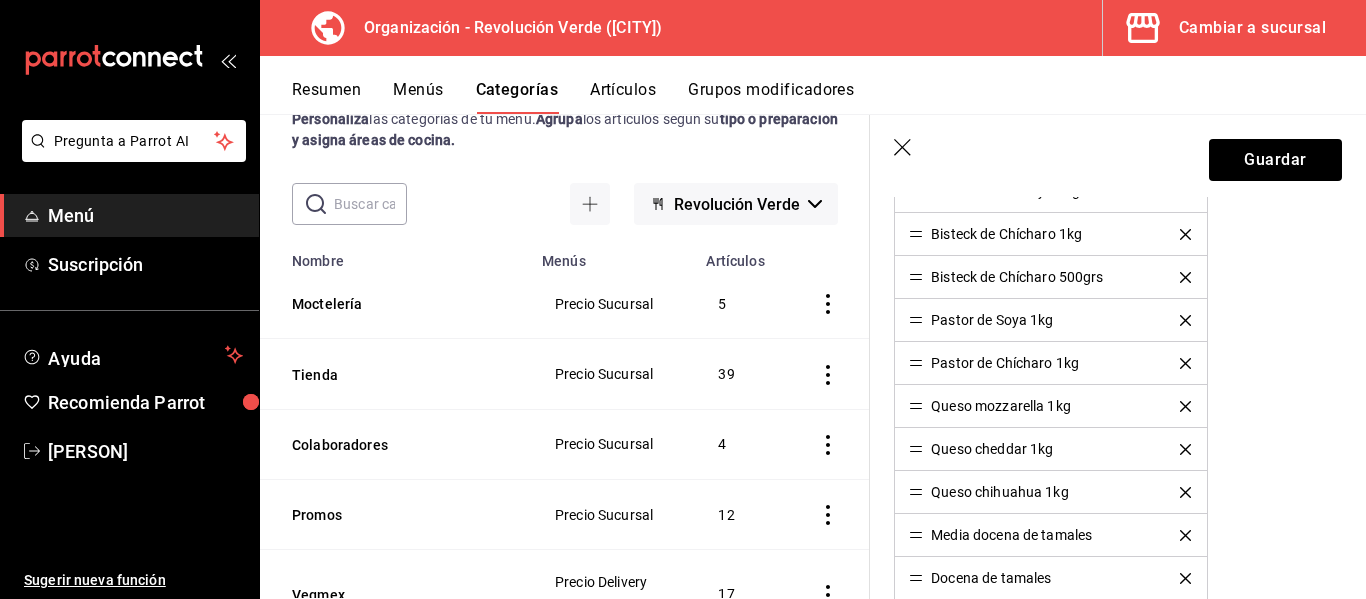 click 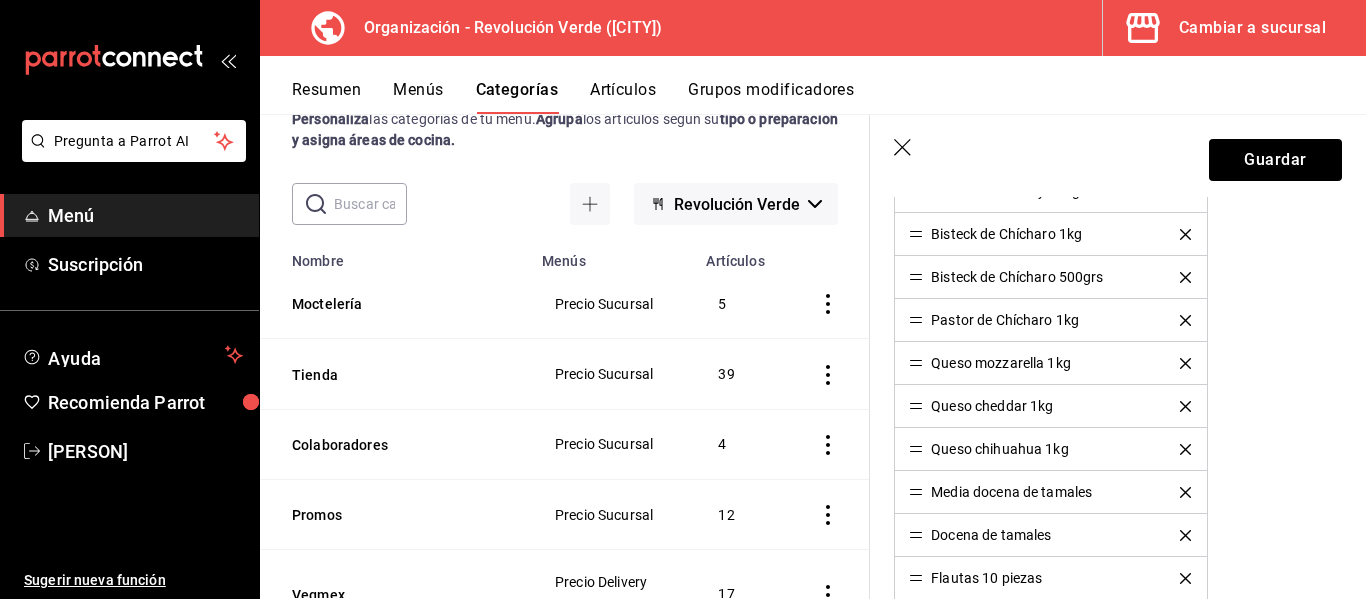 click 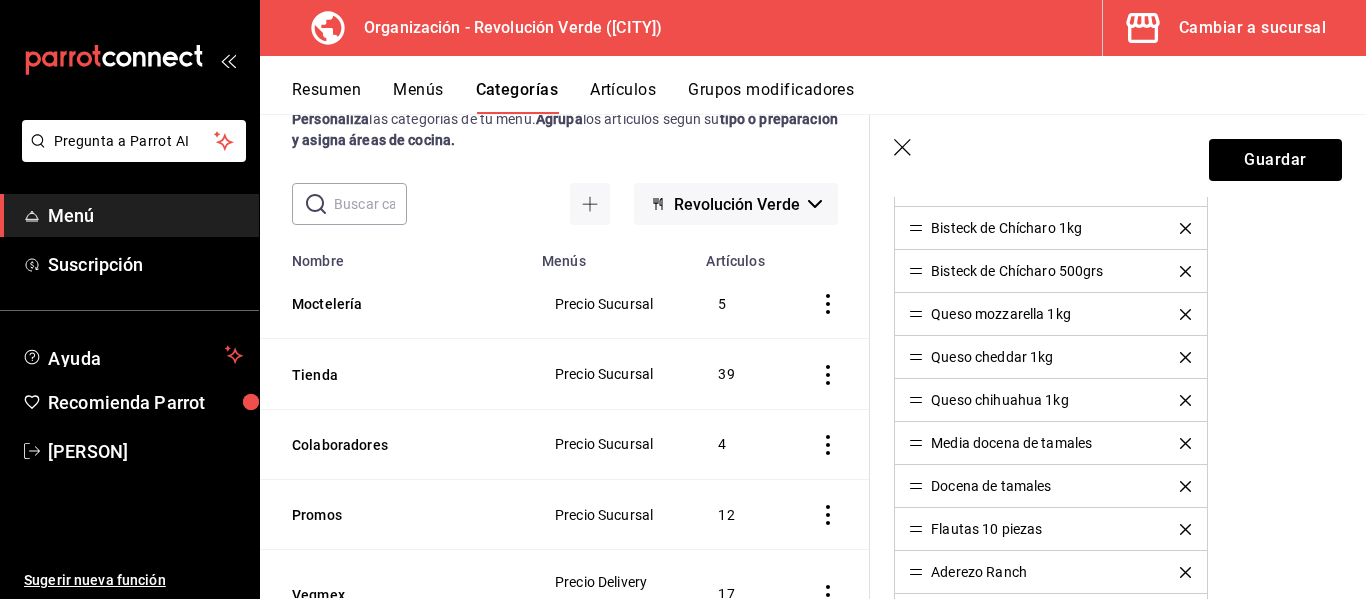 scroll, scrollTop: 634, scrollLeft: 0, axis: vertical 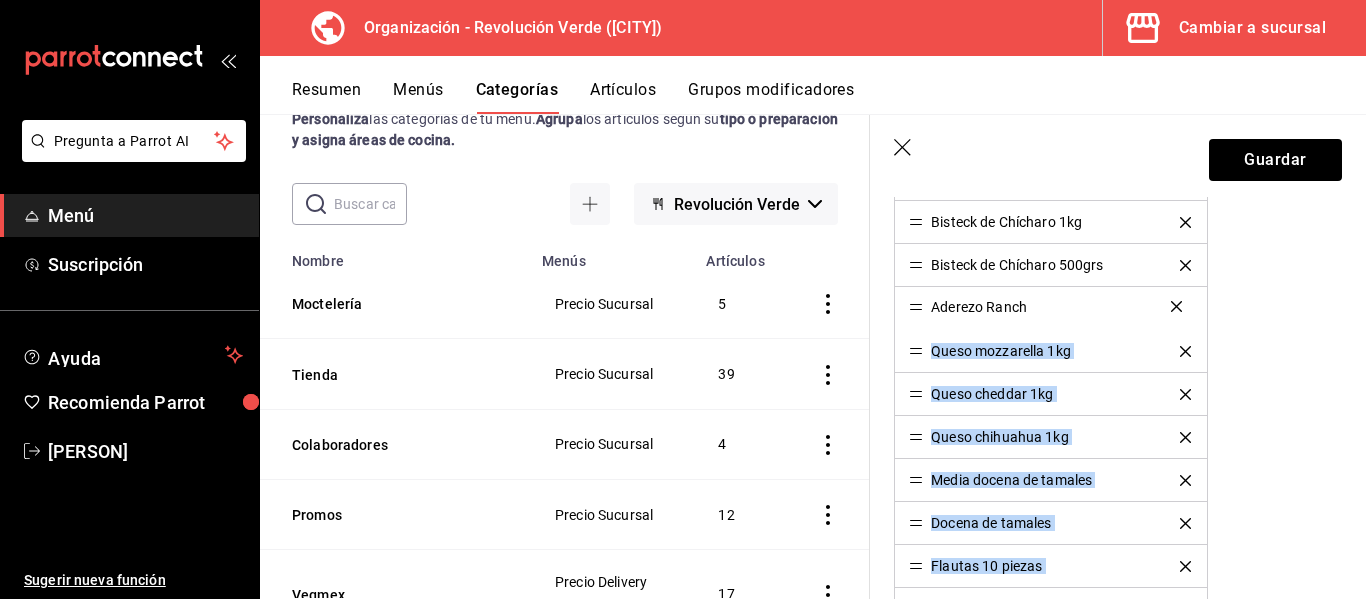 drag, startPoint x: 911, startPoint y: 561, endPoint x: 911, endPoint y: 301, distance: 260 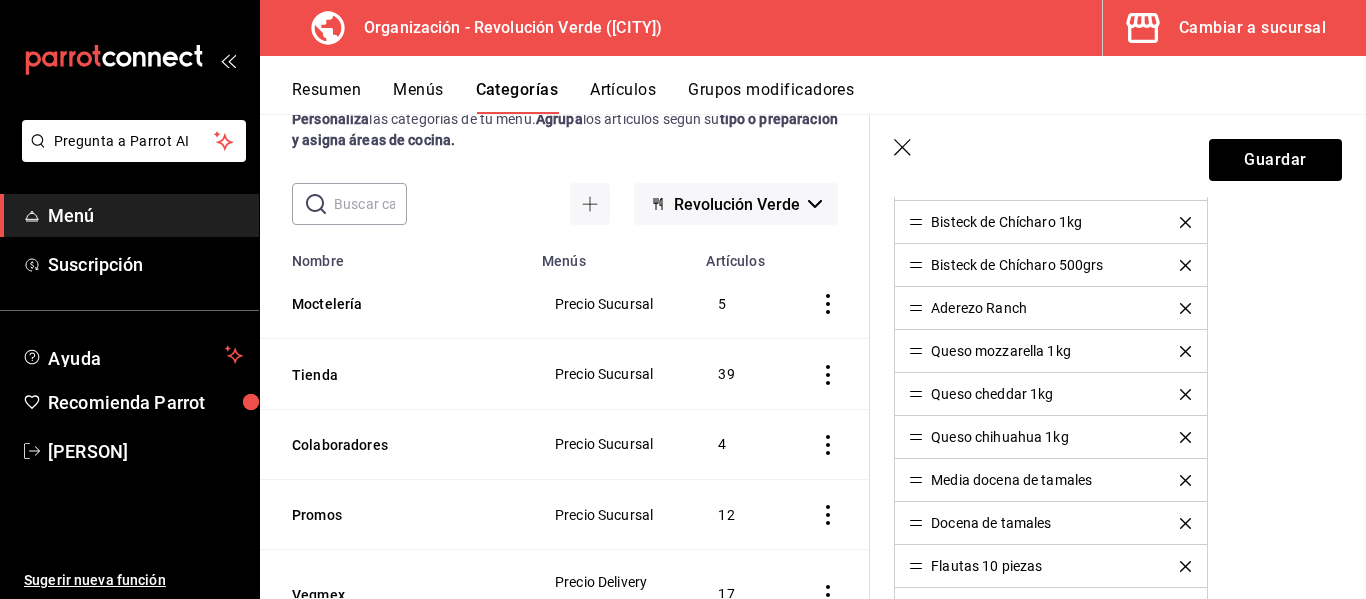 click on "Chicharrón de soya 1kg Bisteck de Chícharo 1kg Bisteck de Chícharo 500grs Aderezo Ranch Queso mozzarella 1kg Queso cheddar 1kg Queso chihuahua 1kg Media docena de tamales Docena de tamales Flautas 10 piezas Aderezo de Chipotle Salsa Original de Alitas Salsa Guera Salsa Habanero Salsa Jalapeño Salsa Árbol Salsa Morita Salsa Aguacatosa Mayonesa RV Crema RV Tofu extra firme Tofu firme Burger Mix Harina de Garbanzo 1kg Proteína Seca 300g Queso Chihuahua 250g Queso Manchego 250g Queso Mozarella 250g Queso Panela 250g Paquete de galletas Caja de galletas Caja de empanadas Aderezo Ranch Jalapeño Seitan 200g Charola de setas Proteína en polvo 300g" at bounding box center [1118, 931] 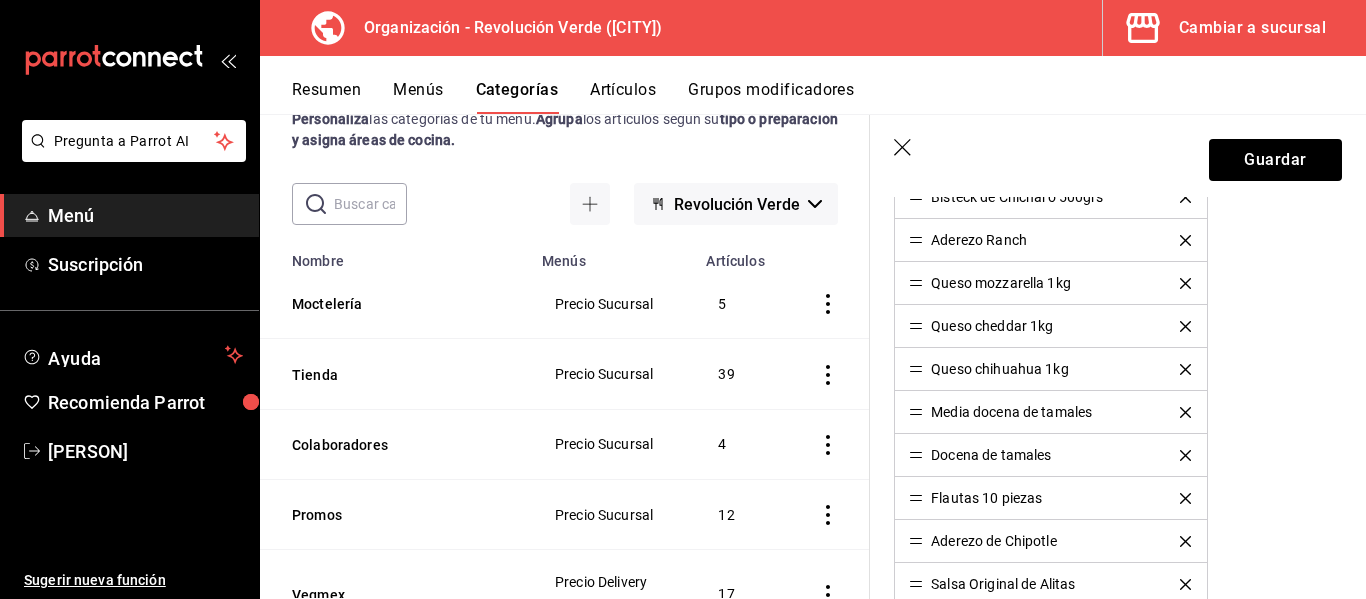 scroll, scrollTop: 708, scrollLeft: 0, axis: vertical 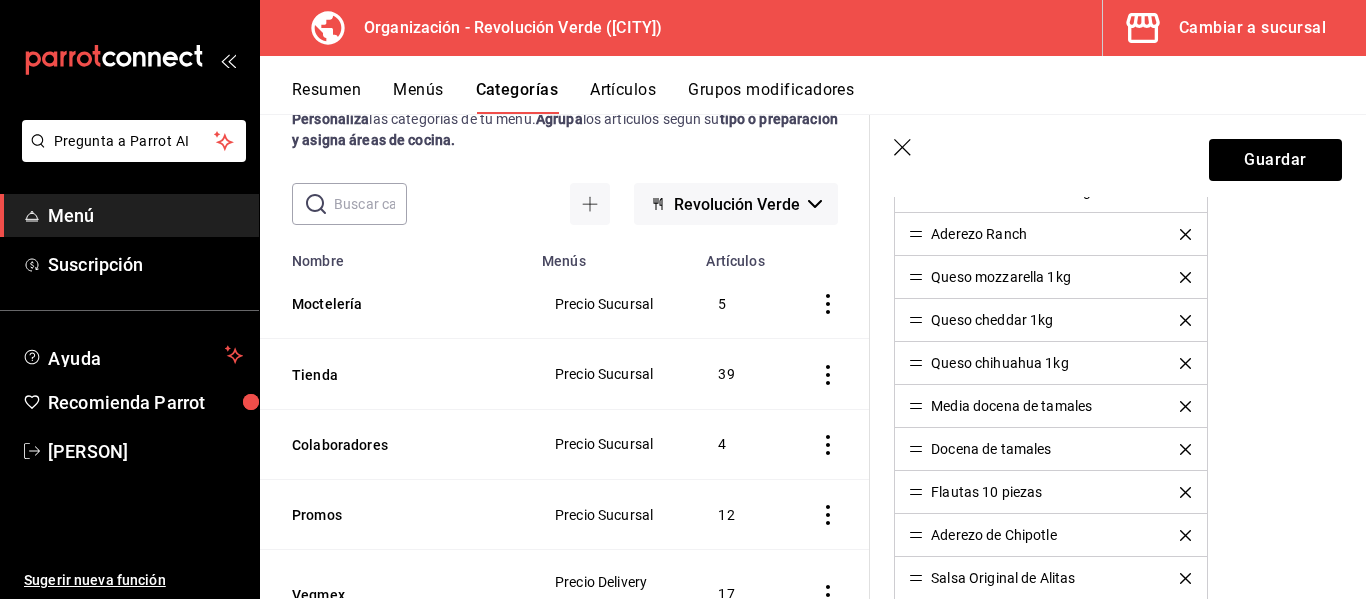 click on "Aderezo de Chipotle" at bounding box center [1050, 535] 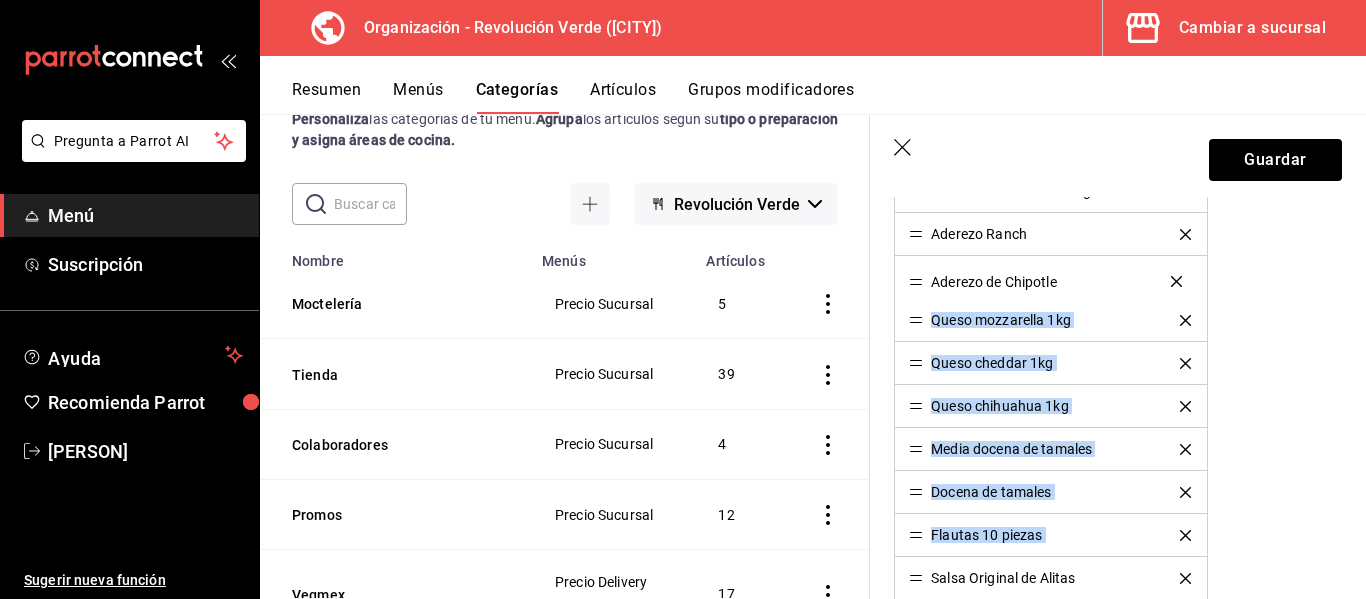 drag, startPoint x: 916, startPoint y: 534, endPoint x: 892, endPoint y: 280, distance: 255.13133 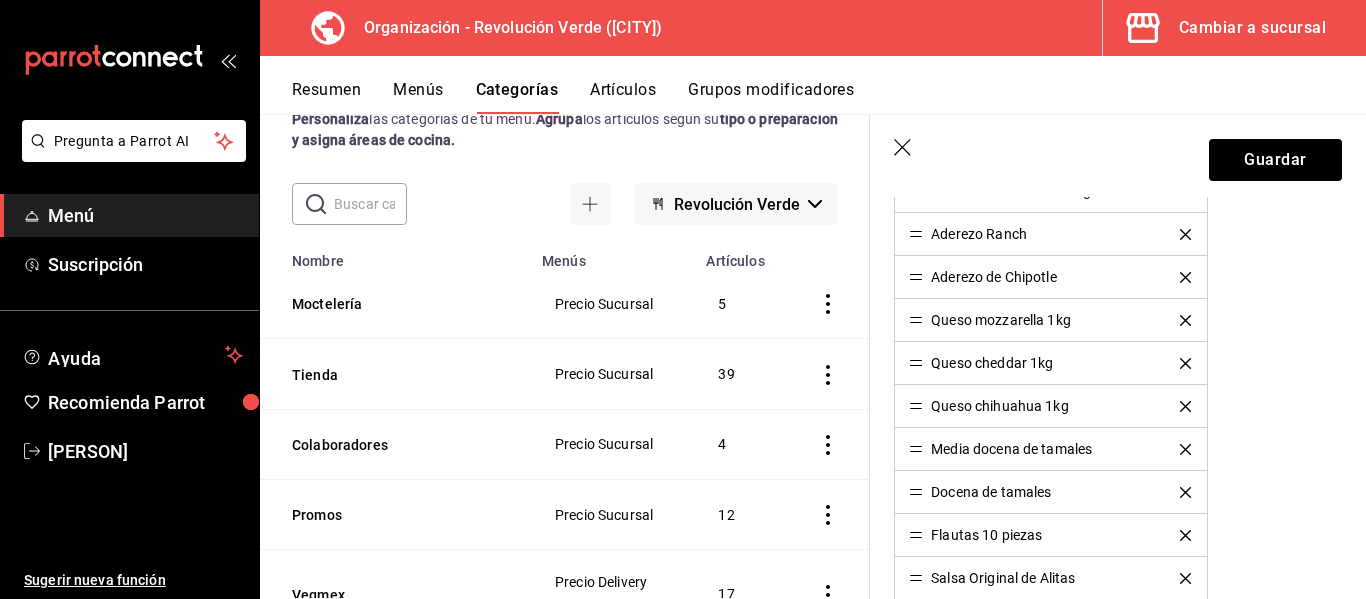 click on "Chicharrón de soya 1kg Bisteck de Chícharo 1kg Bisteck de Chícharo 500grs Aderezo Ranch Aderezo de Chipotle Queso mozzarella 1kg Queso cheddar 1kg Queso chihuahua 1kg Media docena de tamales Docena de tamales Flautas 10 piezas Salsa Original de Alitas Salsa Guera Salsa Habanero Salsa Jalapeño Salsa Árbol Salsa Morita Salsa Aguacatosa Mayonesa RV Crema RV Tofu extra firme Tofu firme Burger Mix Harina de Garbanzo 1kg Proteína Seca 300g Queso Chihuahua 250g Queso Manchego 250g Queso Mozarella 250g Queso Panela 250g Paquete de galletas Caja de galletas Caja de empanadas Aderezo Ranch Jalapeño Seitan 200g Charola de setas Proteína en polvo 300g" at bounding box center (1118, 857) 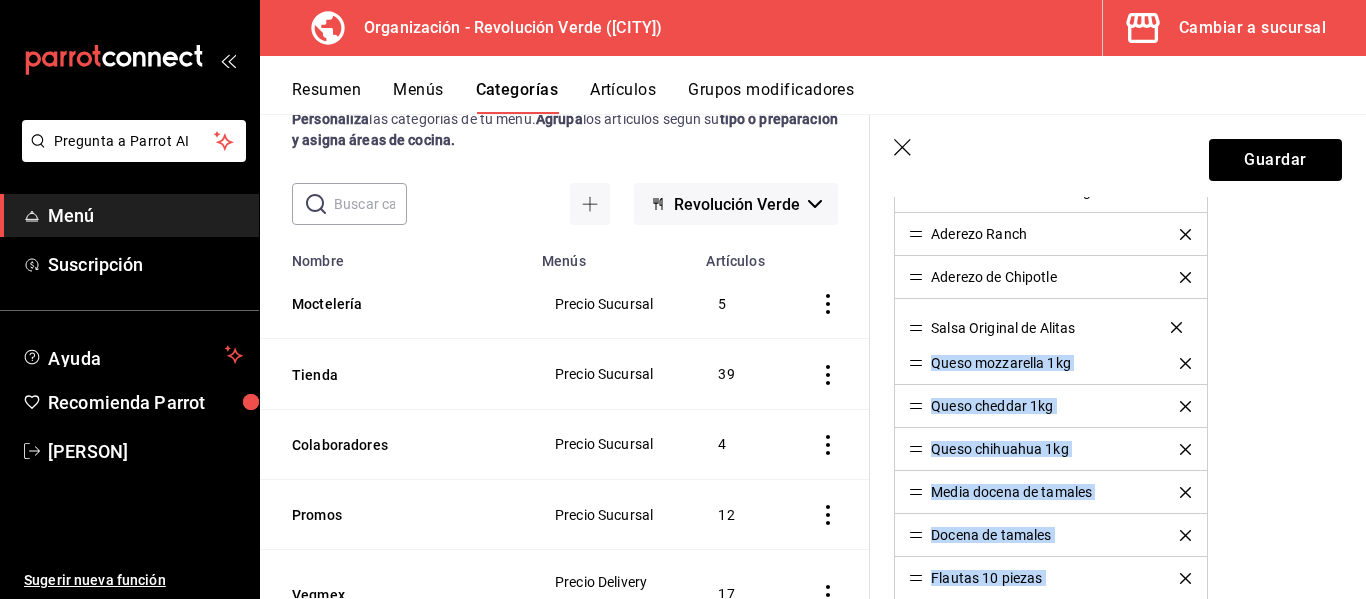 drag, startPoint x: 911, startPoint y: 579, endPoint x: 890, endPoint y: 328, distance: 251.87695 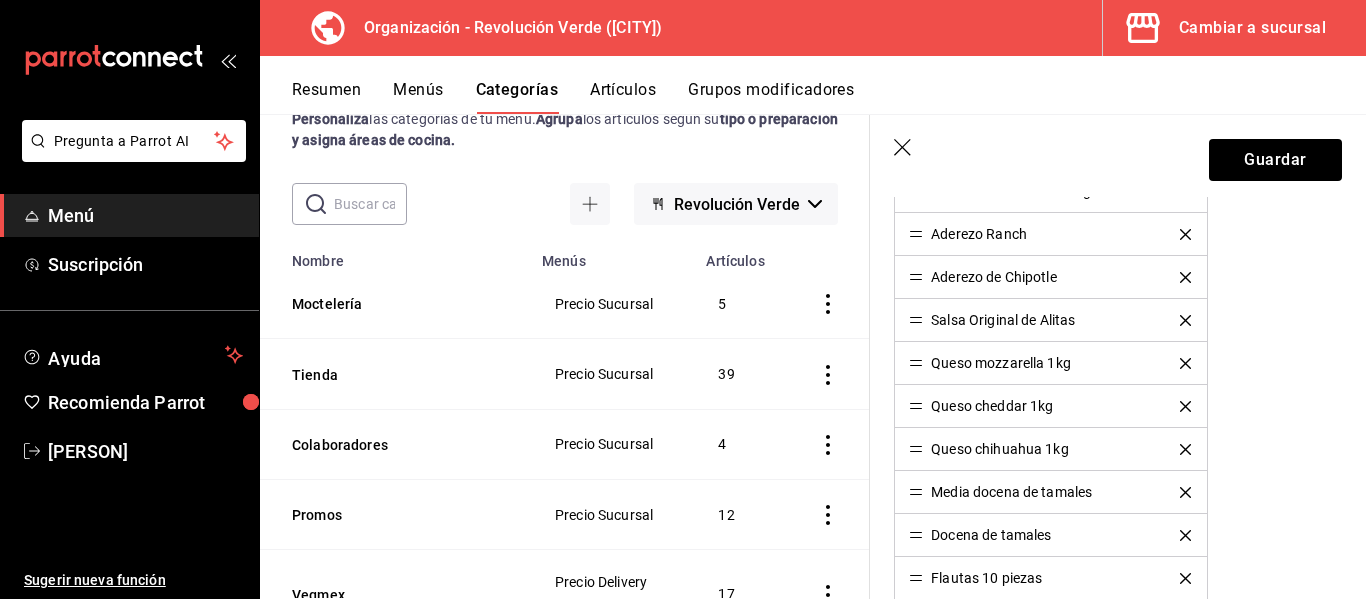 click on "Chicharrón de soya 1kg Bisteck de Chícharo 1kg Bisteck de Chícharo 500grs Aderezo Ranch Aderezo de Chipotle Salsa Original de Alitas Queso mozzarella 1kg Queso cheddar 1kg Queso chihuahua 1kg Media docena de tamales Docena de tamales Flautas 10 piezas Salsa Guera Salsa Habanero Salsa Jalapeño Salsa Árbol Salsa Morita Salsa Aguacatosa Mayonesa RV Crema RV Tofu extra firme Tofu firme Burger Mix Harina de Garbanzo 1kg Proteína Seca 300g Queso Chihuahua 250g Queso Manchego 250g Queso Mozarella 250g Queso Panela 250g Paquete de galletas Caja de galletas Caja de empanadas Aderezo Ranch Jalapeño Seitan 200g Charola de setas Proteína en polvo 300g" at bounding box center [1118, 857] 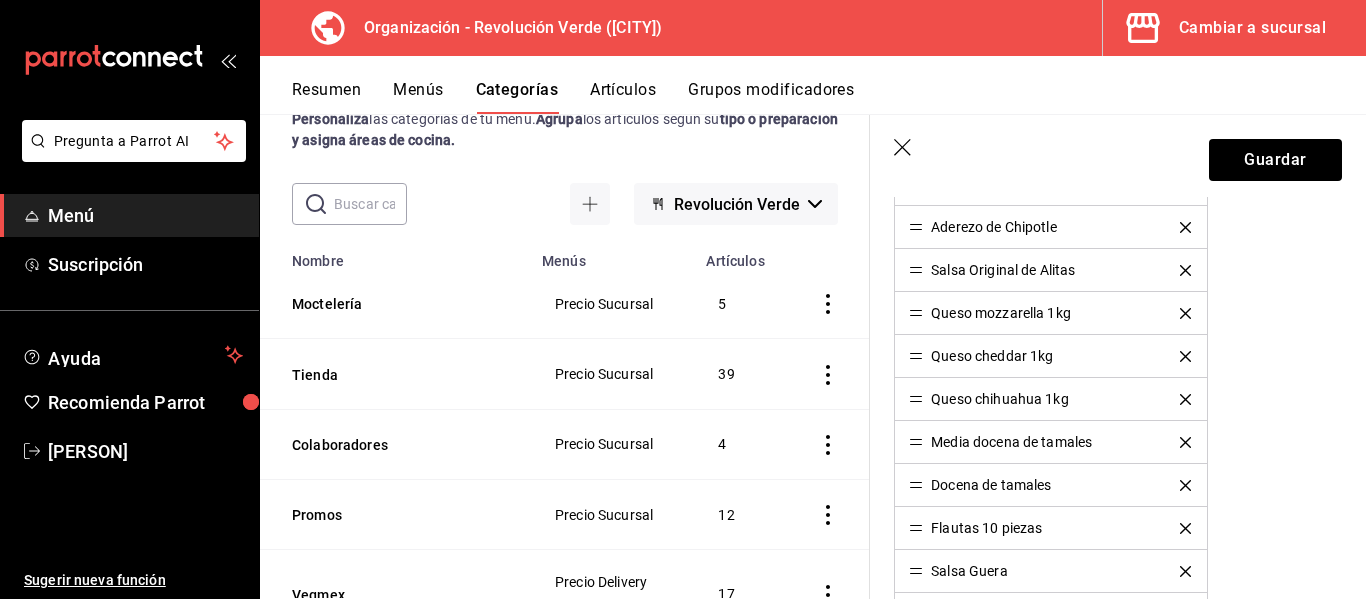 scroll, scrollTop: 776, scrollLeft: 0, axis: vertical 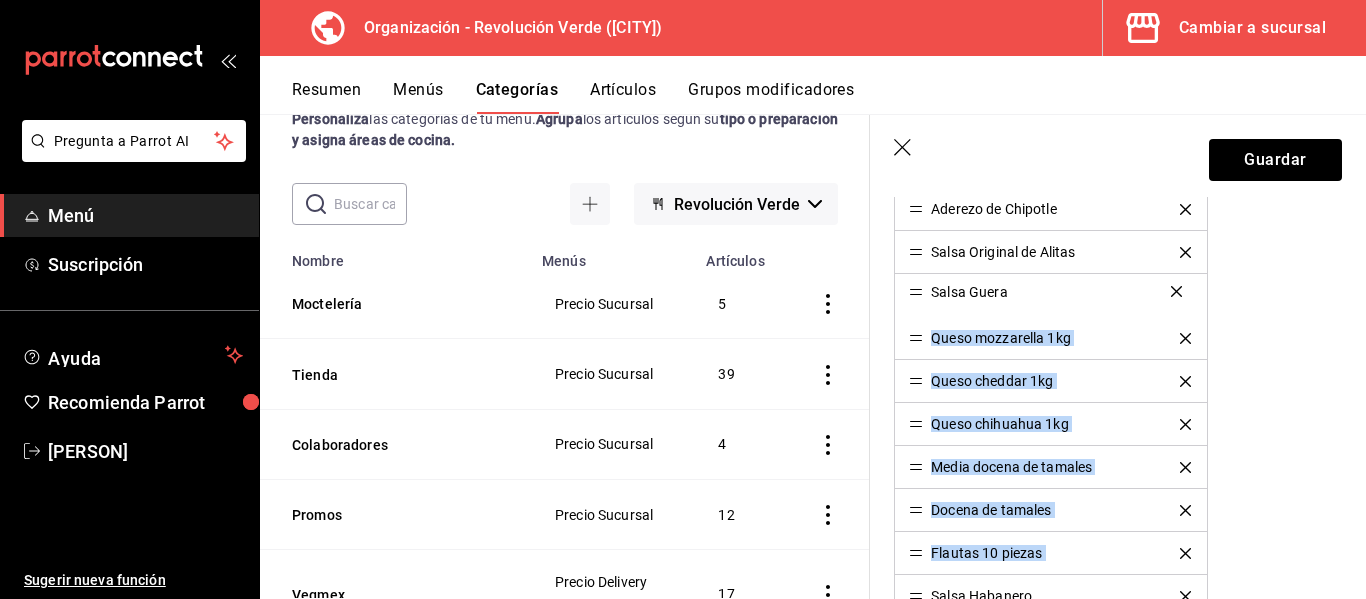 drag, startPoint x: 915, startPoint y: 557, endPoint x: 913, endPoint y: 295, distance: 262.00763 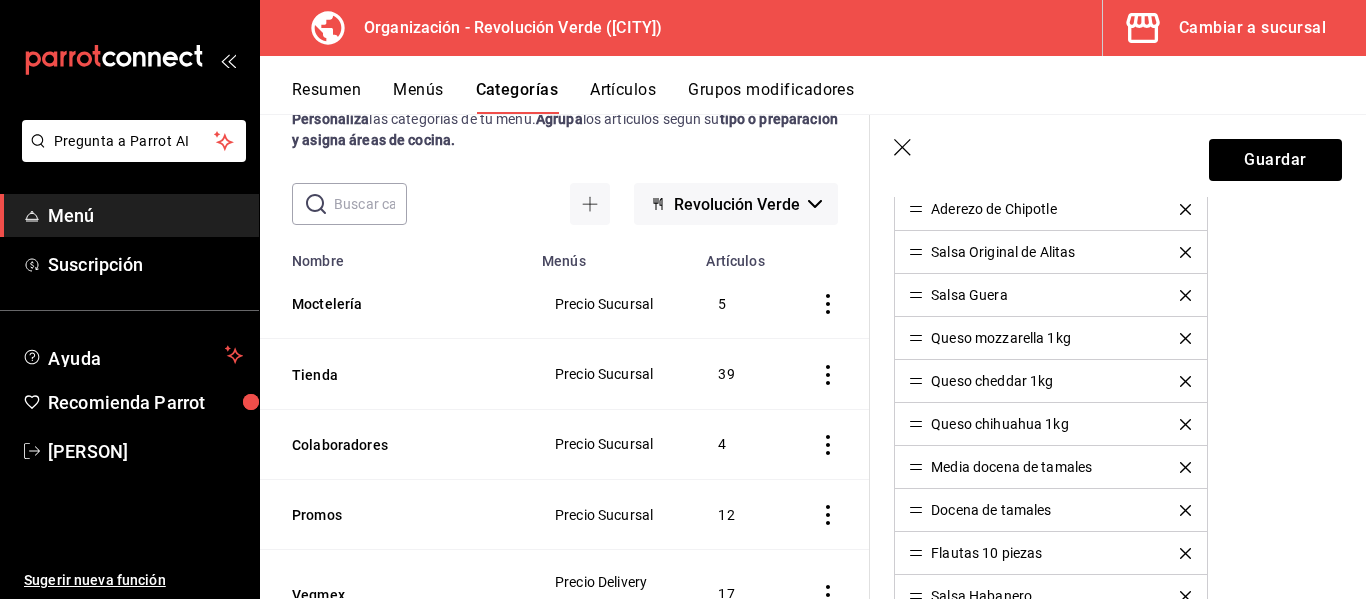 click on "Chicharrón de soya 1kg Bisteck de Chícharo 1kg Bisteck de Chícharo 500grs Aderezo Ranch Aderezo de Chipotle Salsa Original de Alitas Salsa Guera Queso mozzarella 1kg Queso cheddar 1kg Queso chihuahua 1kg Media docena de tamales Docena de tamales Flautas 10 piezas Salsa Habanero Salsa Jalapeño Salsa Árbol Salsa Morita Salsa Aguacatosa Mayonesa RV Crema RV Tofu extra firme Tofu firme Burger Mix Harina de Garbanzo 1kg Proteína Seca 300g Queso Chihuahua 250g Queso Manchego 250g Queso Mozarella 250g Queso Panela 250g Paquete de galletas Caja de galletas Caja de empanadas Aderezo Ranch Jalapeño Seitan 200g Charola de setas Proteína en polvo 300g" at bounding box center [1118, 789] 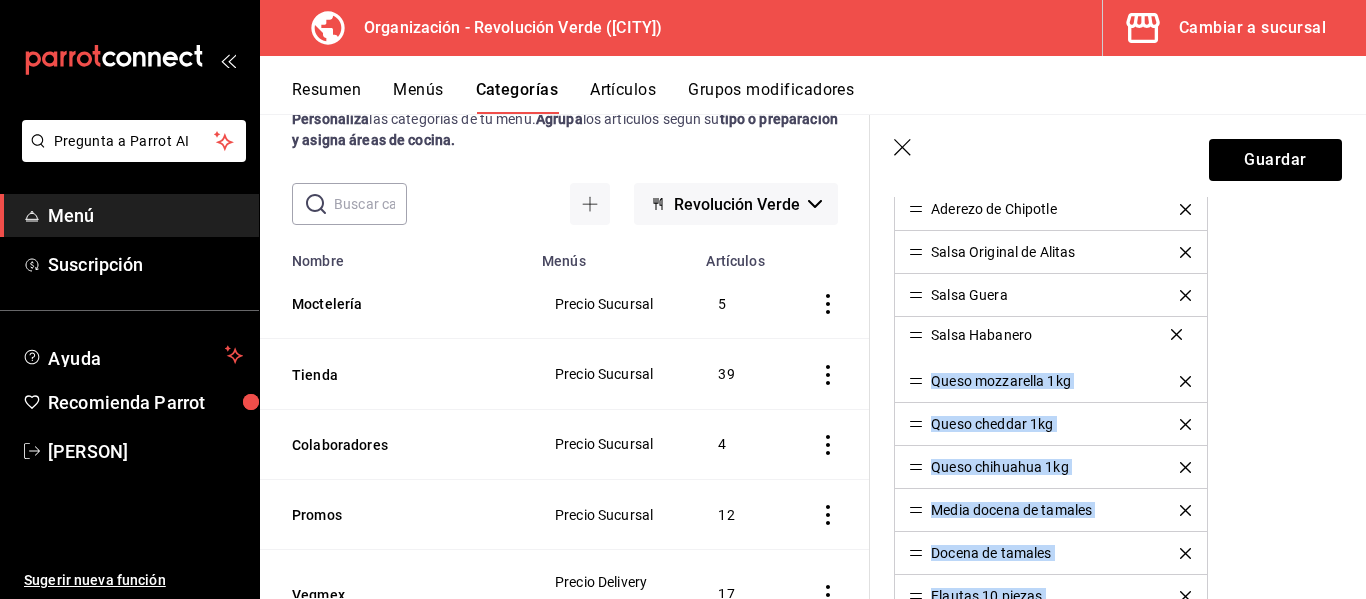 drag, startPoint x: 915, startPoint y: 595, endPoint x: 914, endPoint y: 332, distance: 263.0019 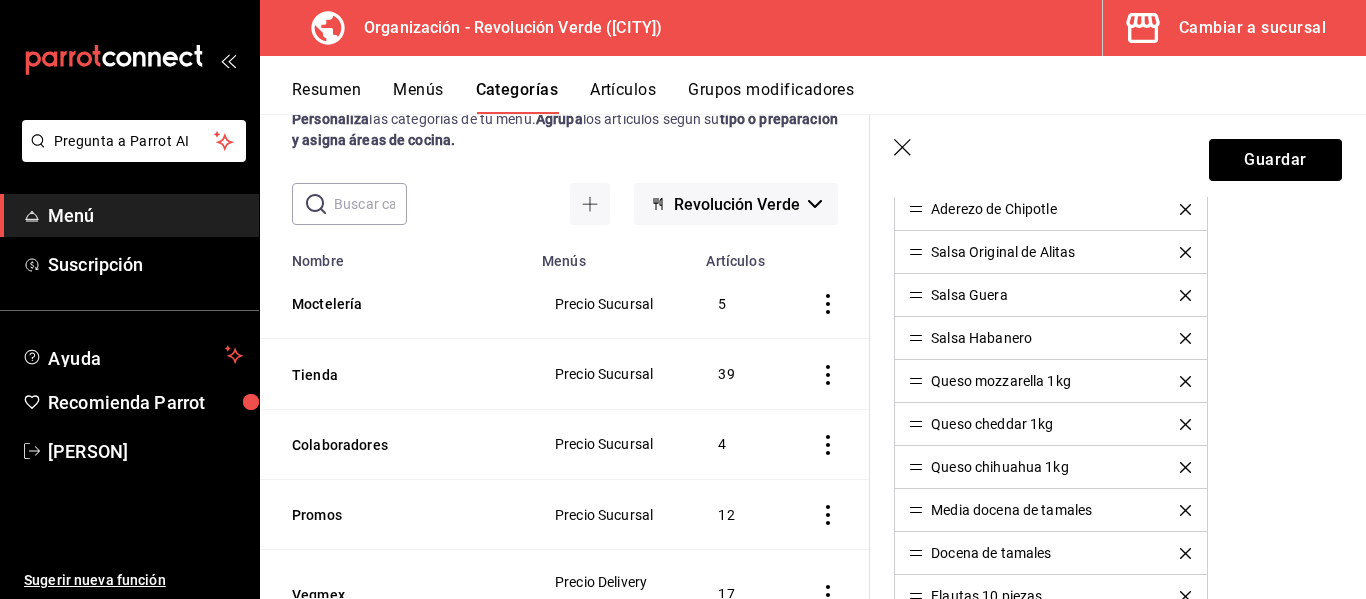 click on "Chicharrón de soya 1kg Bisteck de Chícharo 1kg Bisteck de Chícharo 500grs Aderezo Ranch Aderezo de Chipotle Salsa Original de Alitas Salsa Guera Salsa Habanero Queso mozzarella 1kg Queso cheddar 1kg Queso chihuahua 1kg Media docena de tamales Docena de tamales Flautas 10 piezas Salsa Jalapeño Salsa Árbol Salsa Morita Salsa Aguacatosa Mayonesa RV Crema RV Tofu extra firme Tofu firme Burger Mix Harina de Garbanzo 1kg Proteína Seca 300g Queso Chihuahua 250g Queso Manchego 250g Queso Mozarella 250g Queso Panela 250g Paquete de galletas Caja de galletas Caja de empanadas Aderezo Ranch Jalapeño Seitan 200g Charola de setas Proteína en polvo 300g" at bounding box center (1118, 789) 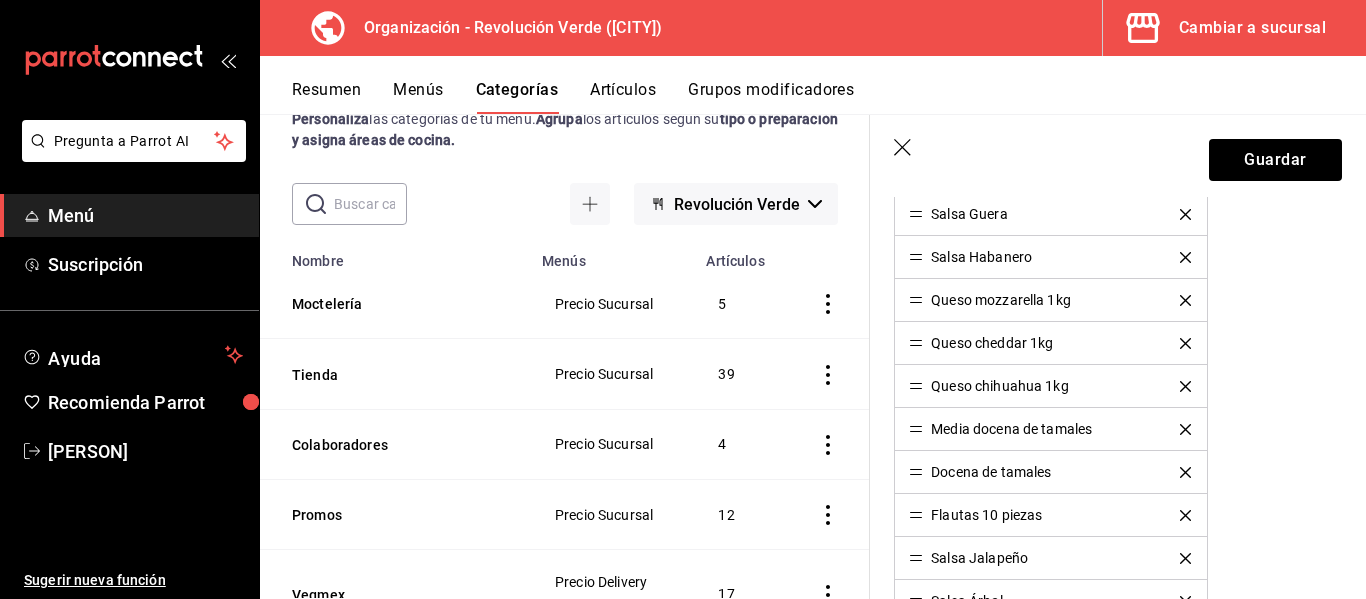 scroll, scrollTop: 881, scrollLeft: 0, axis: vertical 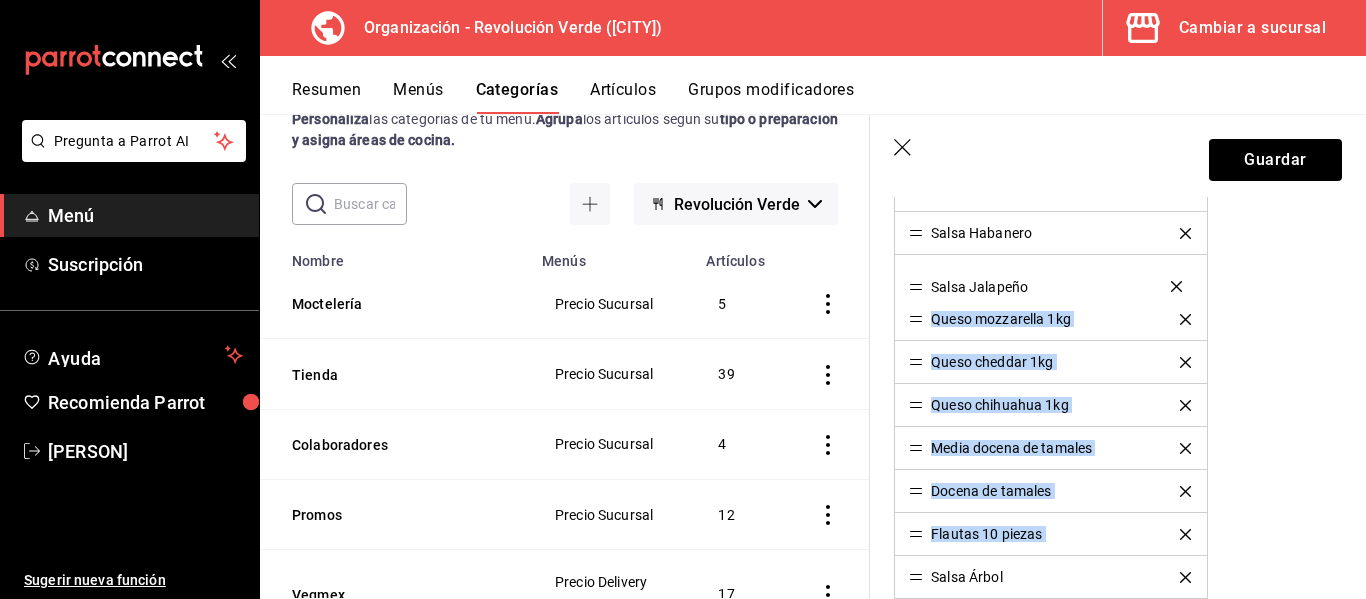 drag, startPoint x: 910, startPoint y: 537, endPoint x: 889, endPoint y: 288, distance: 249.88397 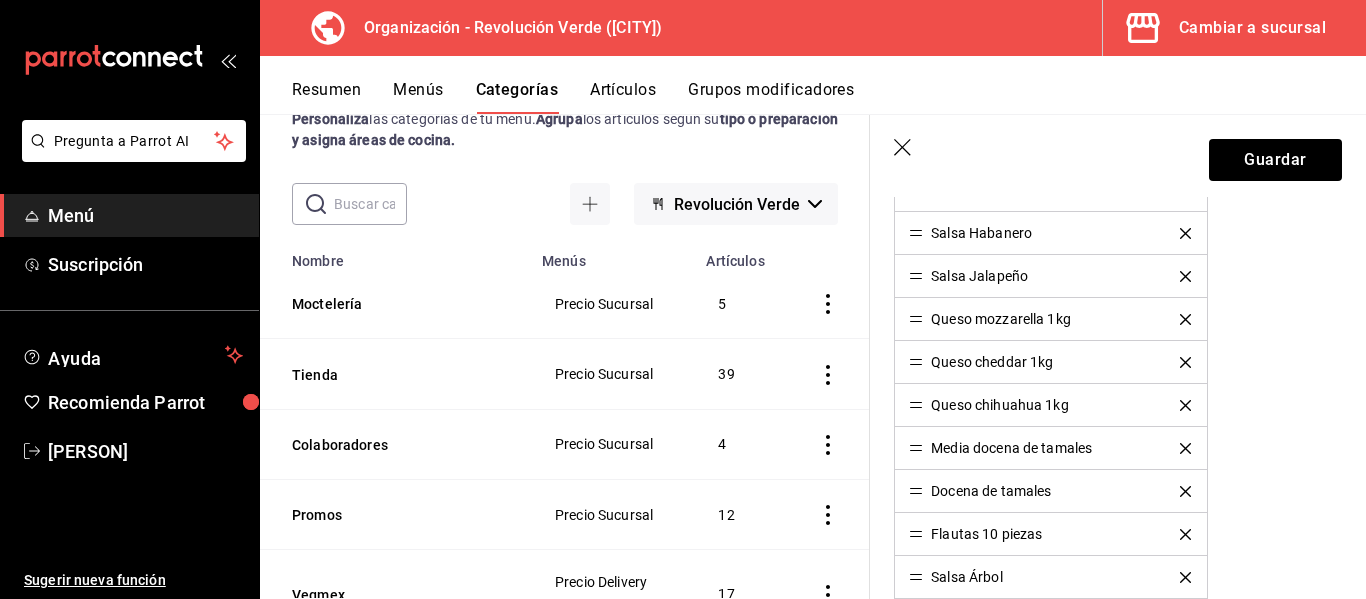click on "Chicharrón de soya 1kg Bisteck de Chícharo 1kg Bisteck de Chícharo 500grs Aderezo Ranch Aderezo de Chipotle Salsa Original de Alitas Salsa Guera Salsa Habanero Queso mozzarella 1kg Queso cheddar 1kg Queso chihuahua 1kg Media docena de tamales Docena de tamales Flautas 10 piezas Salsa Árbol Salsa Morita Salsa Aguacatosa Mayonesa RV Crema RV Tofu extra firme Tofu firme Burger Mix Harina de Garbanzo 1kg Proteína Seca 300g Queso Chihuahua 250g Queso Manchego 250g Queso Mozarella 250g Queso Panela 250g Paquete de galletas Caja de galletas Caja de empanadas Aderezo Ranch Jalapeño Seitan 200g Charola de setas Proteína en polvo 300g" at bounding box center [1118, 684] 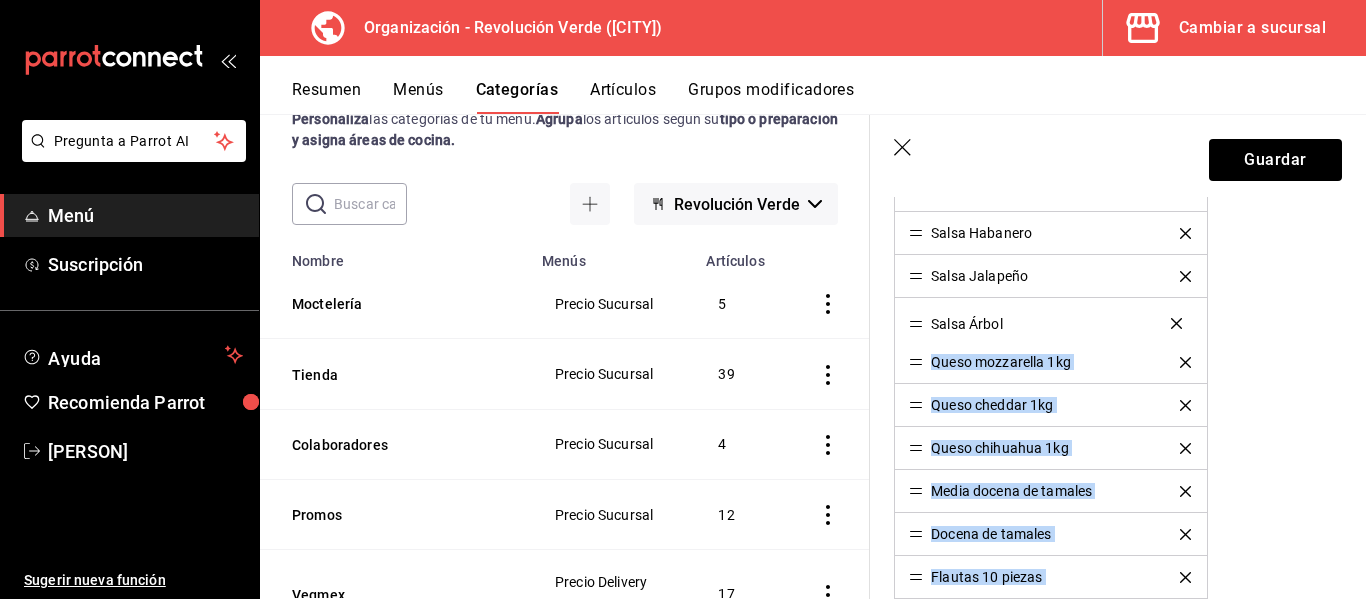 drag, startPoint x: 920, startPoint y: 582, endPoint x: 909, endPoint y: 328, distance: 254.23808 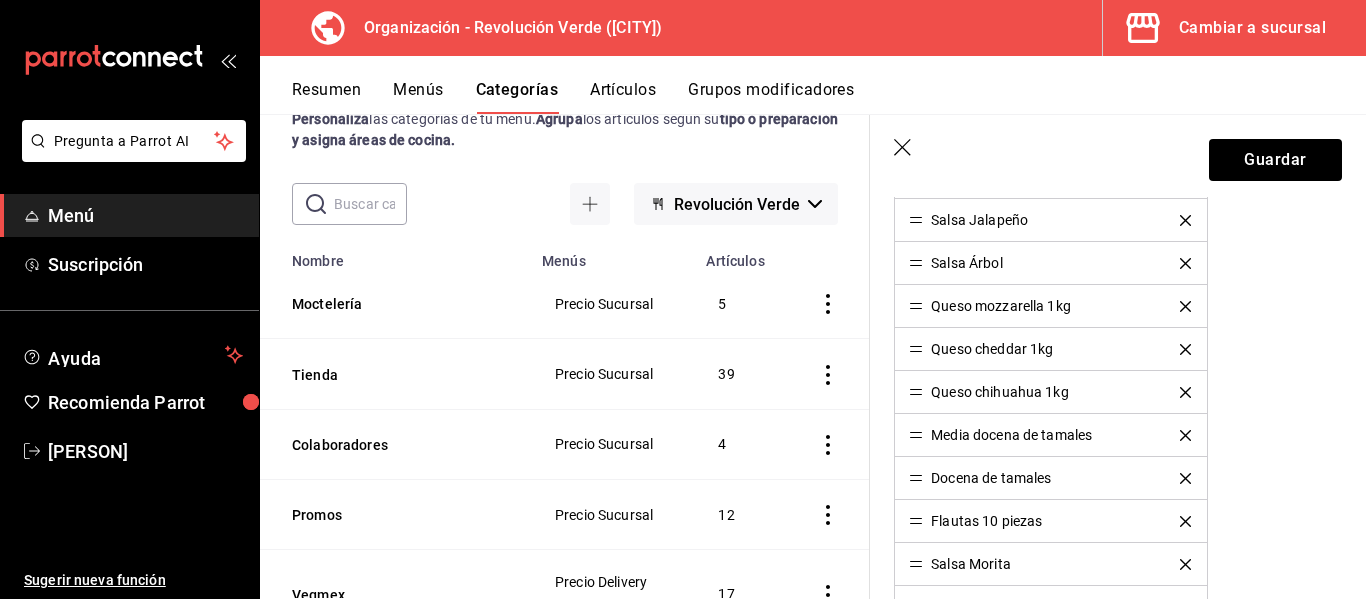 scroll, scrollTop: 943, scrollLeft: 0, axis: vertical 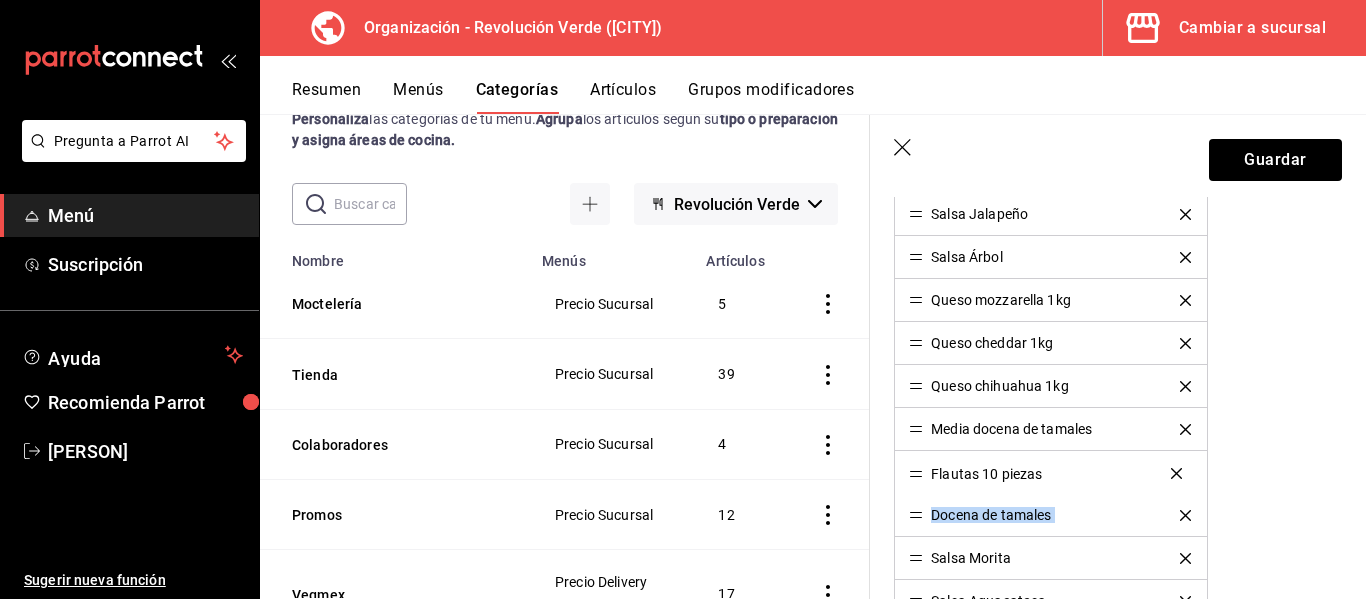 drag, startPoint x: 914, startPoint y: 517, endPoint x: 935, endPoint y: 475, distance: 46.957428 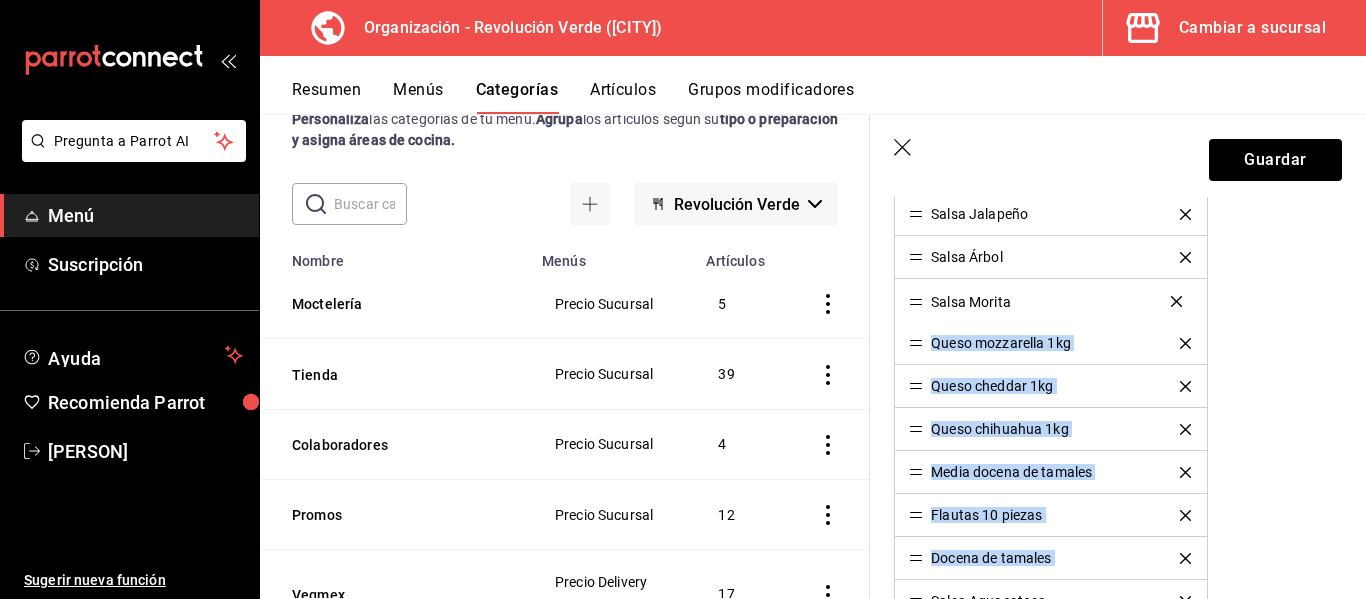 drag, startPoint x: 915, startPoint y: 554, endPoint x: 909, endPoint y: 297, distance: 257.07004 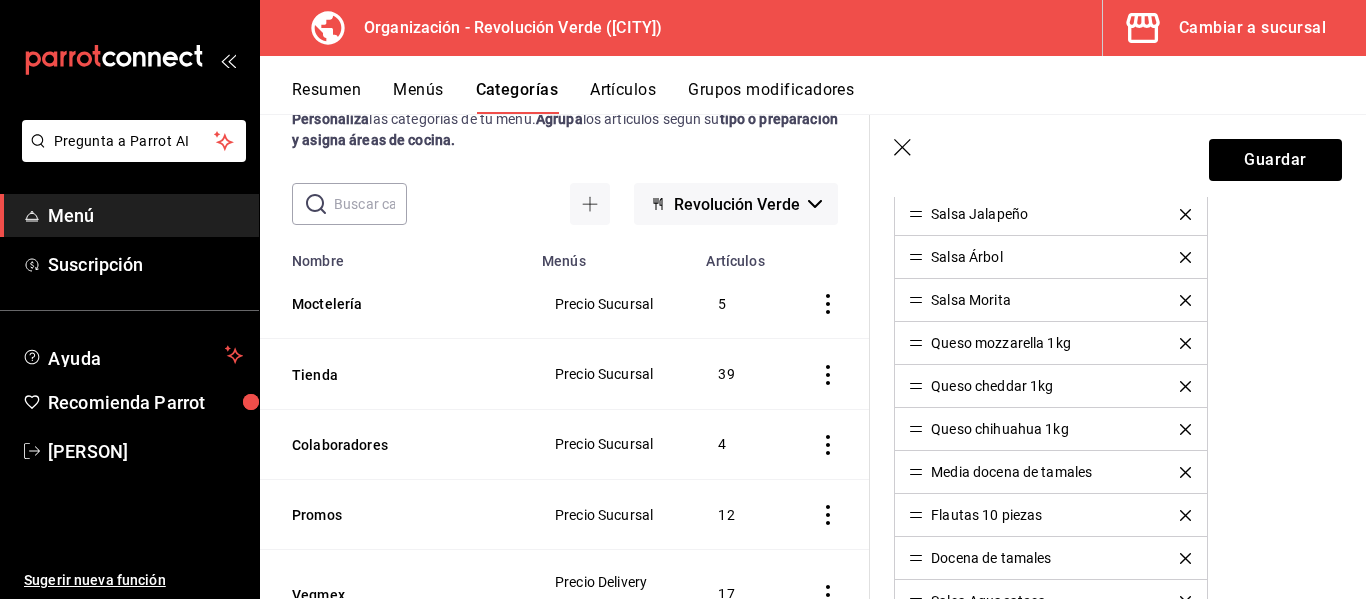click on "Chicharrón de soya 1kg Bisteck de Chícharo 1kg Bisteck de Chícharo 500grs Aderezo Ranch Aderezo de Chipotle Salsa Original de Alitas Salsa Guera Salsa Habanero Salsa Jalapeño Salsa Árbol Salsa Morita Queso mozzarella 1kg Queso cheddar 1kg Queso chihuahua 1kg Media docena de tamales Flautas 10 piezas Docena de tamales Salsa Aguacatosa Mayonesa RV Crema RV Tofu extra firme Tofu firme Burger Mix Harina de Garbanzo 1kg Proteína Seca 300g Queso Chihuahua 250g Queso Manchego 250g Queso Mozarella 250g Queso Panela 250g Paquete de galletas Caja de galletas Caja de empanadas Aderezo Ranch Jalapeño Seitan 200g Charola de setas Proteína en polvo 300g" at bounding box center [1118, 622] 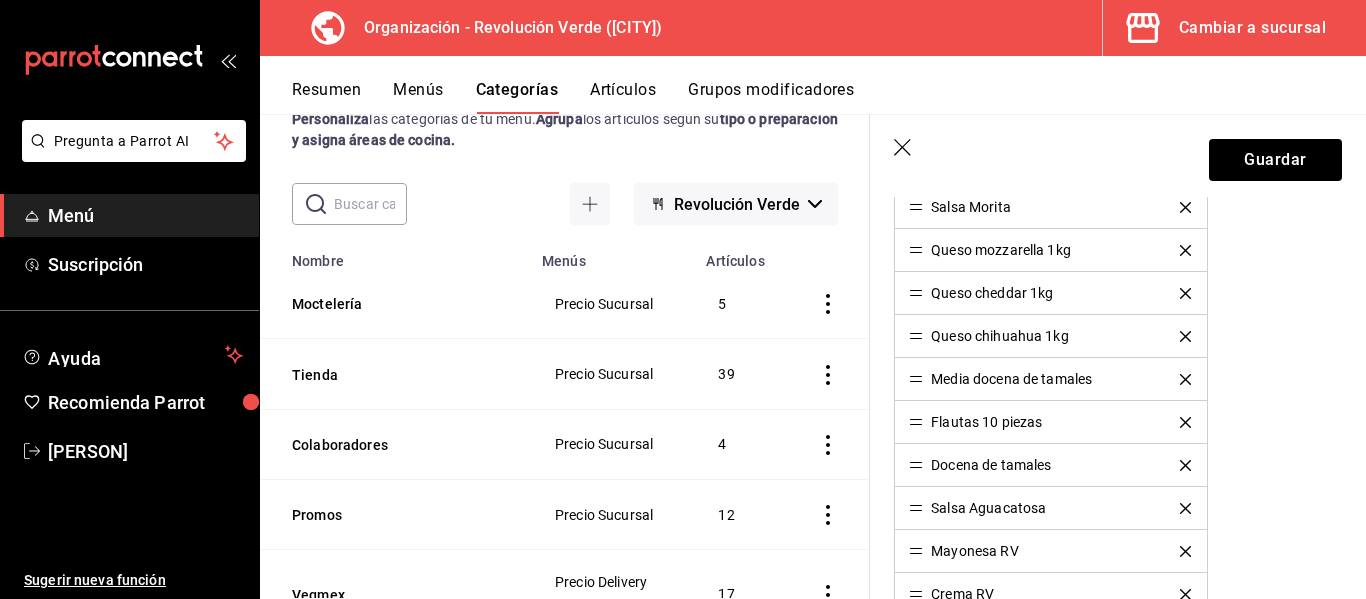 scroll, scrollTop: 1054, scrollLeft: 0, axis: vertical 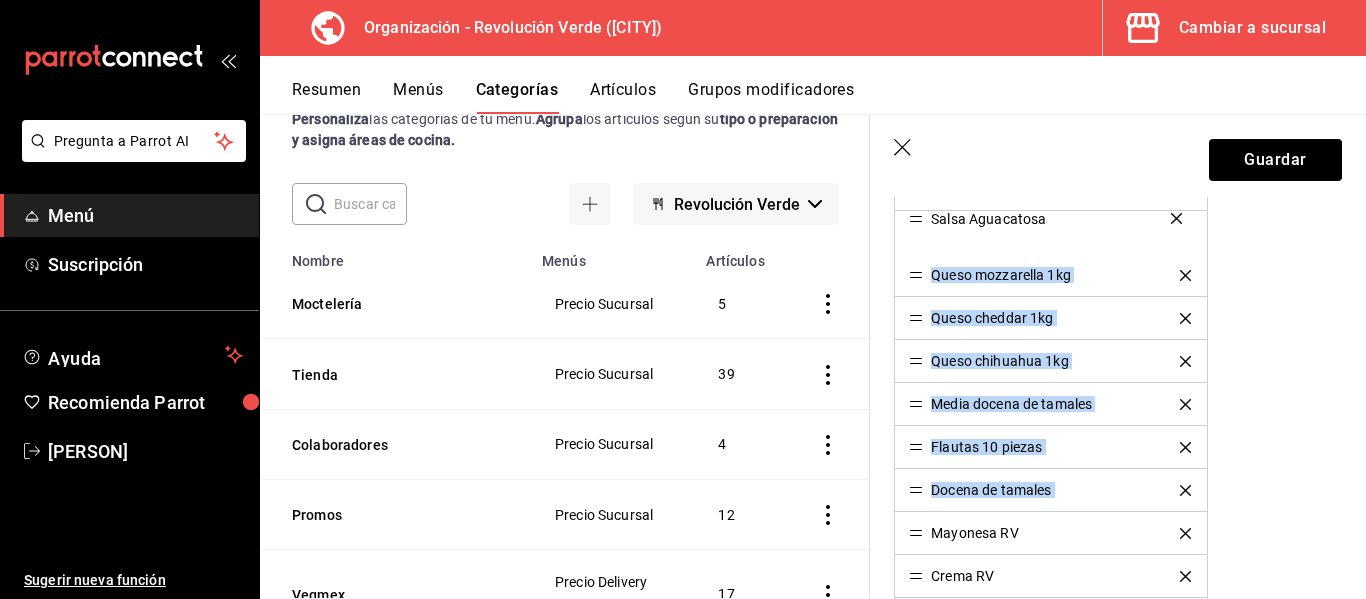 drag, startPoint x: 922, startPoint y: 487, endPoint x: 904, endPoint y: 223, distance: 264.6129 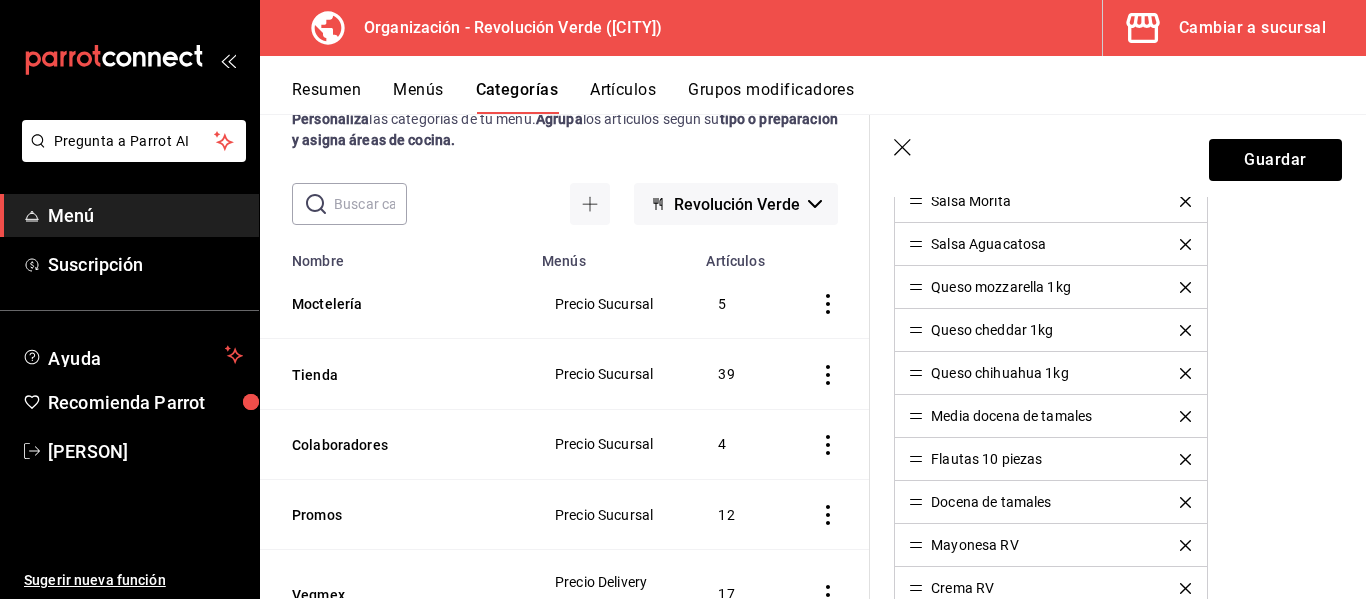 scroll, scrollTop: 1061, scrollLeft: 0, axis: vertical 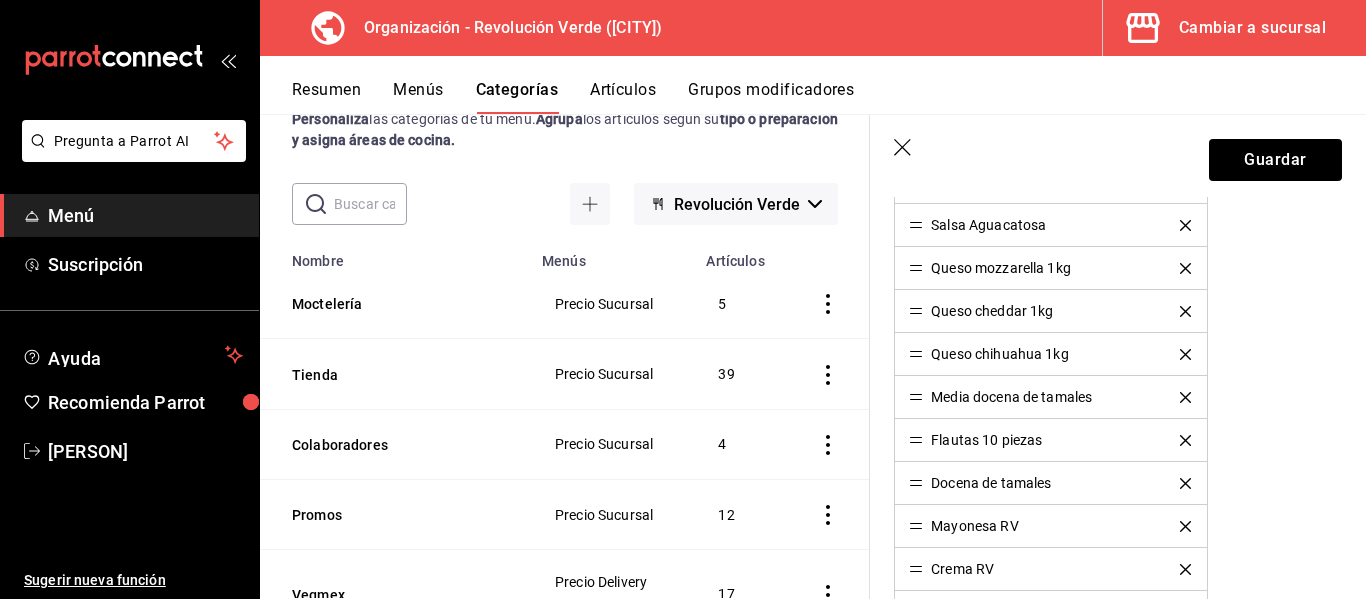 click on "Mayonesa RV" at bounding box center [1050, 526] 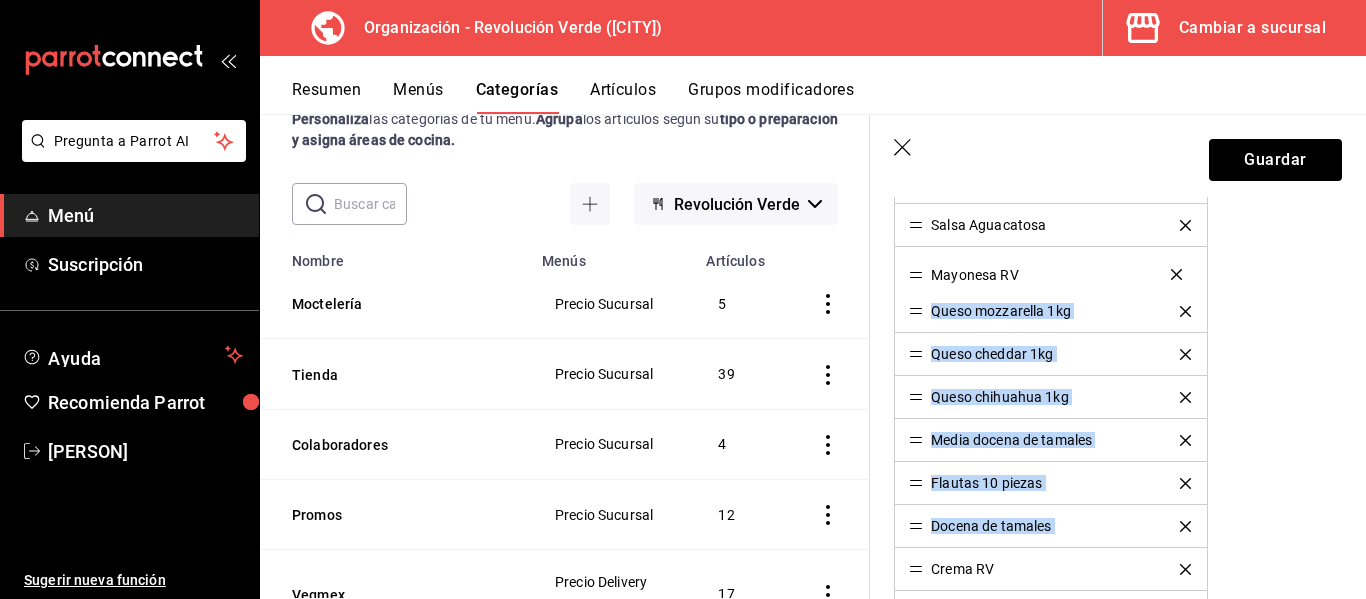 drag, startPoint x: 914, startPoint y: 532, endPoint x: 906, endPoint y: 280, distance: 252.12695 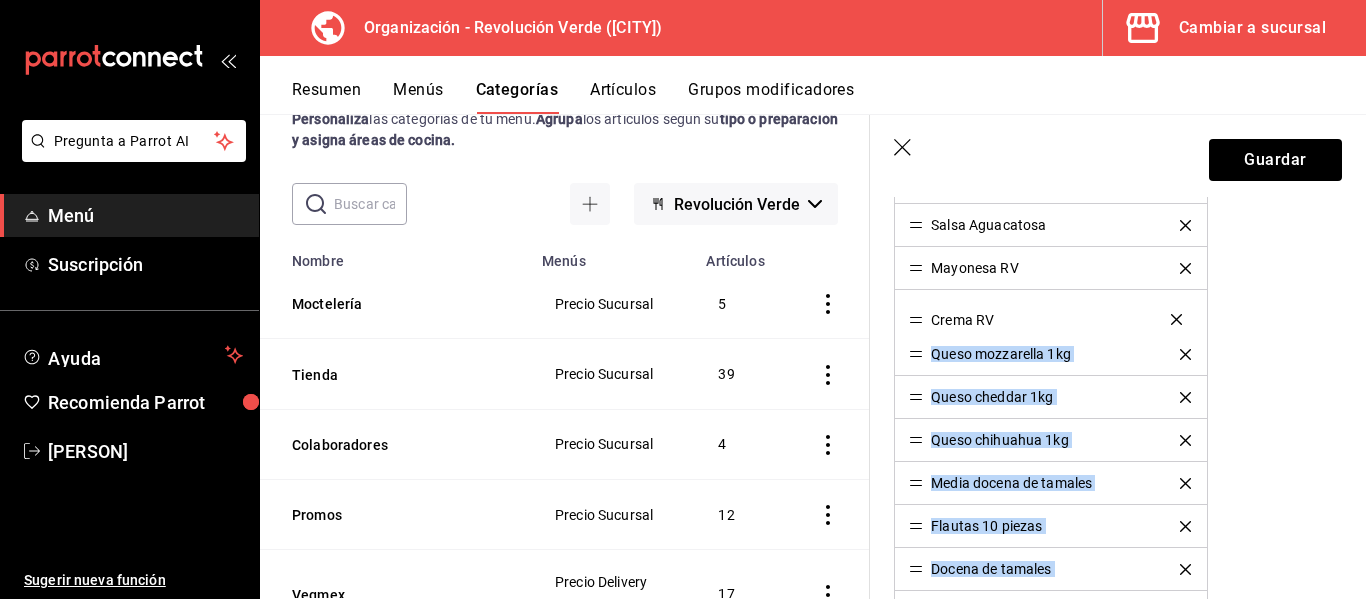 drag, startPoint x: 915, startPoint y: 575, endPoint x: 934, endPoint y: 320, distance: 255.70686 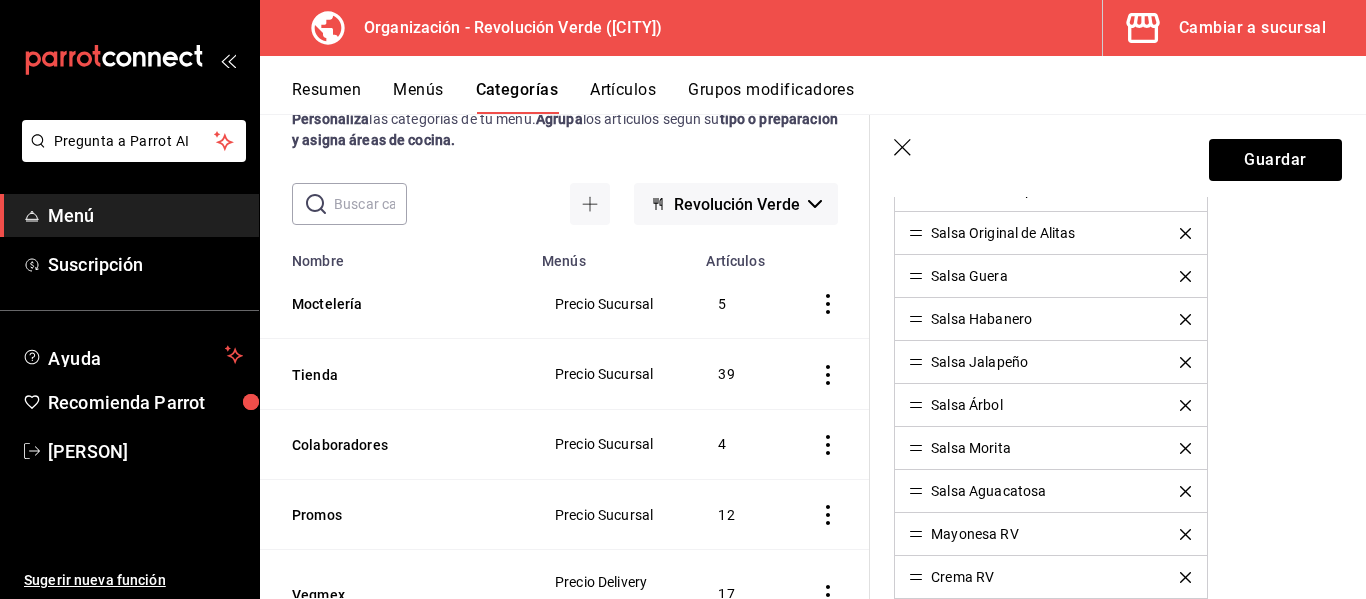 scroll, scrollTop: 783, scrollLeft: 0, axis: vertical 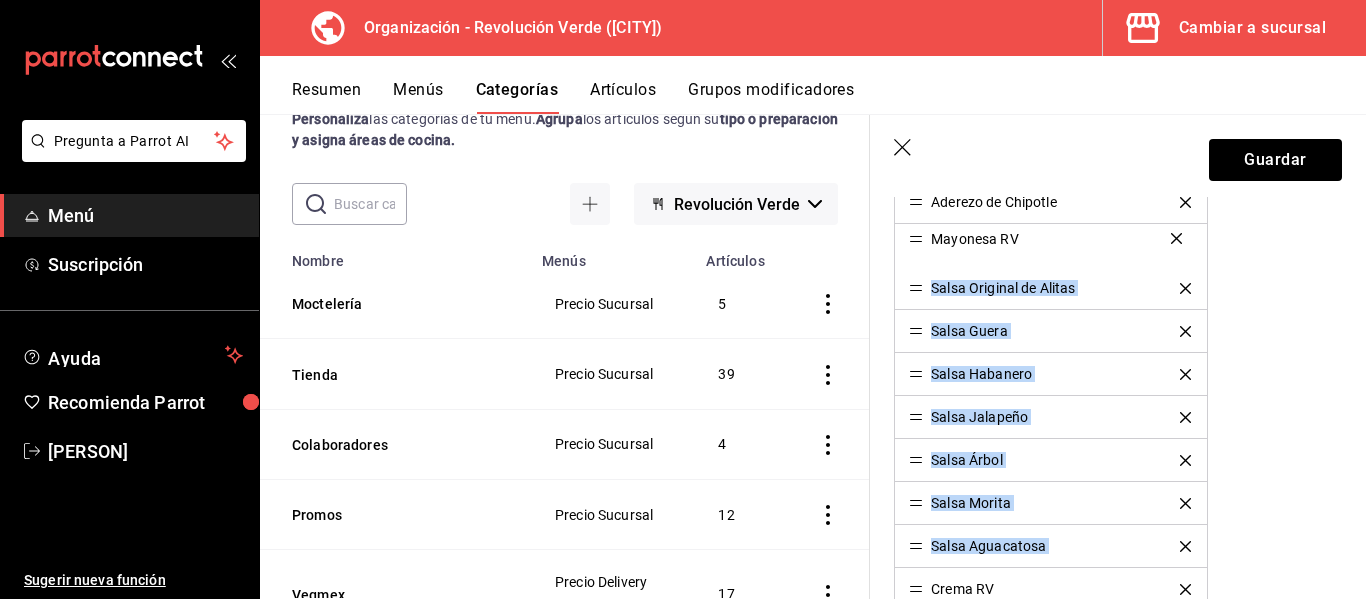 drag, startPoint x: 921, startPoint y: 544, endPoint x: 908, endPoint y: 236, distance: 308.27423 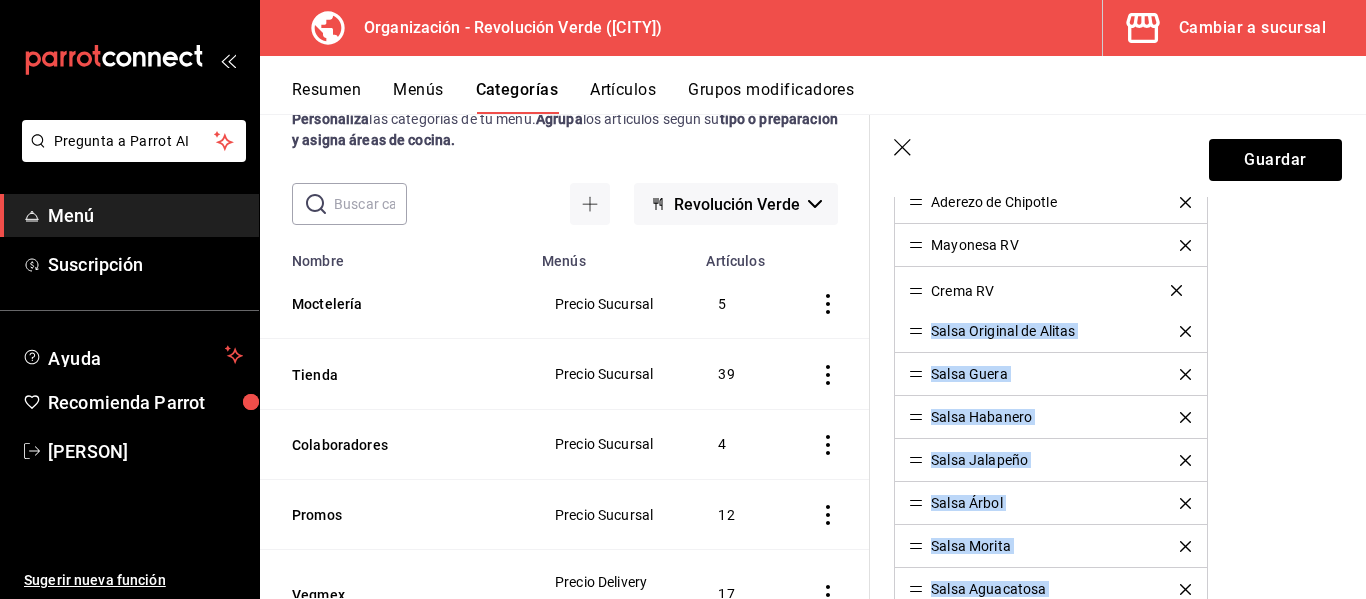drag, startPoint x: 914, startPoint y: 584, endPoint x: 908, endPoint y: 285, distance: 299.06018 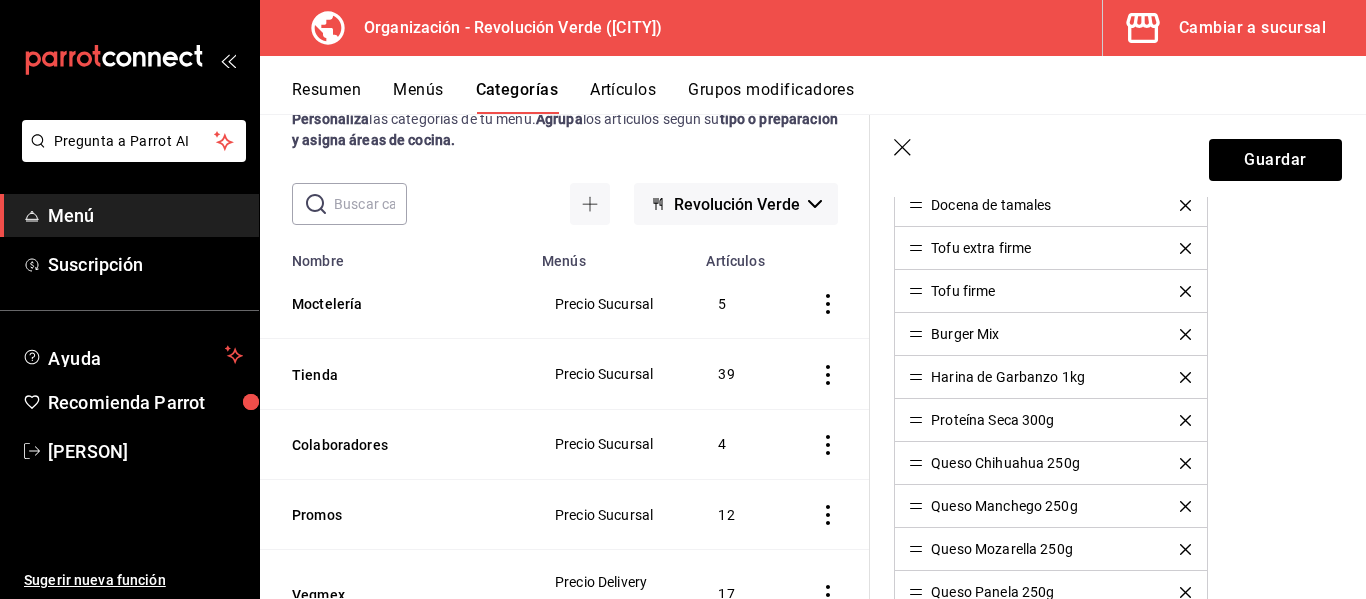 scroll, scrollTop: 1438, scrollLeft: 0, axis: vertical 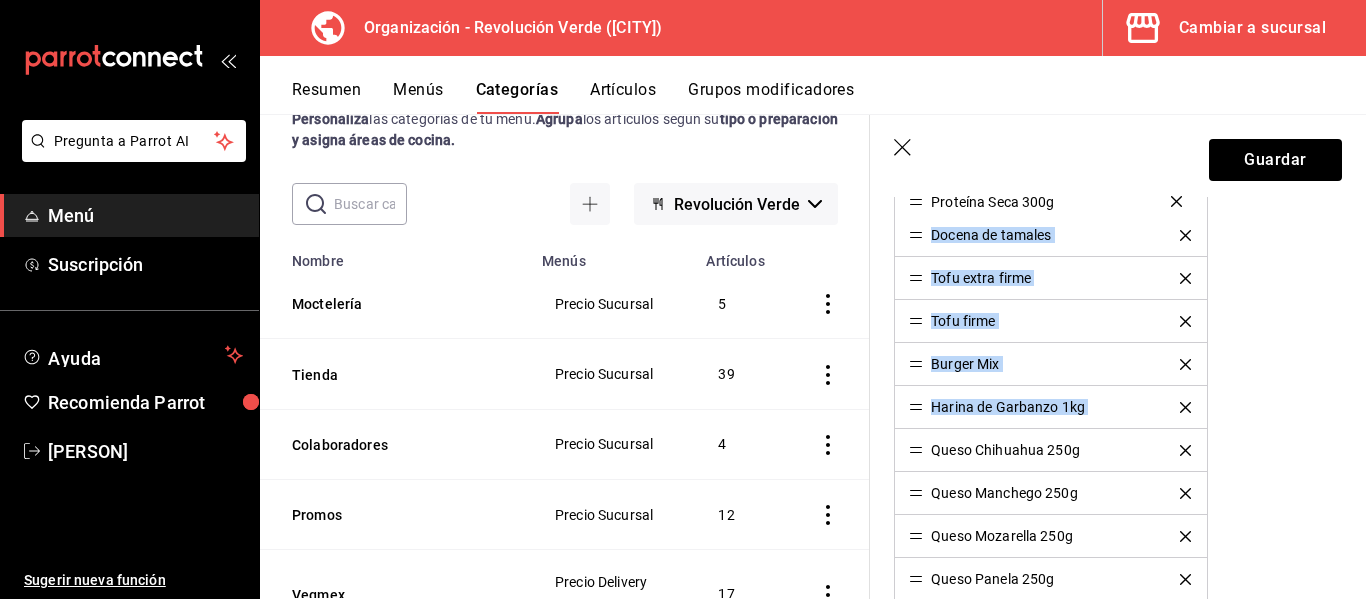 drag, startPoint x: 911, startPoint y: 407, endPoint x: 907, endPoint y: 201, distance: 206.03883 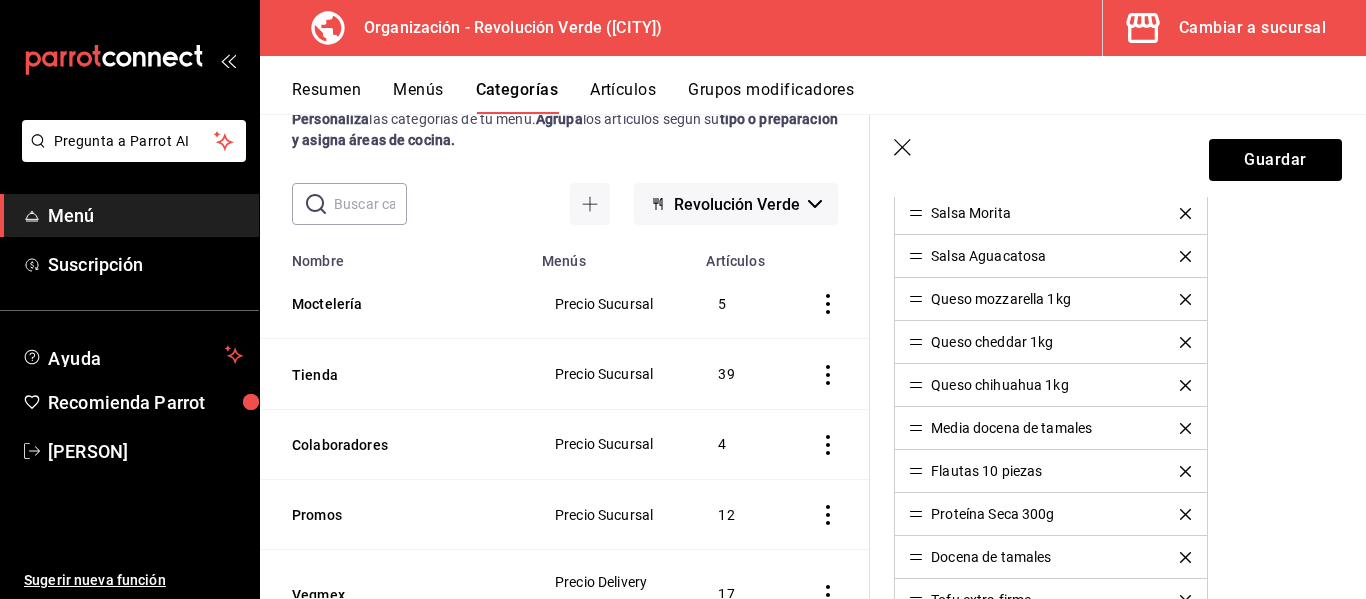 scroll, scrollTop: 1104, scrollLeft: 0, axis: vertical 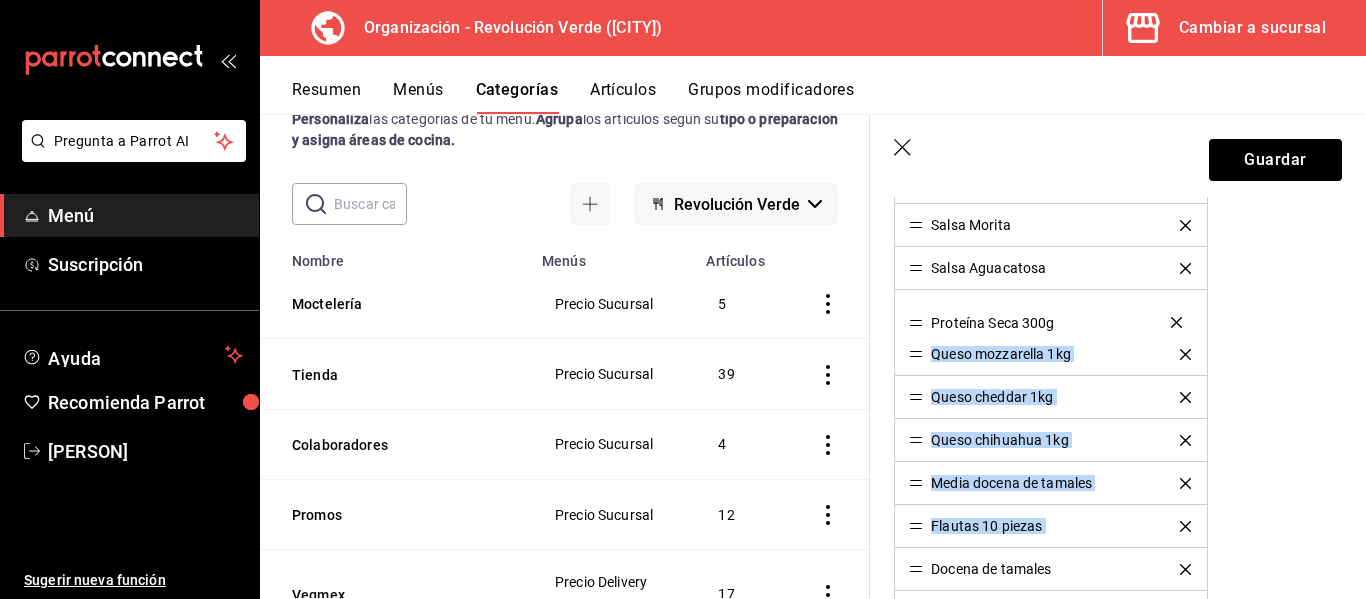 drag, startPoint x: 921, startPoint y: 527, endPoint x: 930, endPoint y: 323, distance: 204.19843 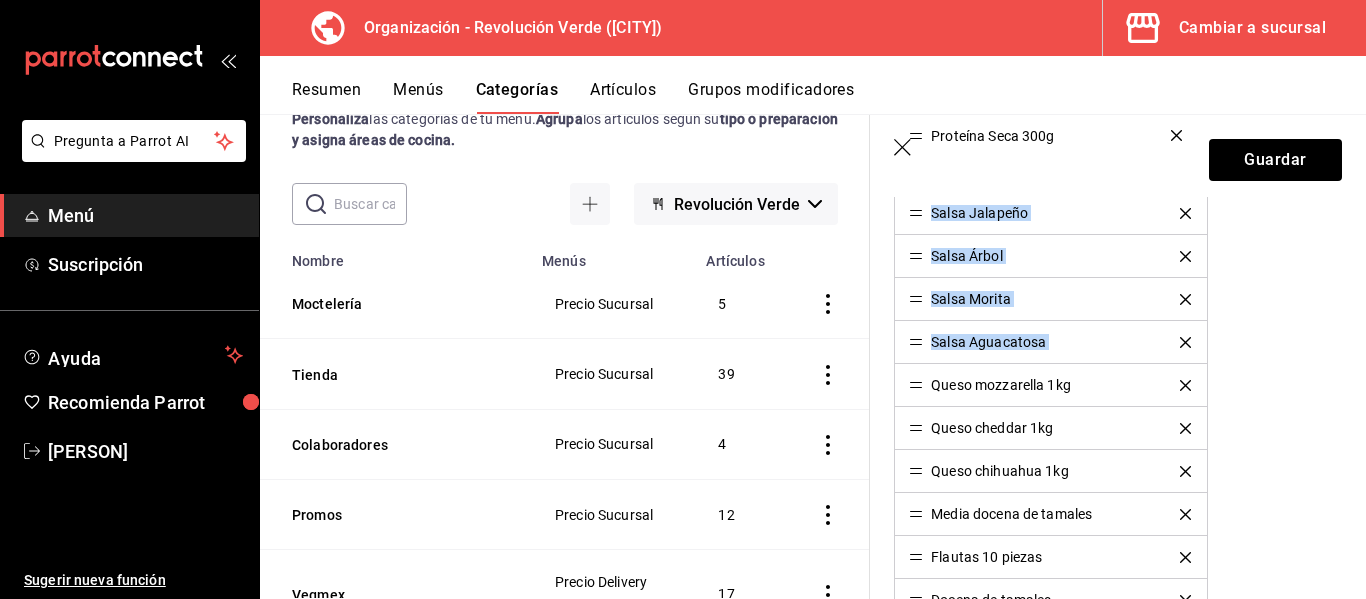 scroll, scrollTop: 1033, scrollLeft: 0, axis: vertical 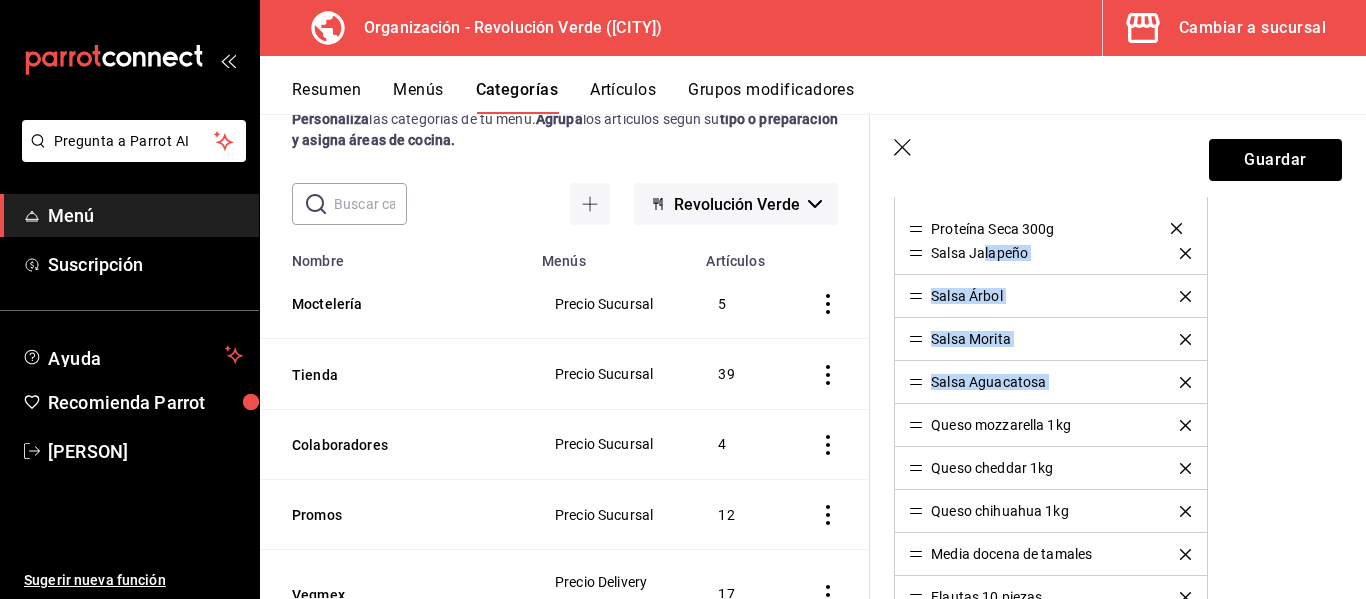 drag, startPoint x: 918, startPoint y: 313, endPoint x: 984, endPoint y: 230, distance: 106.04244 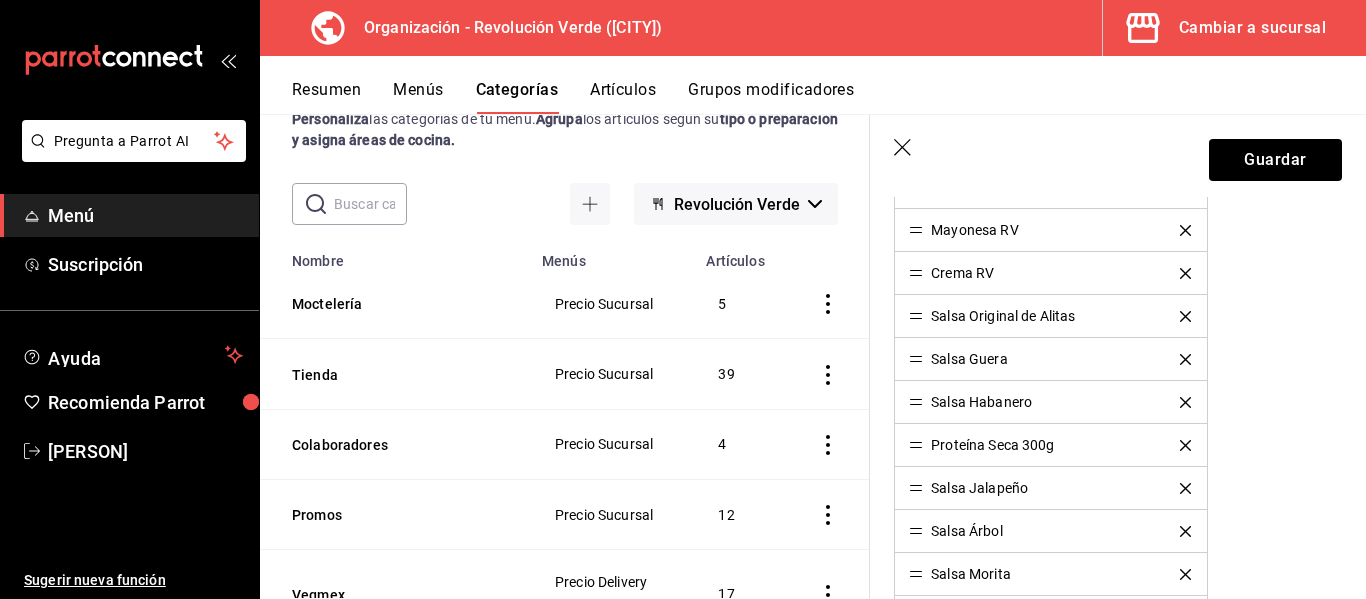 scroll, scrollTop: 792, scrollLeft: 0, axis: vertical 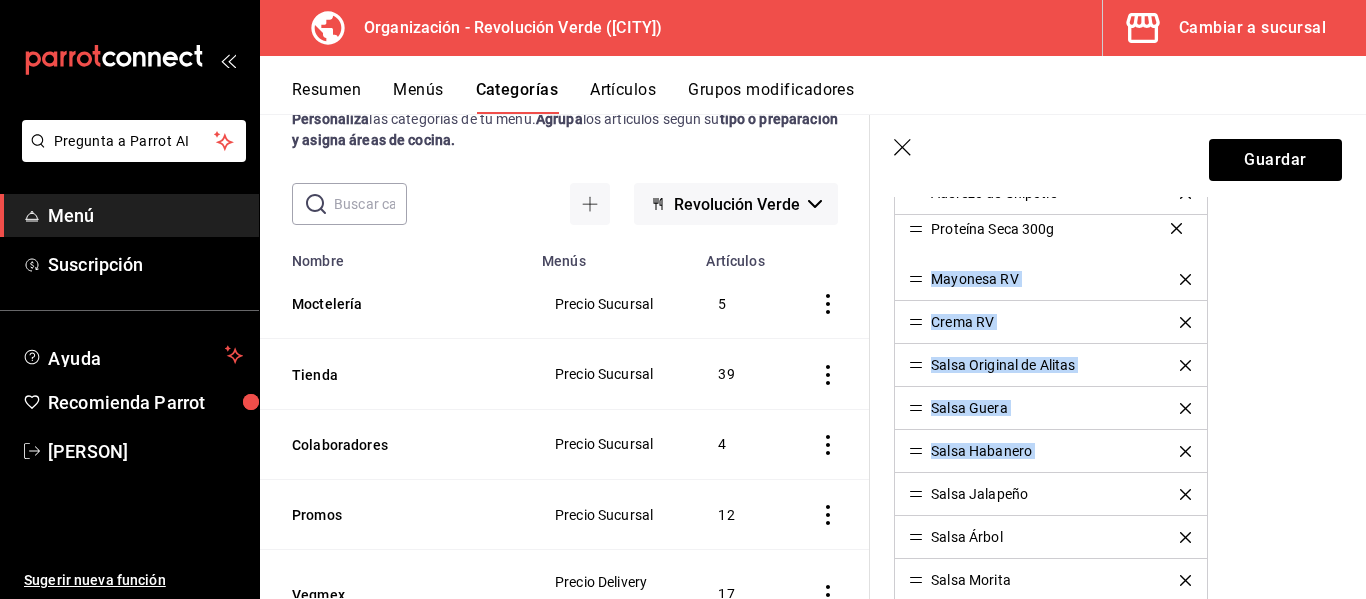 drag, startPoint x: 917, startPoint y: 453, endPoint x: 902, endPoint y: 230, distance: 223.50392 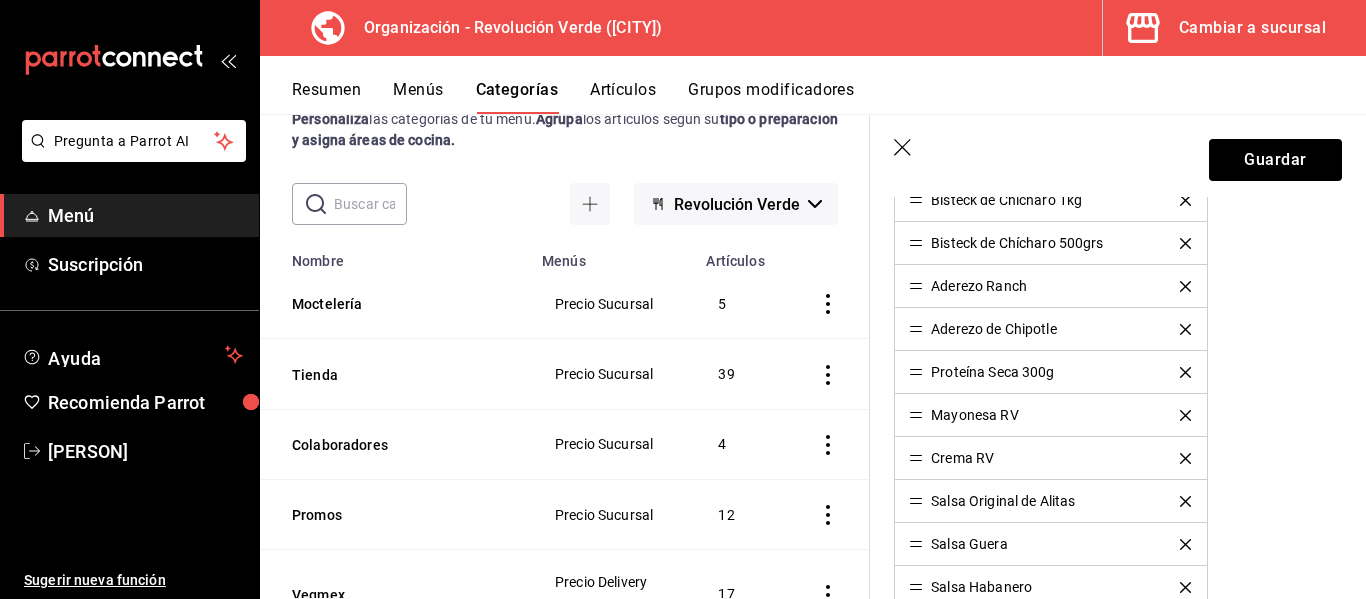 scroll, scrollTop: 582, scrollLeft: 0, axis: vertical 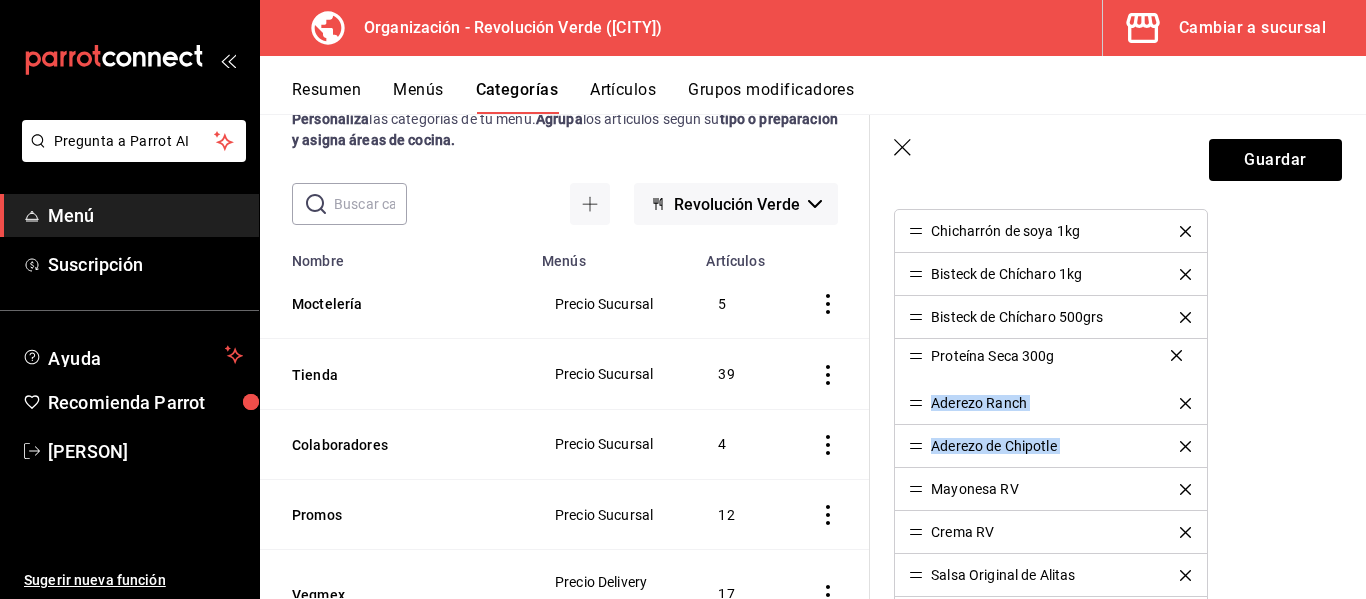 drag, startPoint x: 916, startPoint y: 453, endPoint x: 908, endPoint y: 361, distance: 92.34717 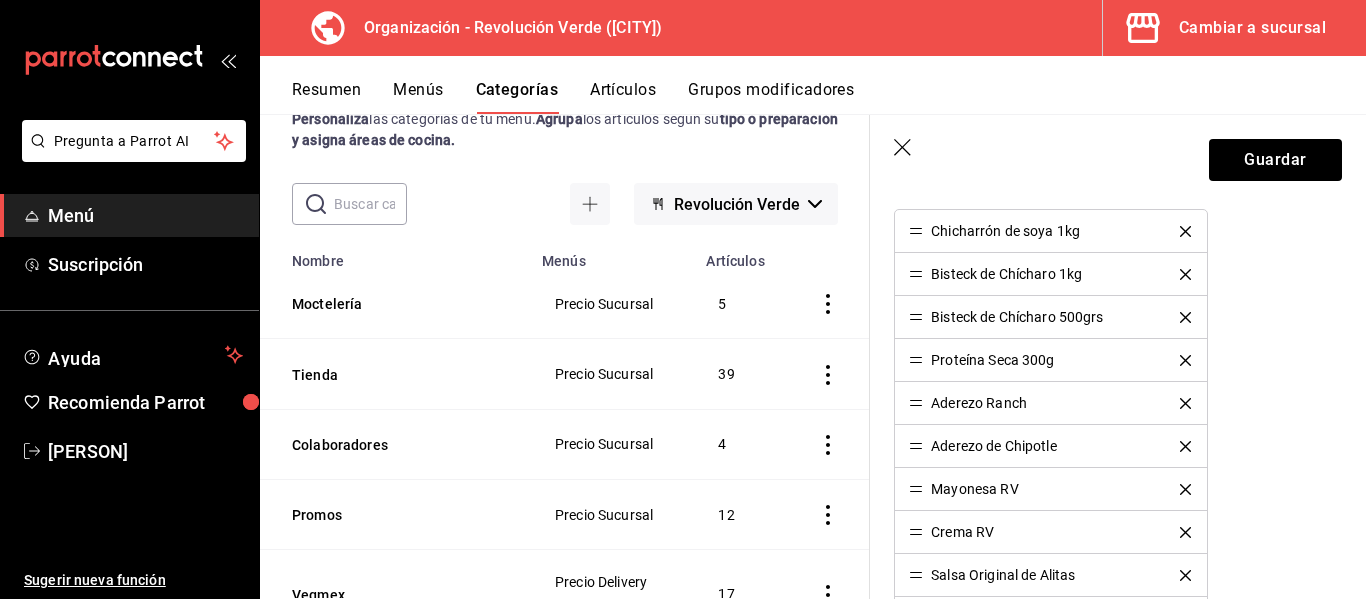 click on "Editar categoría ¿Cómo se va a llamar? Tienda 6 /30 ¿Cómo se va a llamar? Elige tu menú Tu categoría se va a incluir en los menús elegidos Precio Delivery Precio Sucursal Área de cocina Elige en que áreas de cocina se va a preparar esta categoría Elige una área Artículos Agrega artículos y modifica el orden en el que quieres que se muestren en el menú. Chicharrón de soya 1kg Bisteck de Chícharo 1kg Bisteck de Chícharo 500grs Proteína Seca 300g Aderezo Ranch Aderezo de Chipotle Mayonesa RV Crema RV Salsa Original de Alitas Salsa Guera Salsa Habanero Salsa Jalapeño Salsa Árbol Salsa Morita Salsa Aguacatosa Queso mozzarella 1kg Queso cheddar 1kg Queso chihuahua 1kg Media docena de tamales Flautas 10 piezas Docena de tamales Tofu extra firme Tofu firme Burger Mix Harina de Garbanzo 1kg Queso Chihuahua 250g Queso Manchego 250g Queso Mozarella 250g Queso Panela 250g Paquete de galletas Caja de galletas Caja de empanadas Aderezo Ranch Jalapeño Seitan 200g Charola de setas Agregar artículo CA-" at bounding box center (1118, 959) 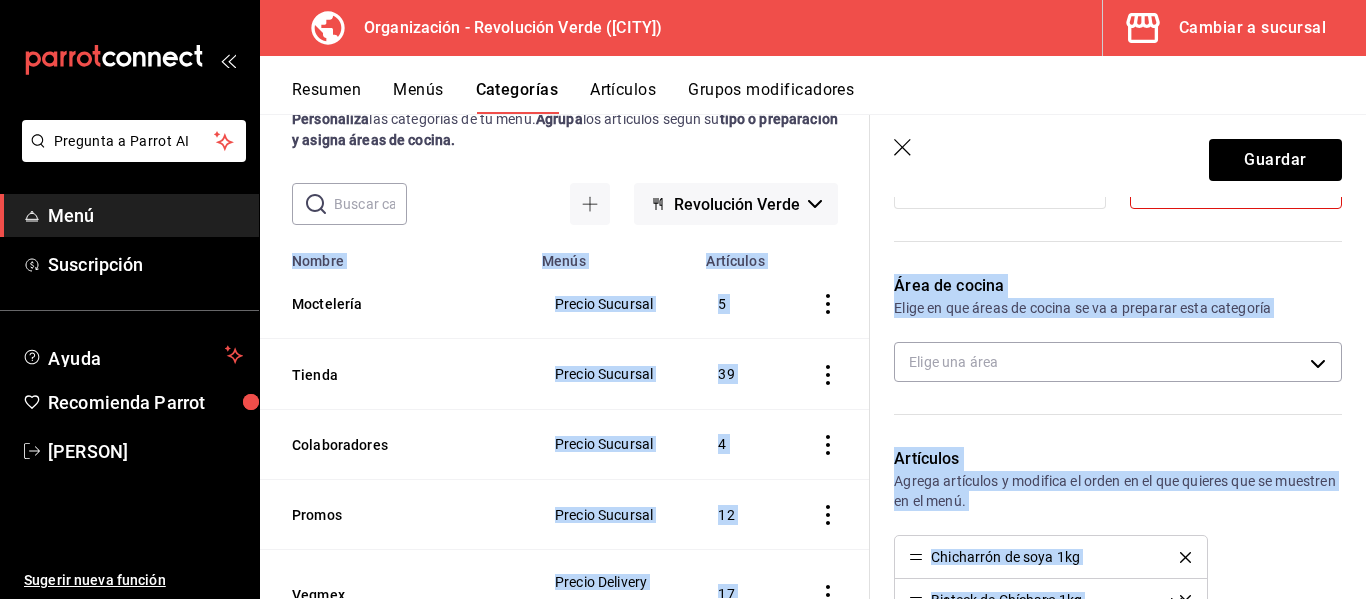scroll, scrollTop: 584, scrollLeft: 0, axis: vertical 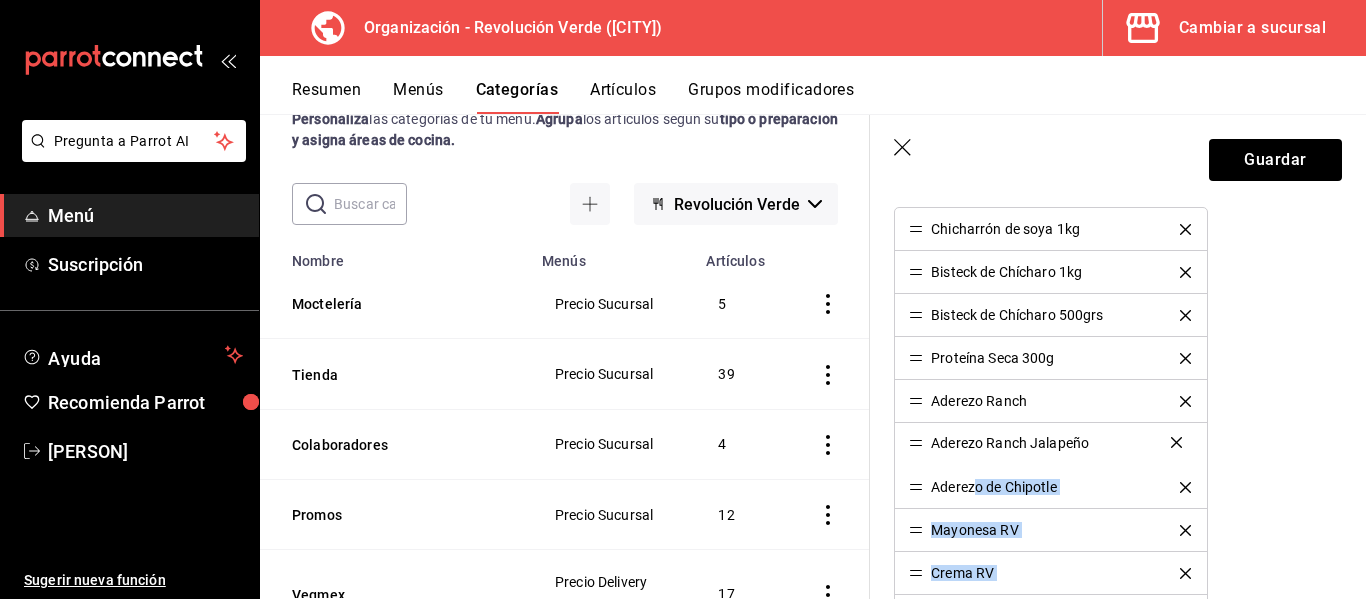 drag, startPoint x: 915, startPoint y: 415, endPoint x: 979, endPoint y: 443, distance: 69.856995 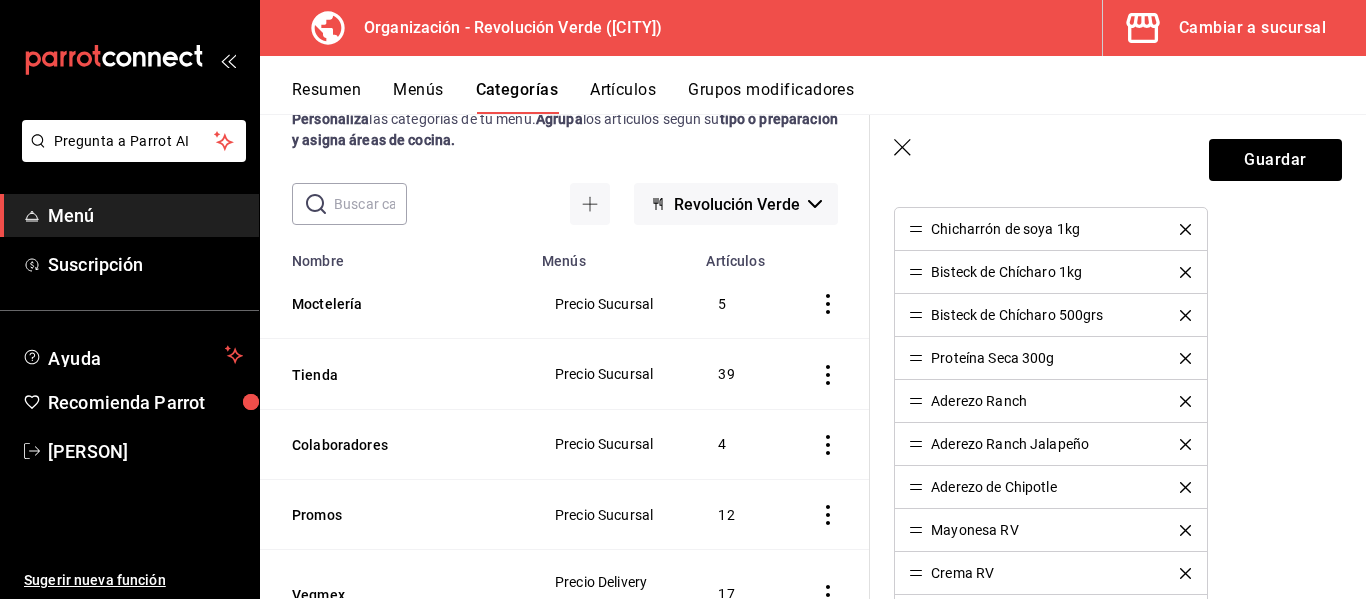 click on "Editar categoría ¿Cómo se va a llamar? Tienda 6 /30 ¿Cómo se va a llamar? Elige tu menú Tu categoría se va a incluir en los menús elegidos Precio Delivery Precio Sucursal Área de cocina Elige en que áreas de cocina se va a preparar esta categoría Elige una área Artículos Agrega artículos y modifica el orden en el que quieres que se muestren en el menú. Chicharrón de soya 1kg Bisteck de Chícharo 1kg Bisteck de Chícharo 500grs Proteína Seca 300g Aderezo Ranch Aderezo Ranch Jalapeño Aderezo de Chipotle Mayonesa RV Crema RV Salsa Original de Alitas Salsa Guera Salsa Habanero Salsa Jalapeño Salsa Árbol Salsa Morita Salsa Aguacatosa Queso mozzarella 1kg Queso cheddar 1kg Queso chihuahua 1kg Media docena de tamales Flautas 10 piezas Docena de tamales Tofu extra firme Tofu firme Burger Mix Harina de Garbanzo 1kg Queso Chihuahua 250g Queso Manchego 250g Queso Mozarella 250g Queso Panela 250g Paquete de galletas Caja de galletas Caja de empanadas Seitan 200g Charola de setas Agregar artículo CA-" at bounding box center (1118, 957) 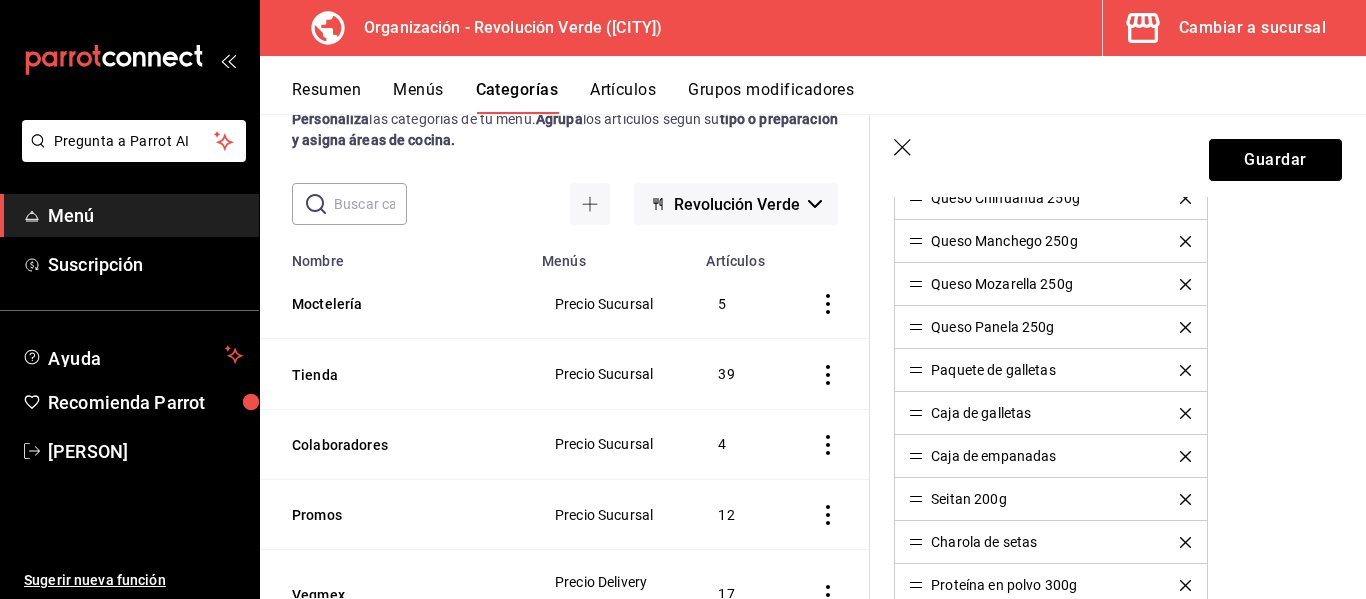 scroll, scrollTop: 1715, scrollLeft: 0, axis: vertical 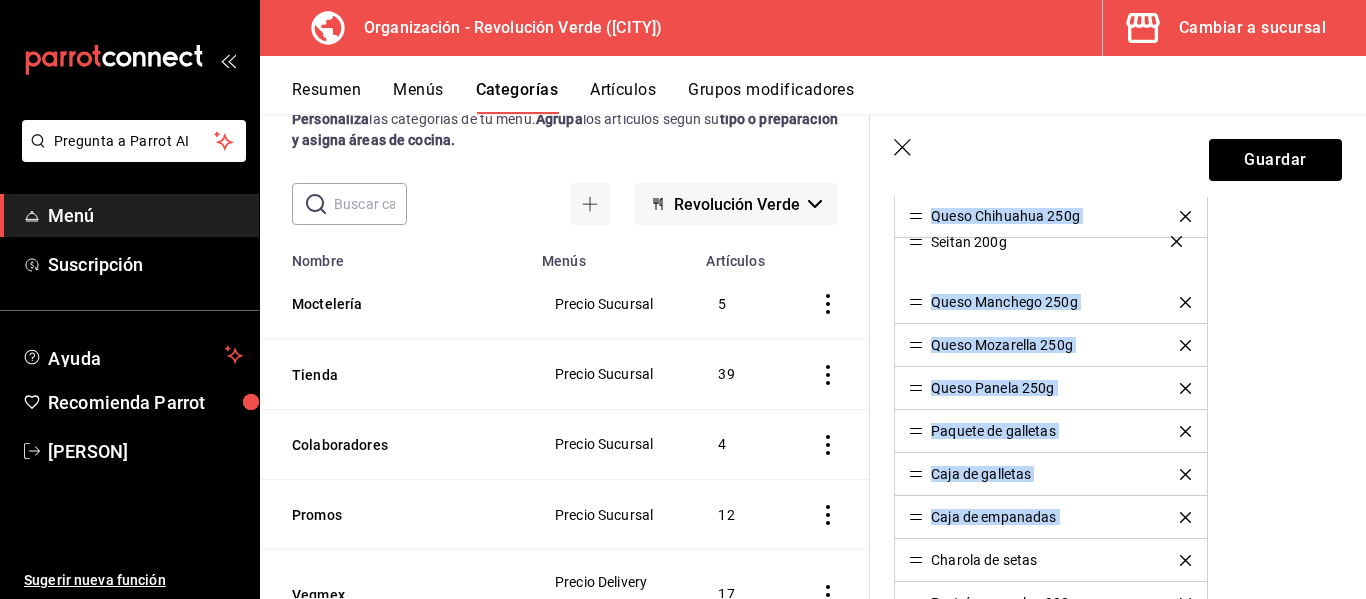 drag, startPoint x: 913, startPoint y: 514, endPoint x: 925, endPoint y: 233, distance: 281.2561 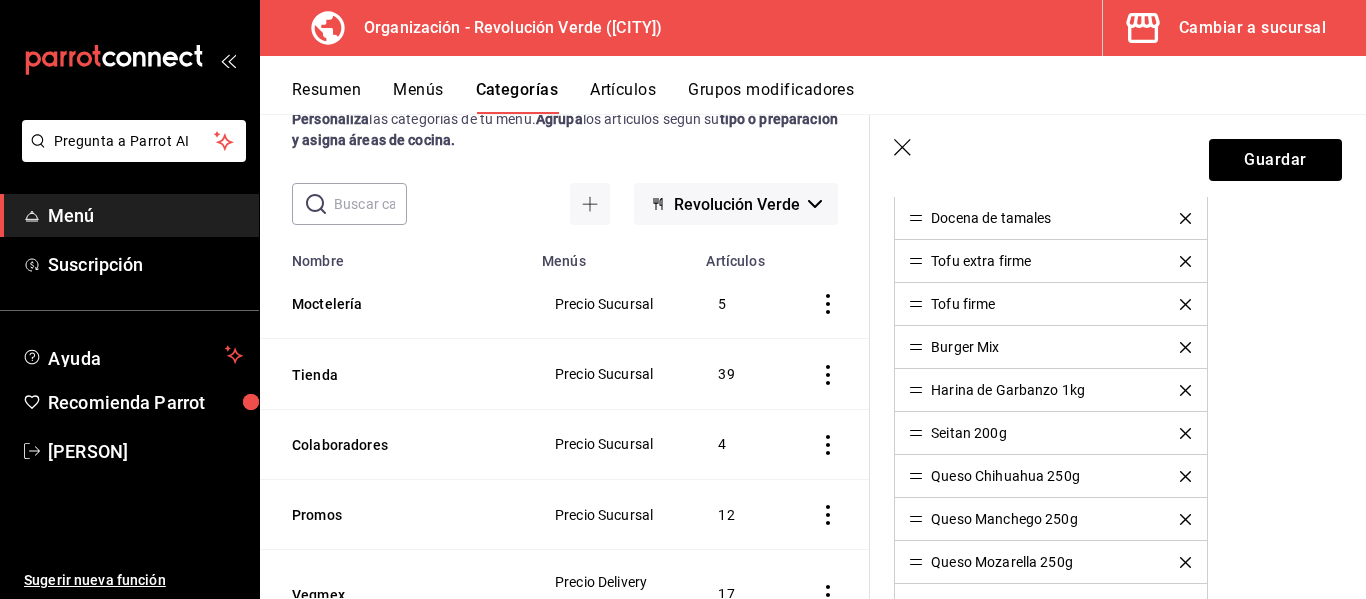 scroll, scrollTop: 1474, scrollLeft: 0, axis: vertical 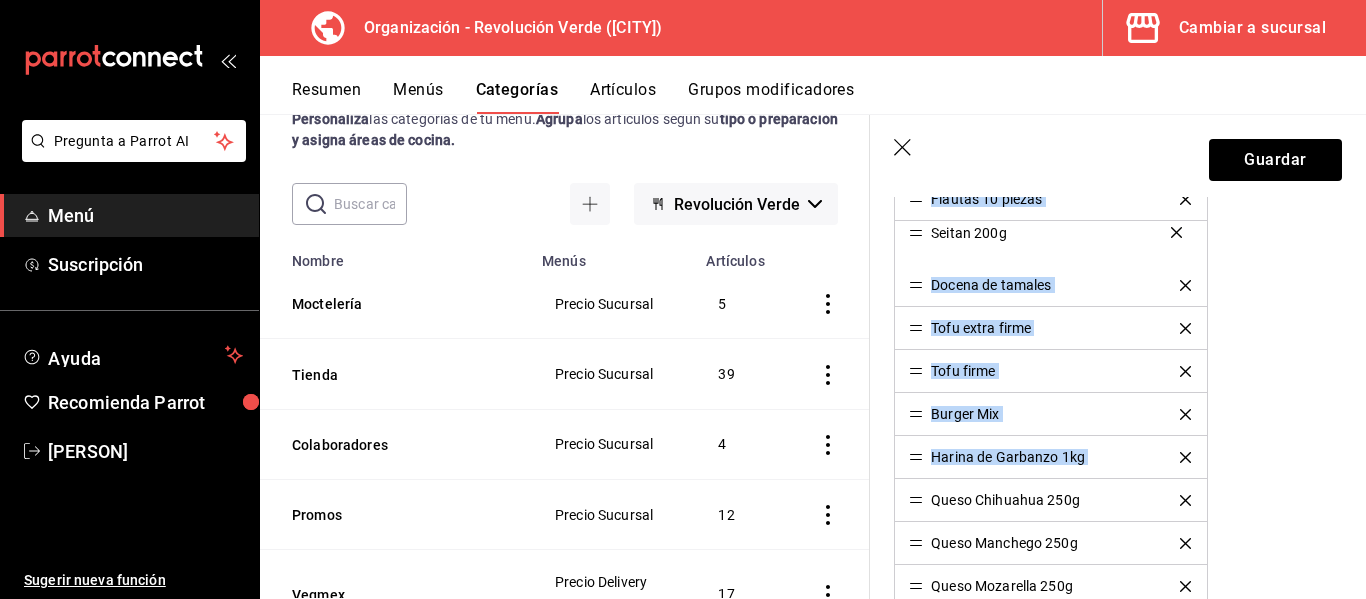 drag, startPoint x: 913, startPoint y: 460, endPoint x: 952, endPoint y: 193, distance: 269.83328 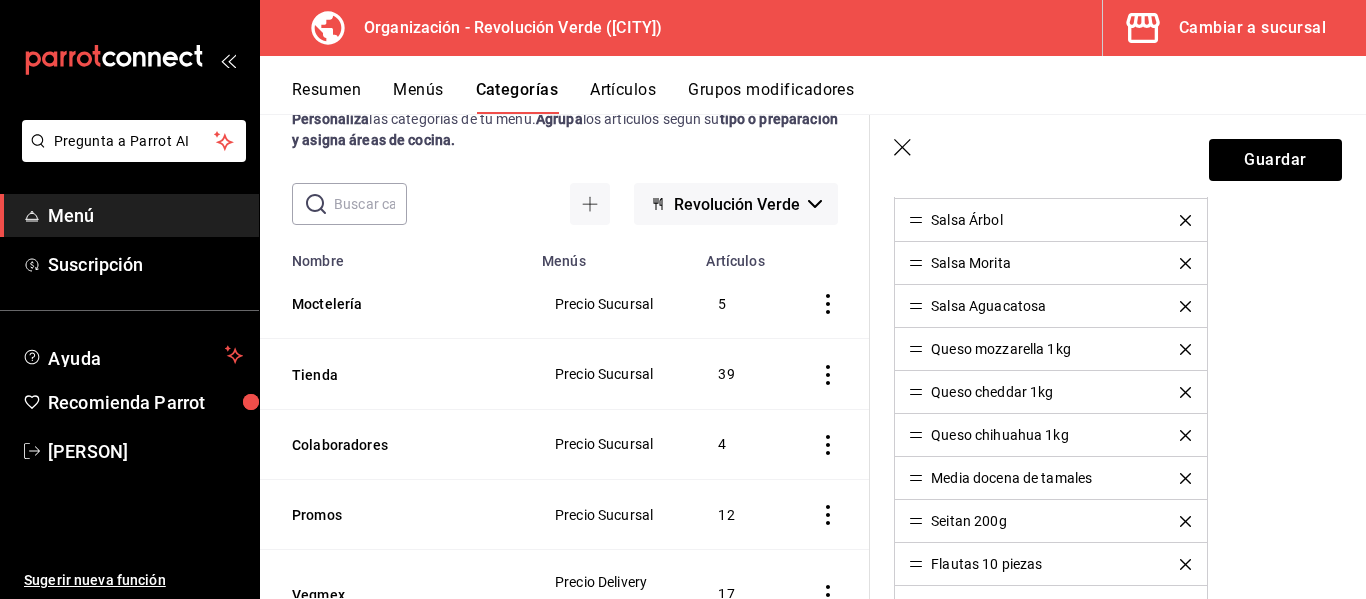 scroll, scrollTop: 1159, scrollLeft: 0, axis: vertical 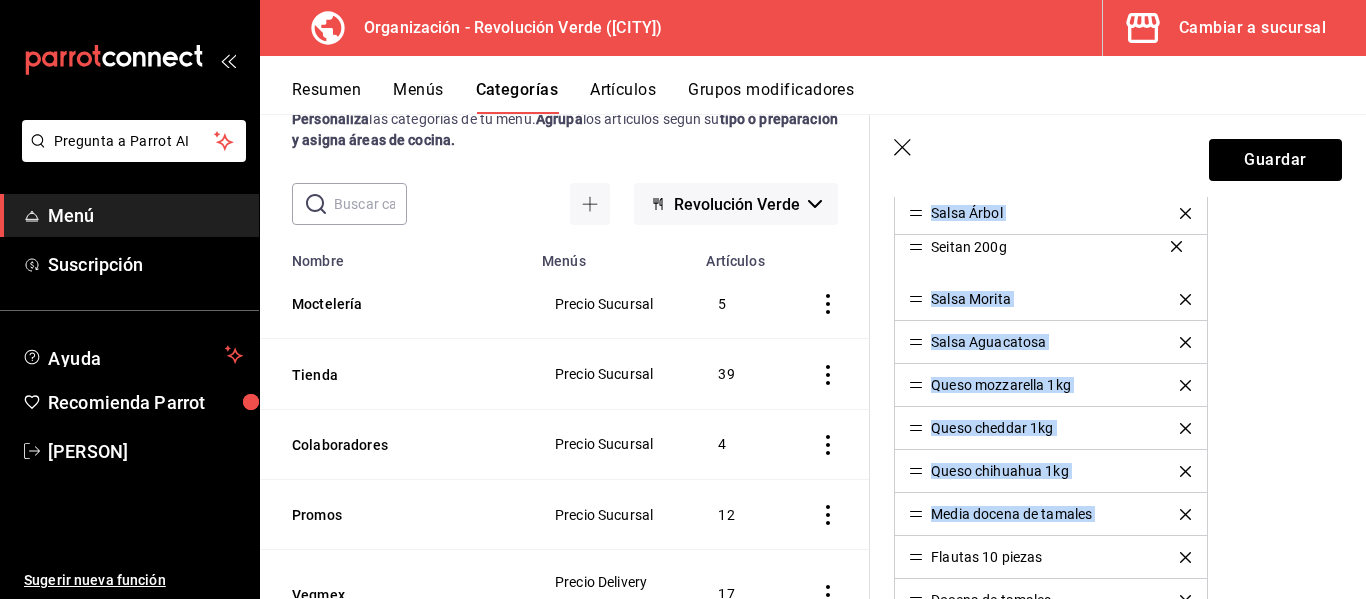 drag, startPoint x: 913, startPoint y: 514, endPoint x: 929, endPoint y: 234, distance: 280.45676 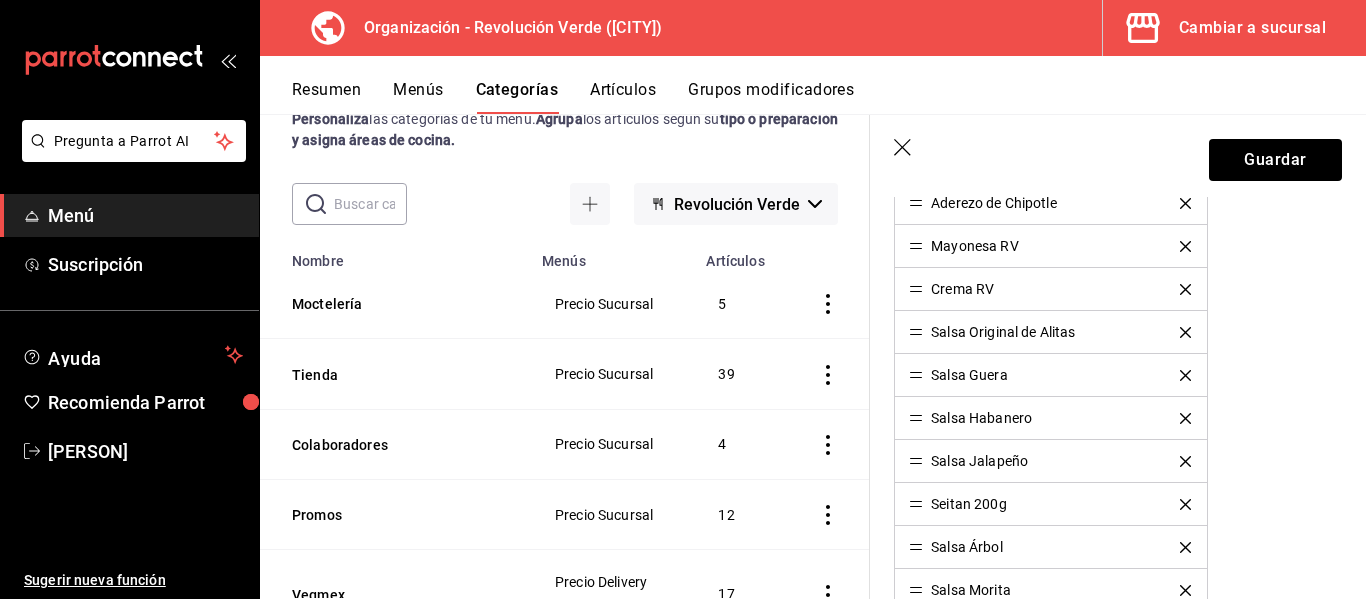 scroll, scrollTop: 849, scrollLeft: 0, axis: vertical 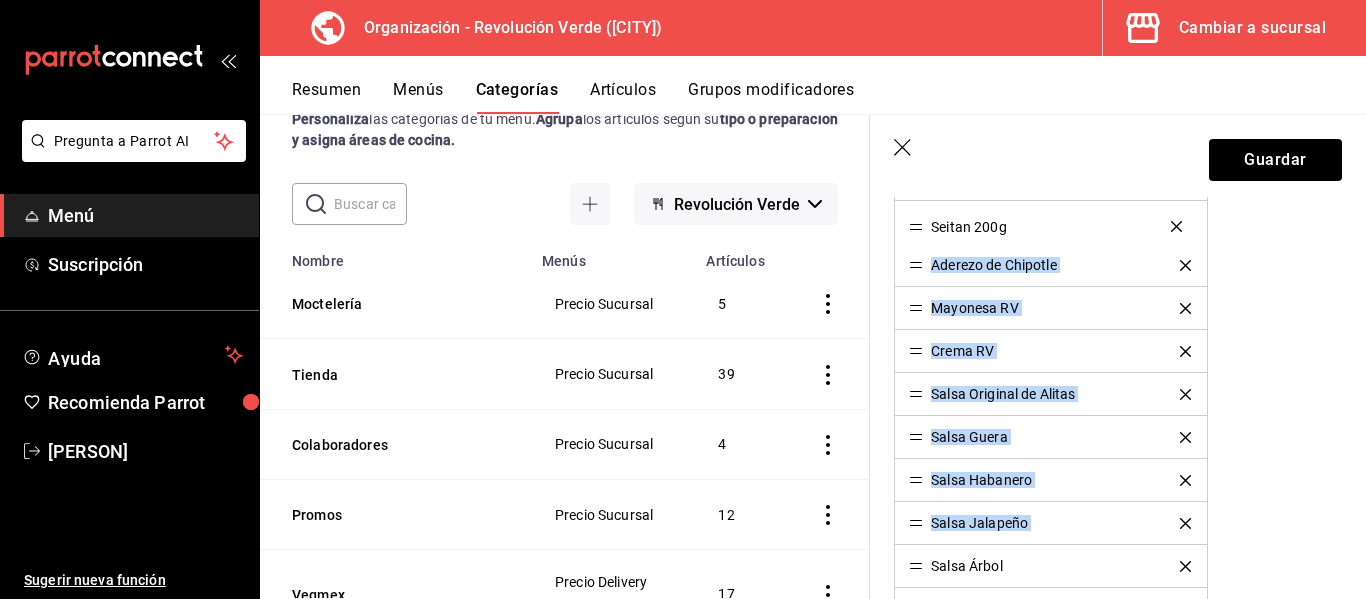 drag, startPoint x: 912, startPoint y: 522, endPoint x: 911, endPoint y: 225, distance: 297.00168 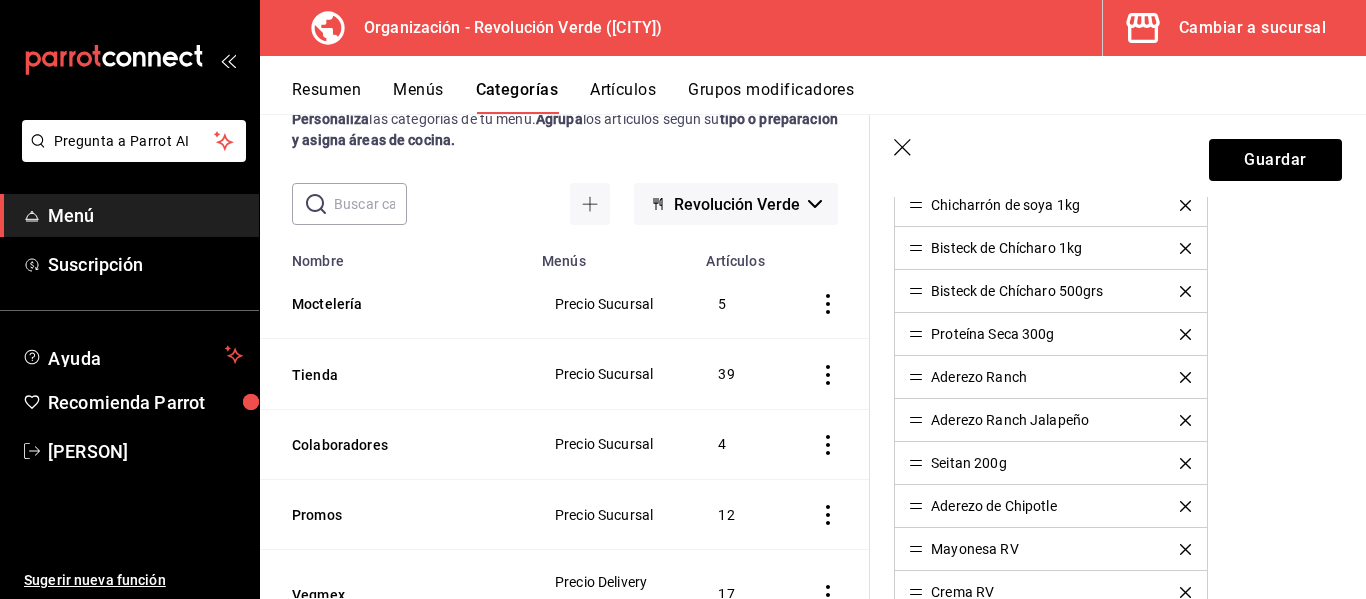 scroll, scrollTop: 602, scrollLeft: 0, axis: vertical 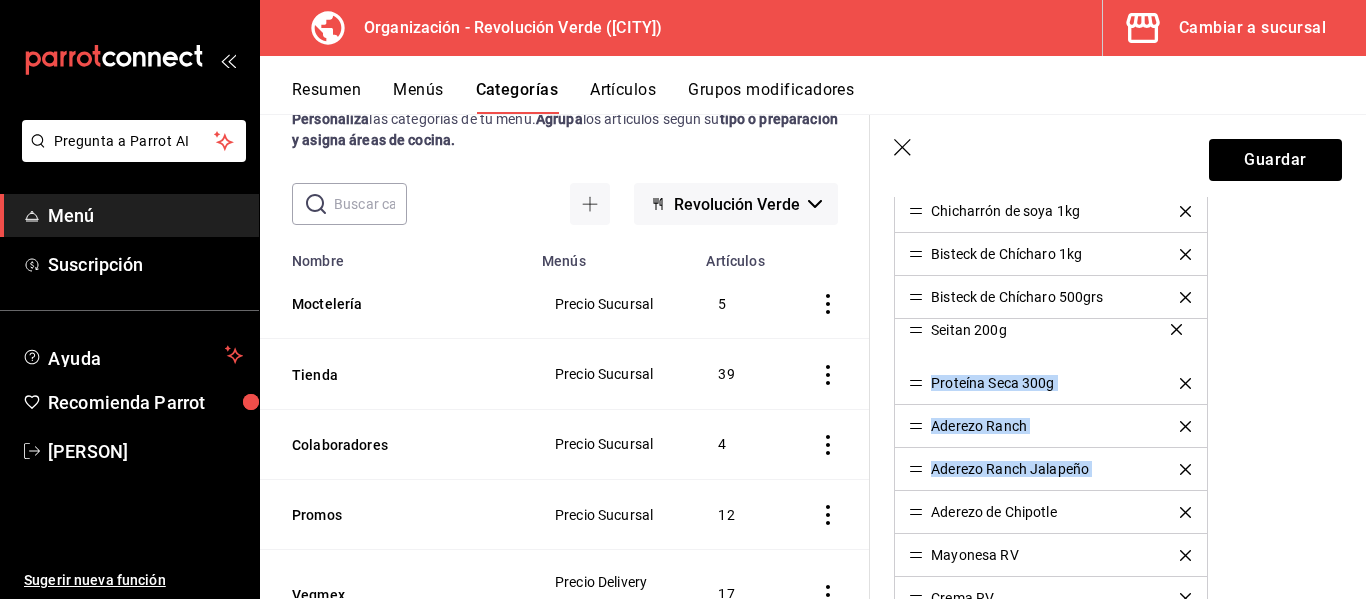 drag, startPoint x: 910, startPoint y: 469, endPoint x: 910, endPoint y: 328, distance: 141 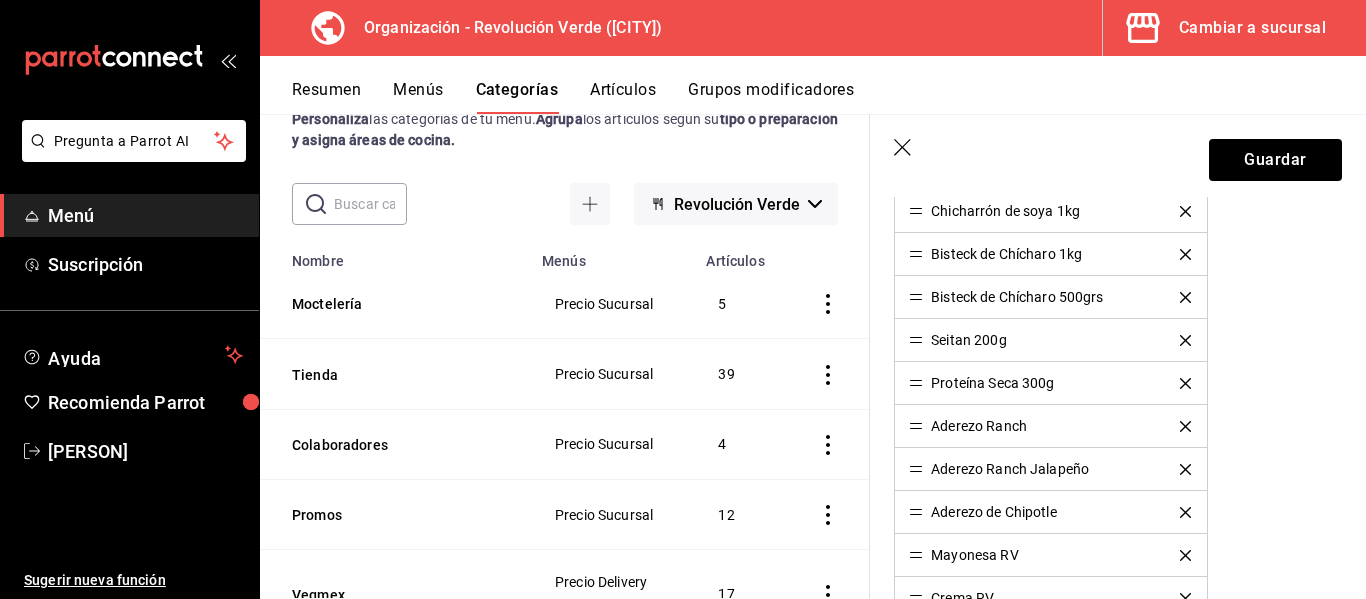 click on "Chicharrón de soya 1kg Bisteck de Chícharo 1kg Bisteck de Chícharo 500grs Seitan 200g Proteína Seca 300g Aderezo Ranch Aderezo Ranch Jalapeño Aderezo de Chipotle Mayonesa RV Crema RV Salsa Original de Alitas Salsa Guera Salsa Habanero Salsa Jalapeño Salsa Árbol Salsa Morita Salsa Aguacatosa Queso mozzarella 1kg Queso cheddar 1kg Queso chihuahua 1kg Queso Chihuahua 250g Queso Manchego 250g Queso Mozarella 250g Queso Panela 250g Media docena de tamales Flautas 10 piezas Docena de tamales Tofu extra firme Tofu firme Burger Mix Harina de Garbanzo 1kg Paquete de galletas Caja de galletas Caja de empanadas Charola de setas Proteína en polvo 300g" at bounding box center (1118, 963) 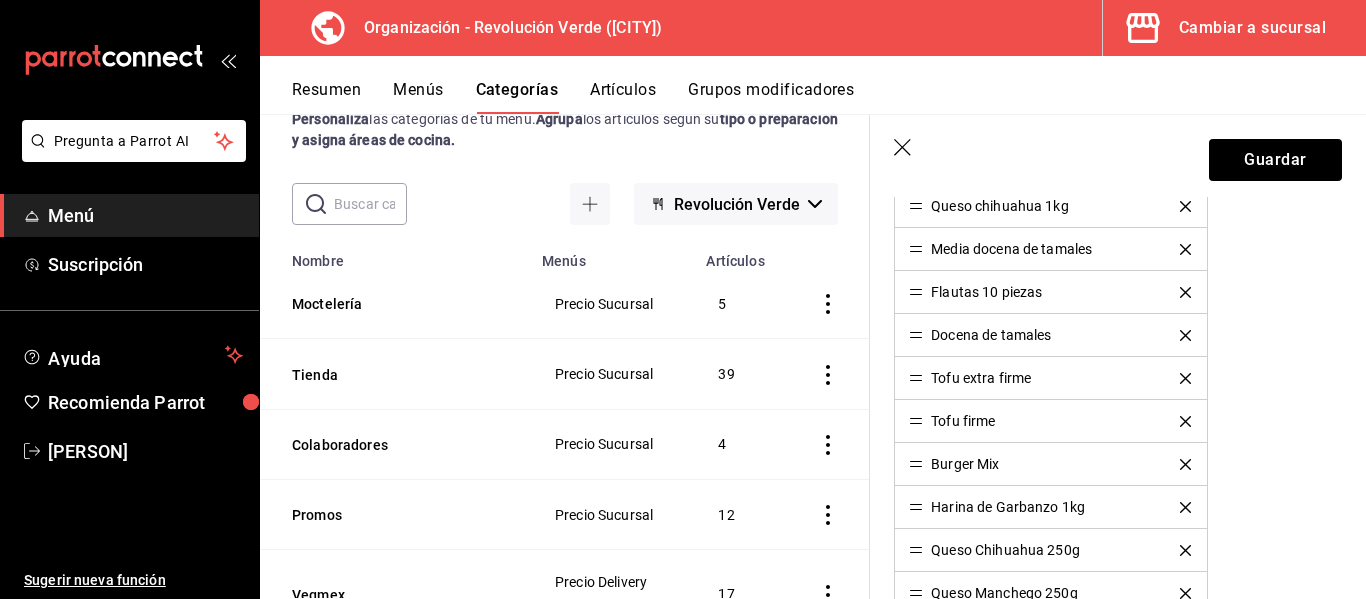scroll, scrollTop: 1406, scrollLeft: 0, axis: vertical 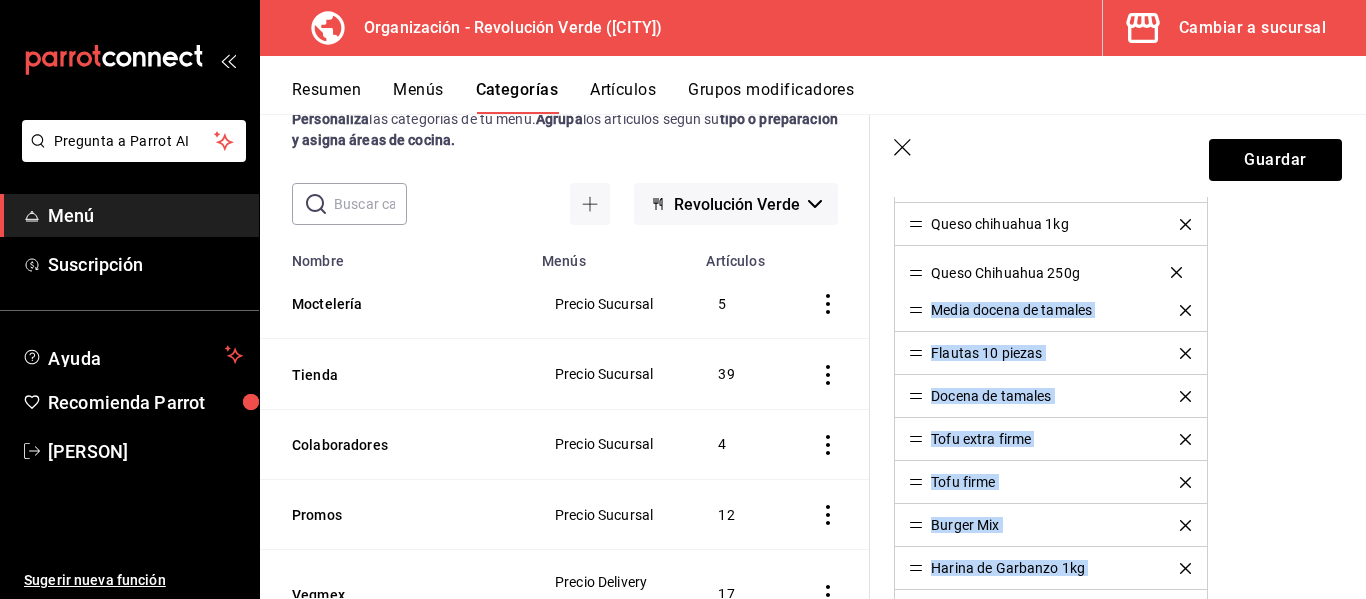 drag, startPoint x: 918, startPoint y: 570, endPoint x: 914, endPoint y: 274, distance: 296.02704 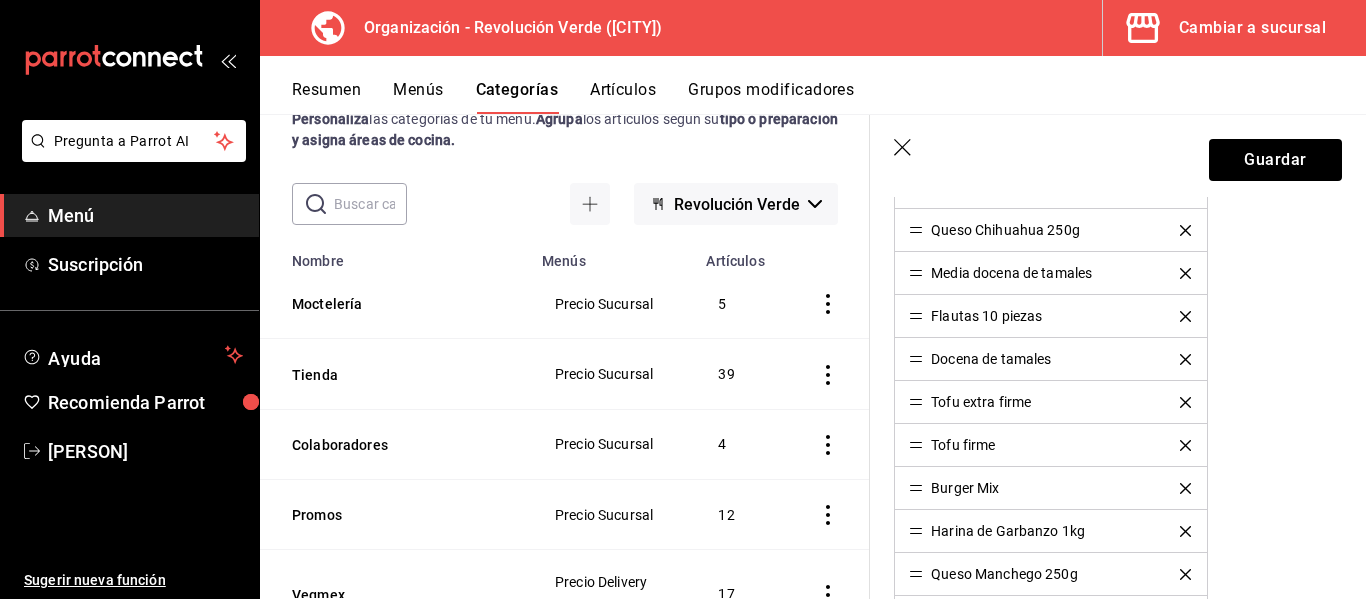 scroll, scrollTop: 1455, scrollLeft: 0, axis: vertical 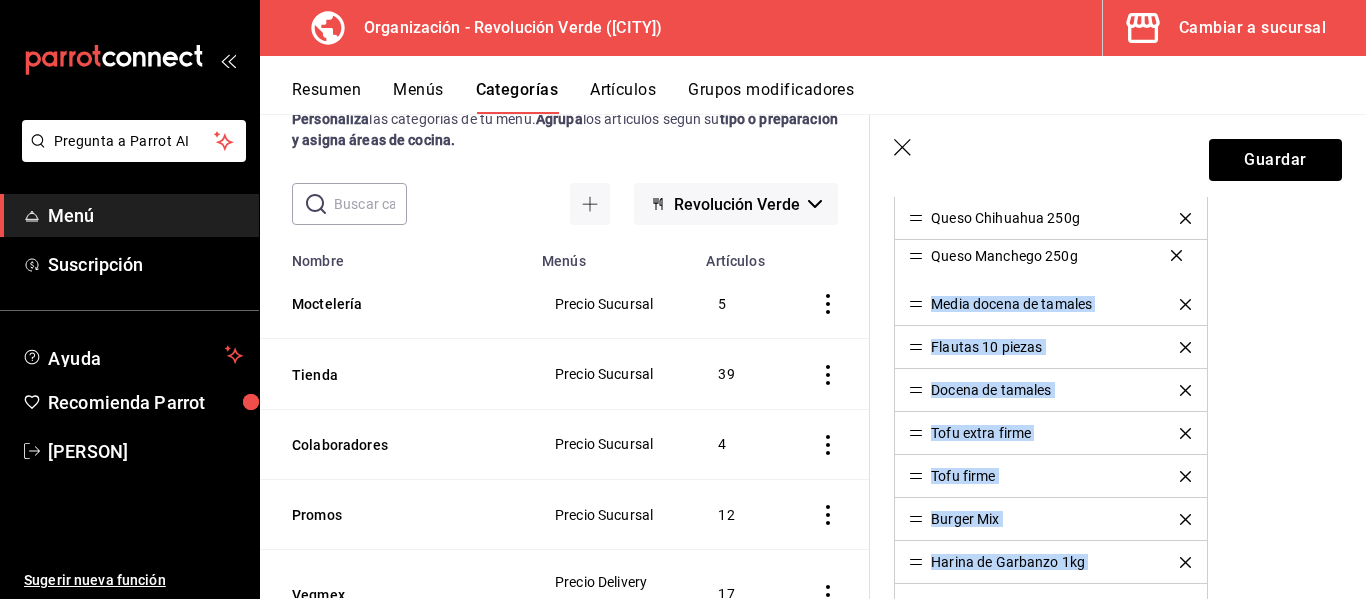 drag, startPoint x: 913, startPoint y: 559, endPoint x: 913, endPoint y: 253, distance: 306 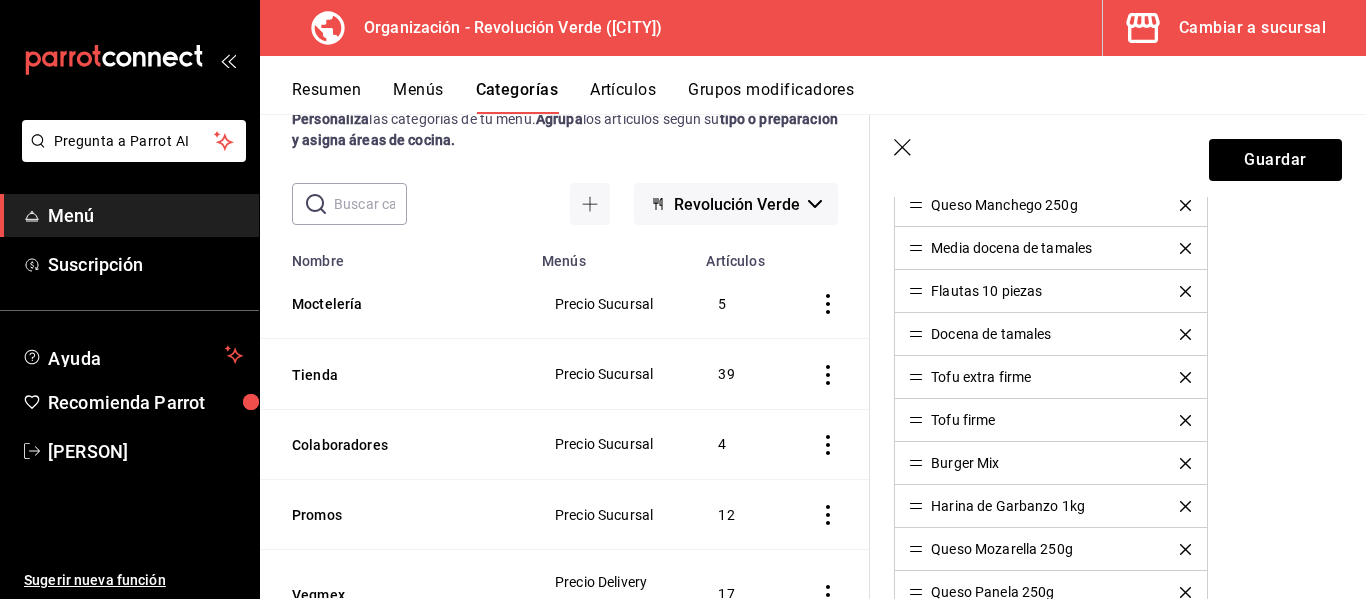 scroll, scrollTop: 1536, scrollLeft: 0, axis: vertical 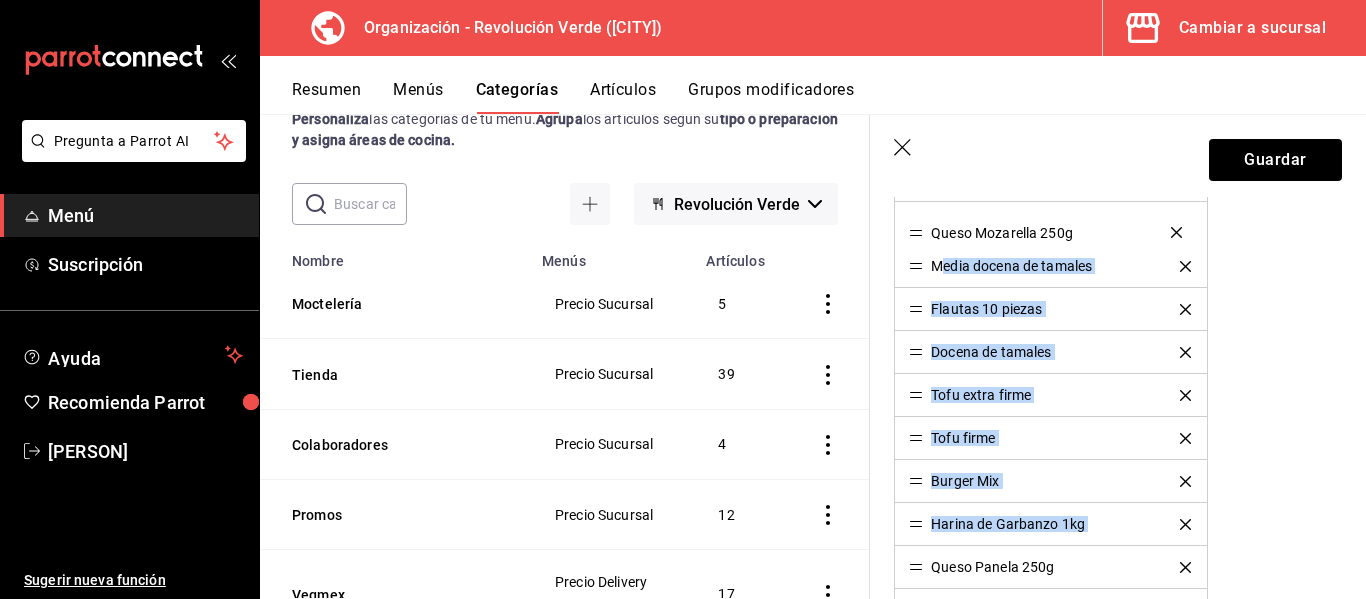 drag, startPoint x: 913, startPoint y: 526, endPoint x: 947, endPoint y: 233, distance: 294.9661 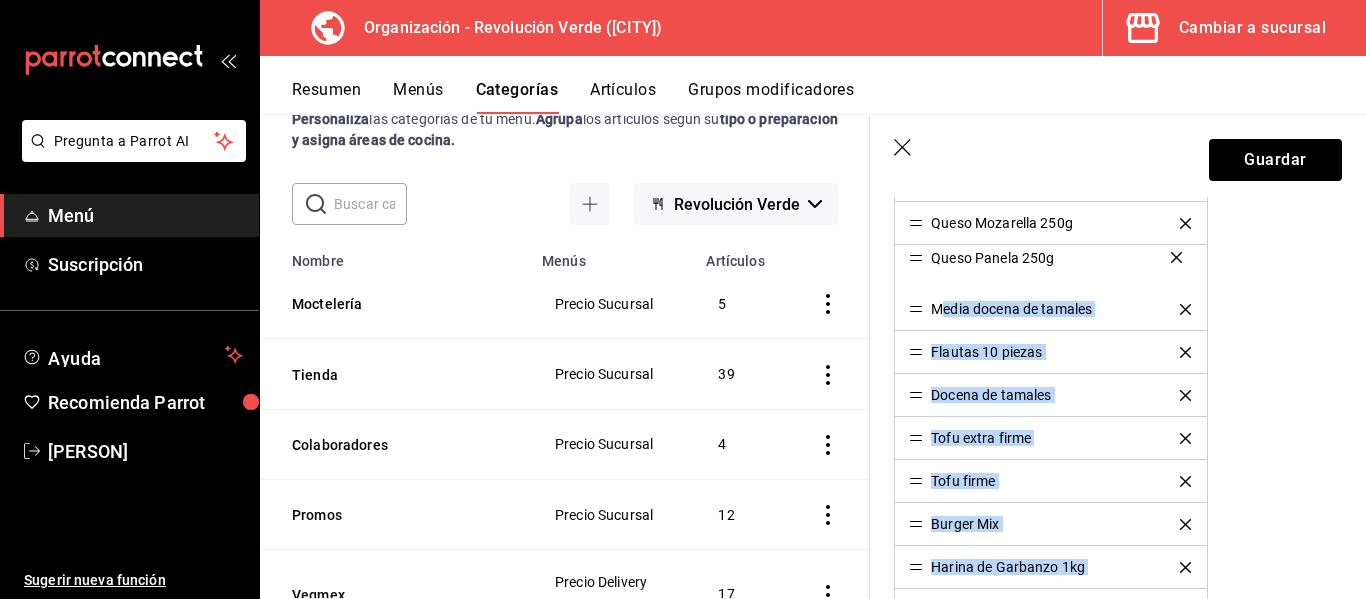 drag, startPoint x: 914, startPoint y: 566, endPoint x: 946, endPoint y: 256, distance: 311.64725 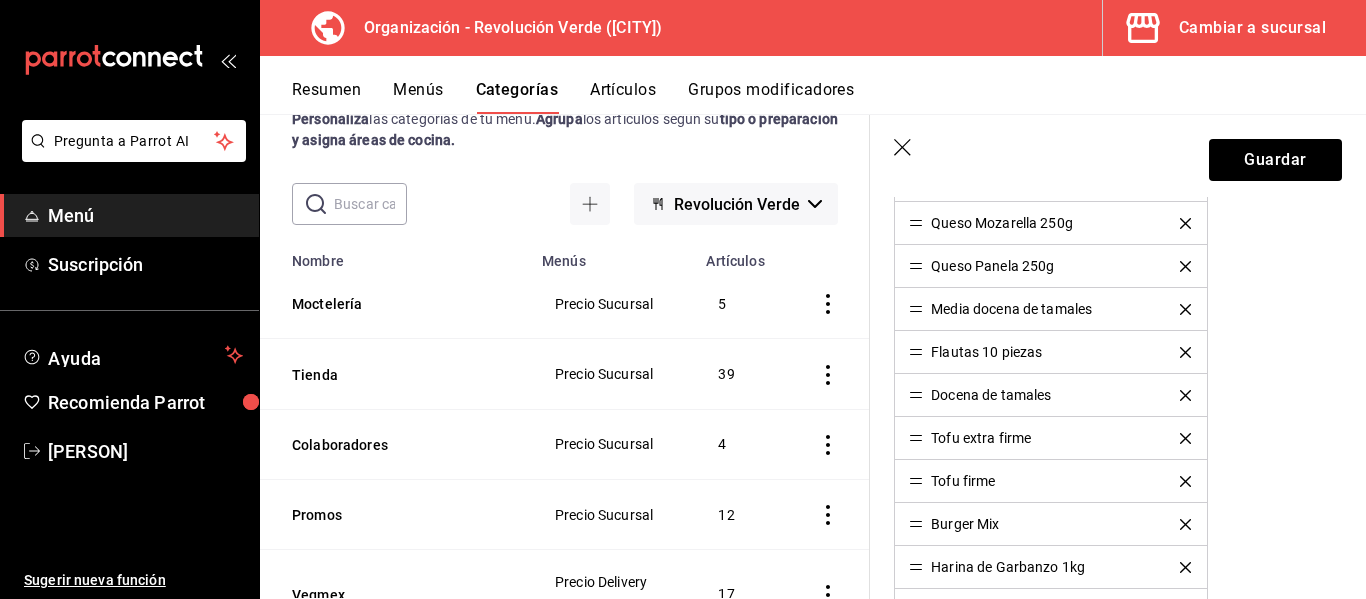 click on "Editar categoría ¿Cómo se va a llamar? Tienda 6 /30 ¿Cómo se va a llamar? Elige tu menú Tu categoría se va a incluir en los menús elegidos Precio Delivery Precio Sucursal Área de cocina Elige en que áreas de cocina se va a preparar esta categoría Elige una área Artículos Agrega artículos y modifica el orden en el que quieres que se muestren en el menú. Chicharrón de soya 1kg Bisteck de Chícharo 1kg Bisteck de Chícharo 500grs Seitan 200g Proteína Seca 300g Aderezo Ranch Aderezo Ranch Jalapeño Aderezo de Chipotle Mayonesa RV Crema RV Salsa Original de Alitas Salsa Guera Salsa Habanero Salsa Jalapeño Salsa Árbol Salsa Morita Salsa Aguacatosa Queso mozzarella 1kg Queso cheddar 1kg Queso chihuahua 1kg Queso Chihuahua 250g Queso Manchego 250g Queso Mozarella 250g Queso Panela 250g Media docena de tamales Flautas 10 piezas Docena de tamales Tofu extra firme Tofu firme Burger Mix Harina de Garbanzo 1kg Paquete de galletas Caja de galletas Caja de empanadas Charola de setas Agregar artículo CA-" at bounding box center (1118, 5) 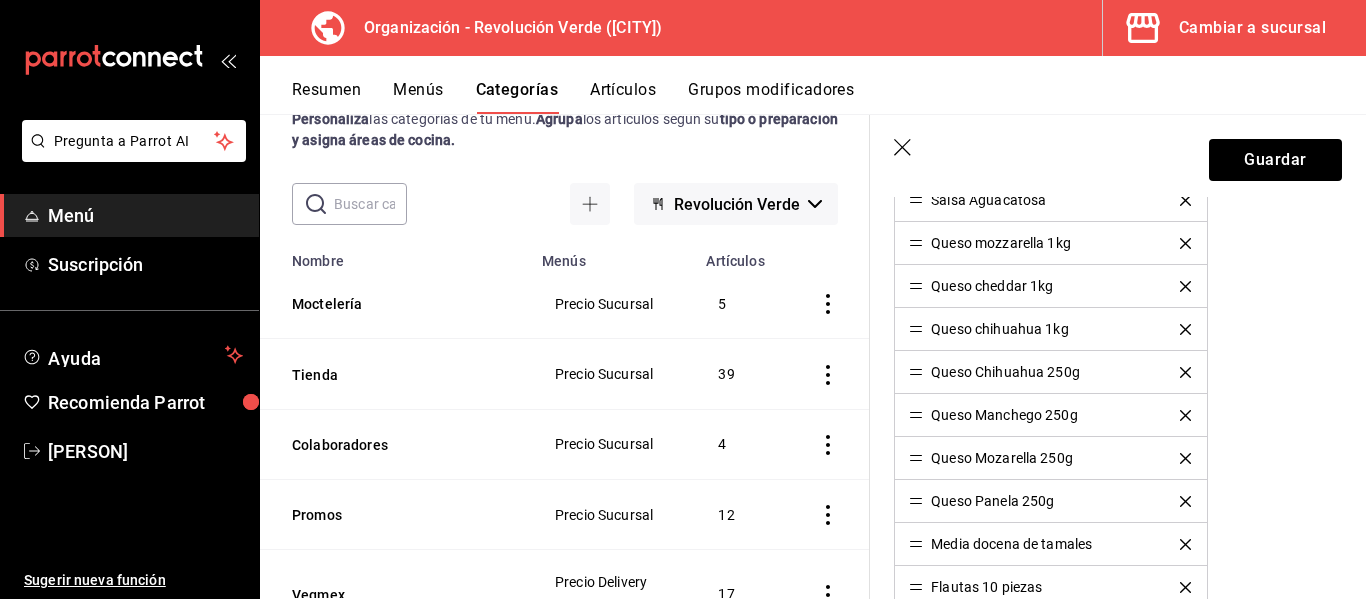 scroll, scrollTop: 1270, scrollLeft: 0, axis: vertical 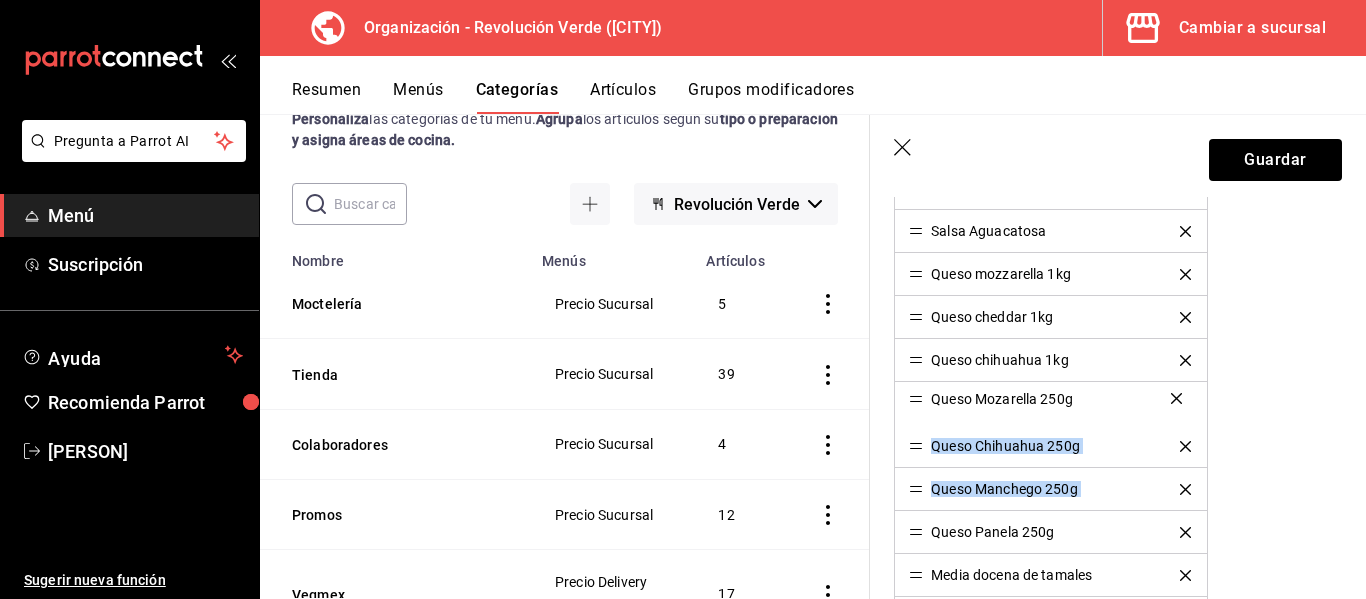 drag, startPoint x: 916, startPoint y: 488, endPoint x: 916, endPoint y: 397, distance: 91 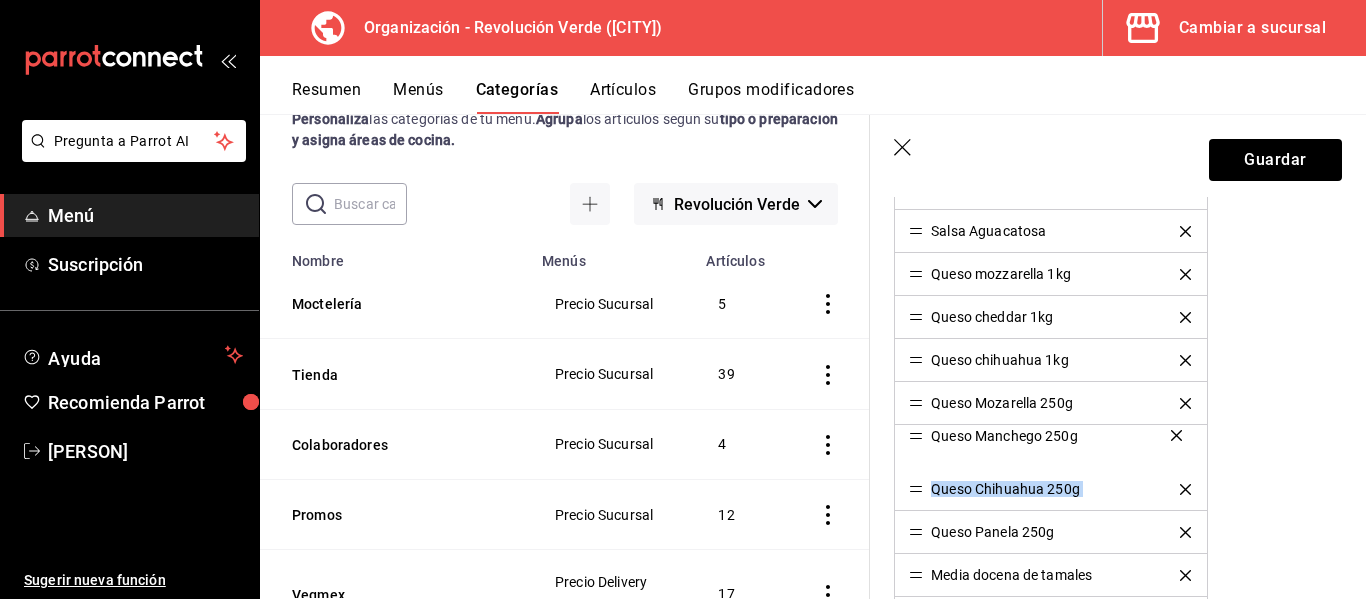 drag, startPoint x: 917, startPoint y: 490, endPoint x: 912, endPoint y: 436, distance: 54.230988 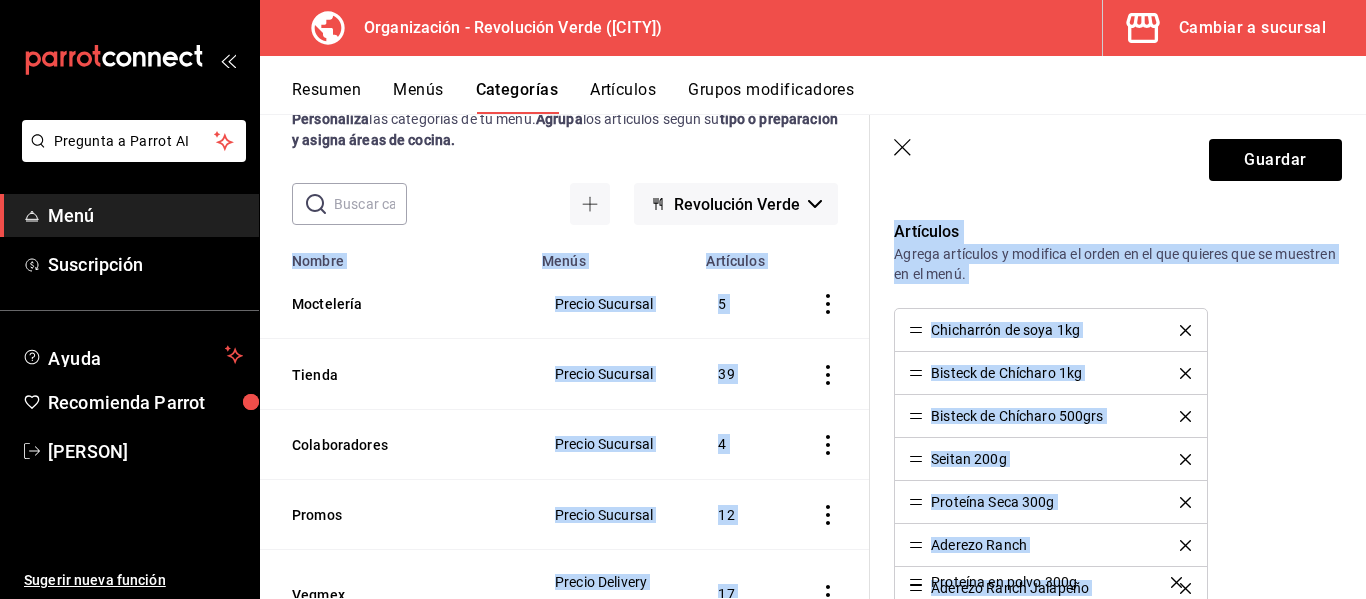 scroll, scrollTop: 664, scrollLeft: 0, axis: vertical 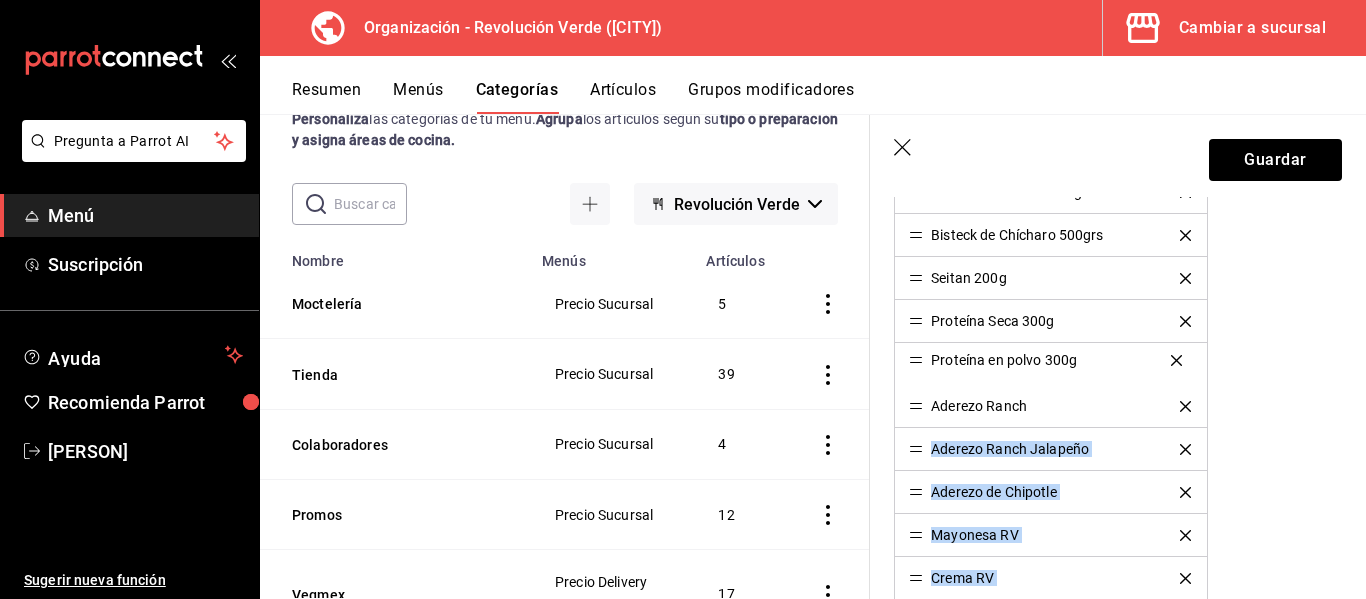 drag, startPoint x: 918, startPoint y: 495, endPoint x: 1070, endPoint y: 363, distance: 201.31567 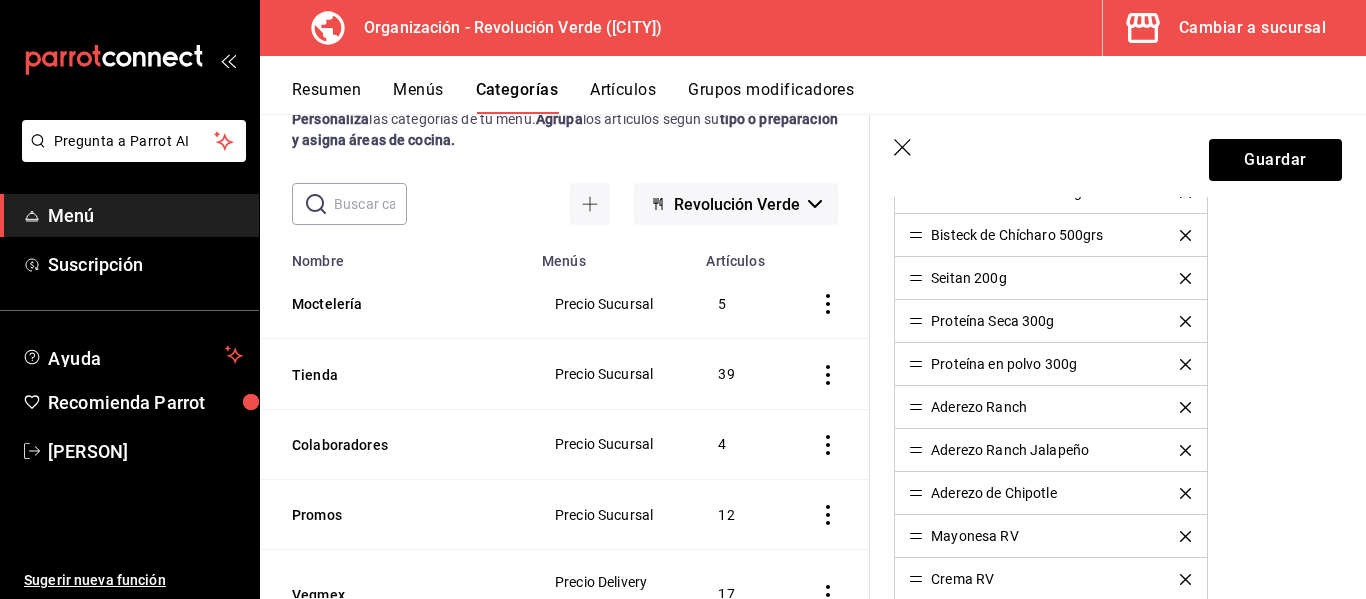 click on "Chicharrón de soya 1kg Bisteck de Chícharo 1kg Bisteck de Chícharo 500grs Seitan 200g Proteína Seca 300g Proteína en polvo 300g Aderezo Ranch Aderezo Ranch Jalapeño Aderezo de Chipotle Mayonesa RV Crema RV Salsa Original de Alitas Salsa Guera Salsa Habanero Salsa Jalapeño Salsa Árbol Salsa Morita Salsa Aguacatosa Queso mozzarella 1kg Queso cheddar 1kg Queso chihuahua 1kg Queso Mozarella 250g Queso Manchego 250g Queso Chihuahua 250g Queso Panela 250g Media docena de tamales Flautas 10 piezas Docena de tamales Tofu extra firme Tofu firme Burger Mix Harina de Garbanzo 1kg Paquete de galletas Caja de galletas Caja de empanadas Charola de setas" at bounding box center [1118, 901] 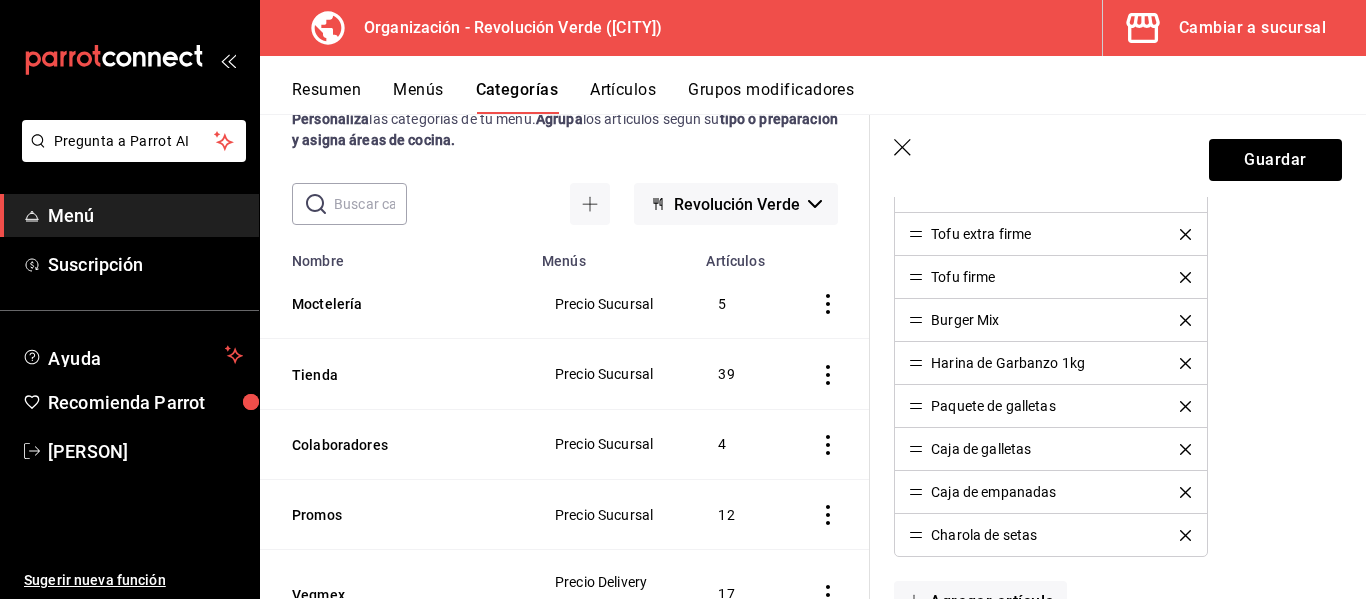 scroll, scrollTop: 1764, scrollLeft: 0, axis: vertical 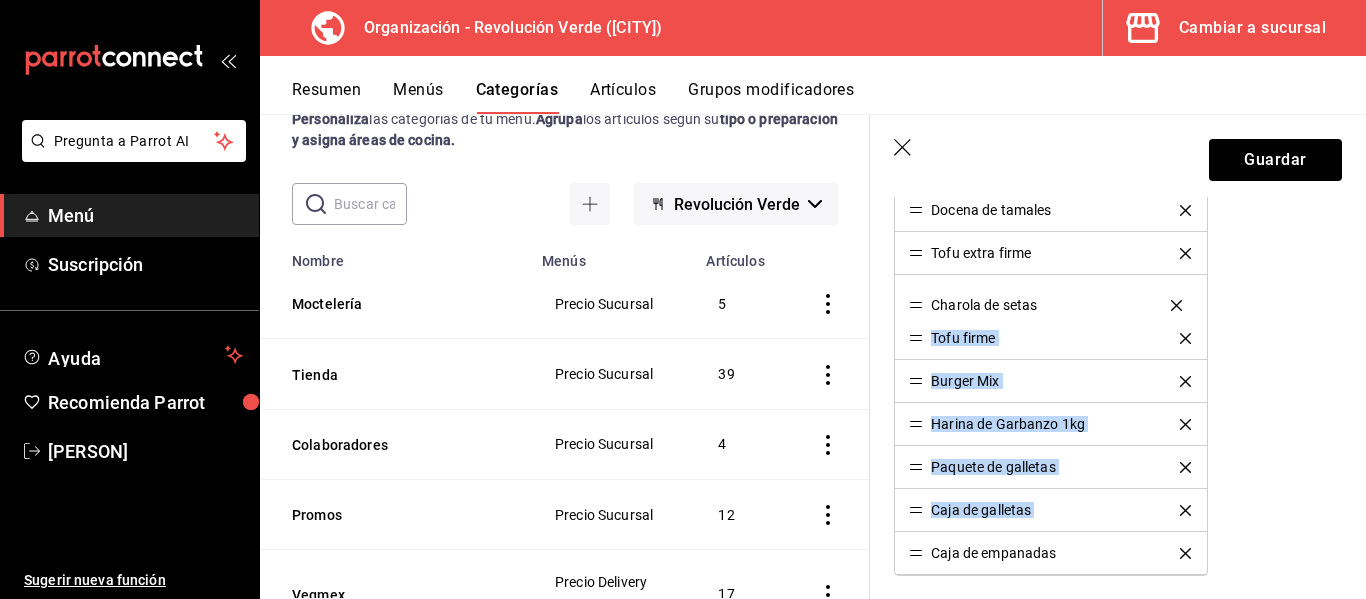 drag, startPoint x: 913, startPoint y: 553, endPoint x: 924, endPoint y: 304, distance: 249.24286 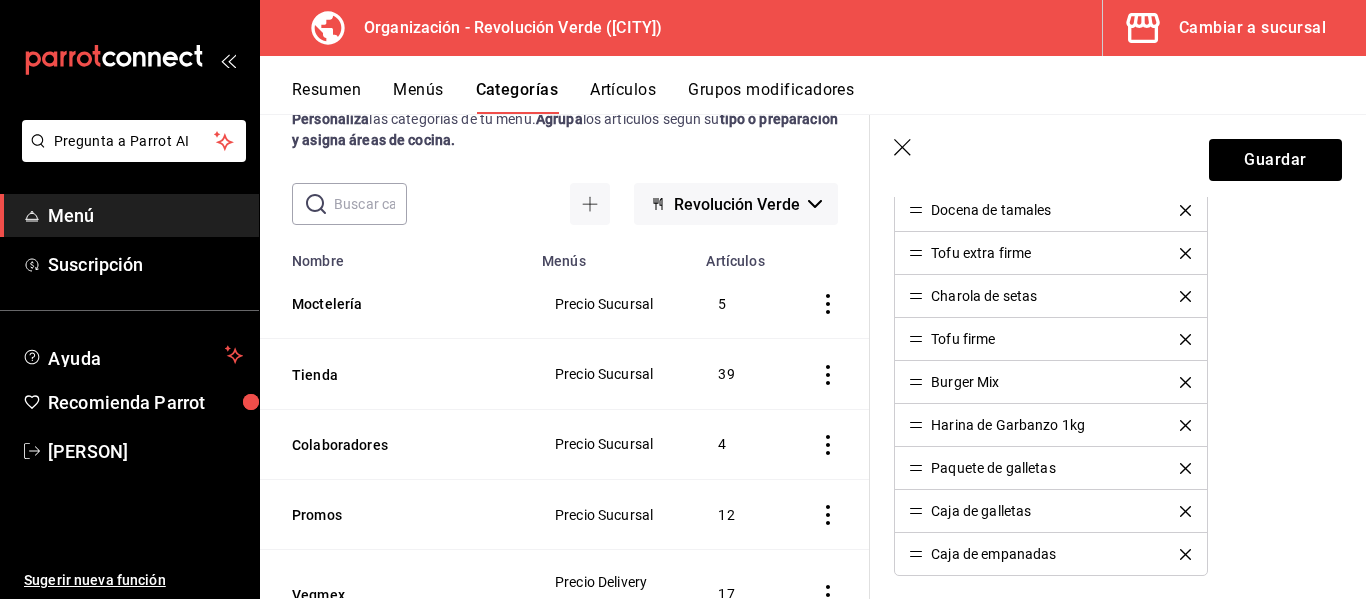click on "Chicharrón de soya 1kg Bisteck de Chícharo 1kg Bisteck de Chícharo 500grs Seitan 200g Proteína Seca 300g Proteína en polvo 300g Aderezo Ranch Aderezo Ranch Jalapeño Aderezo de Chipotle Mayonesa RV Crema RV Salsa Original de Alitas Salsa Guera Salsa Habanero Salsa Jalapeño Salsa Árbol Salsa Morita Salsa Aguacatosa Queso mozzarella 1kg Queso cheddar 1kg Queso chihuahua 1kg Queso Mozarella 250g Queso Manchego 250g Queso Chihuahua 250g Queso Panela 250g Media docena de tamales Harina de Garbanzo 1kg Burger Mix Flautas 10 piezas Docena de tamales Tofu extra firme Charola de setas Tofu firme Paquete de galletas Caja de galletas Caja de empanadas" at bounding box center [1118, -199] 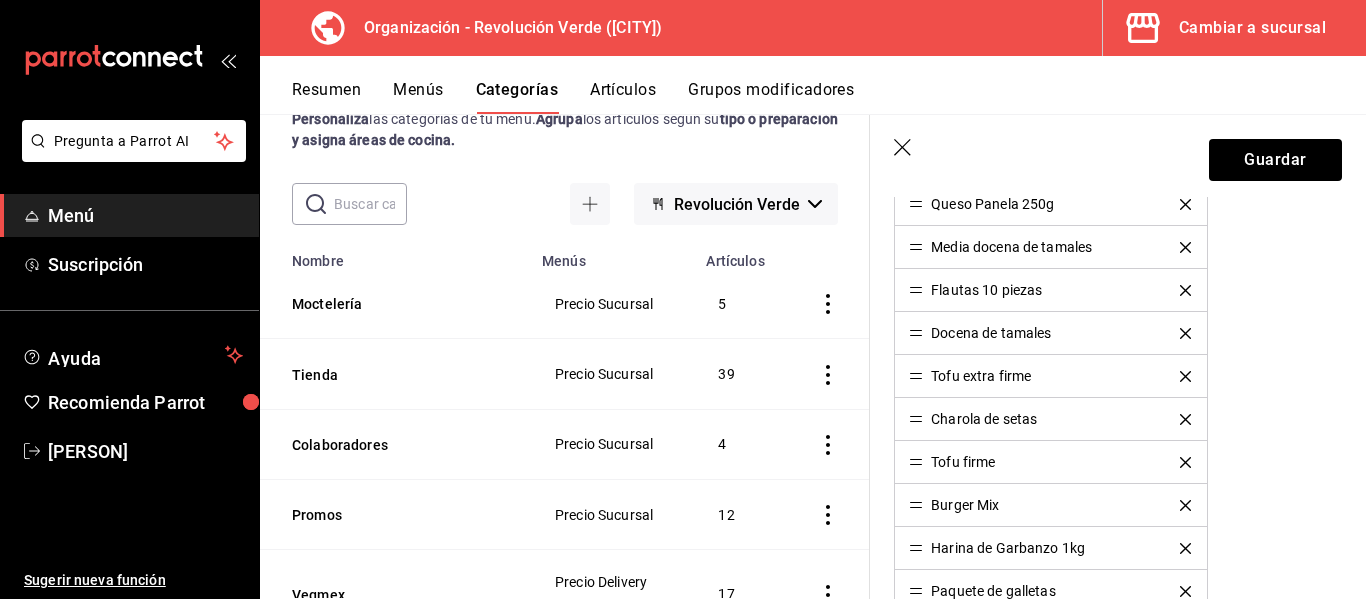 scroll, scrollTop: 1634, scrollLeft: 0, axis: vertical 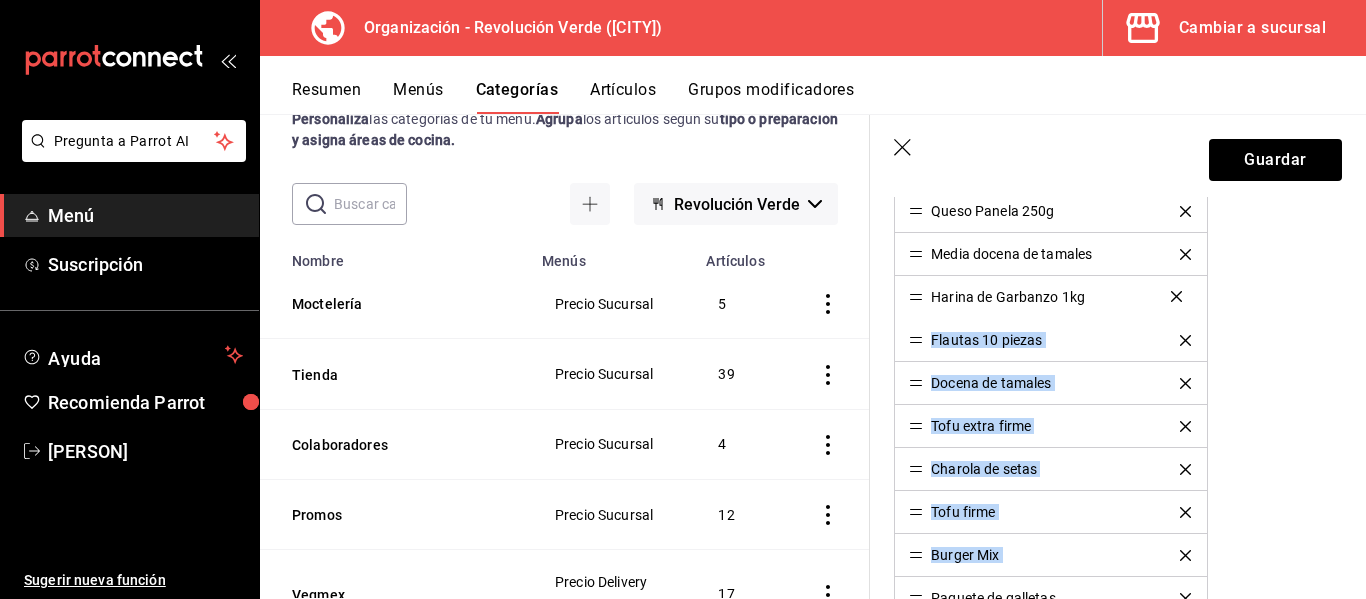 drag, startPoint x: 915, startPoint y: 549, endPoint x: 925, endPoint y: 290, distance: 259.193 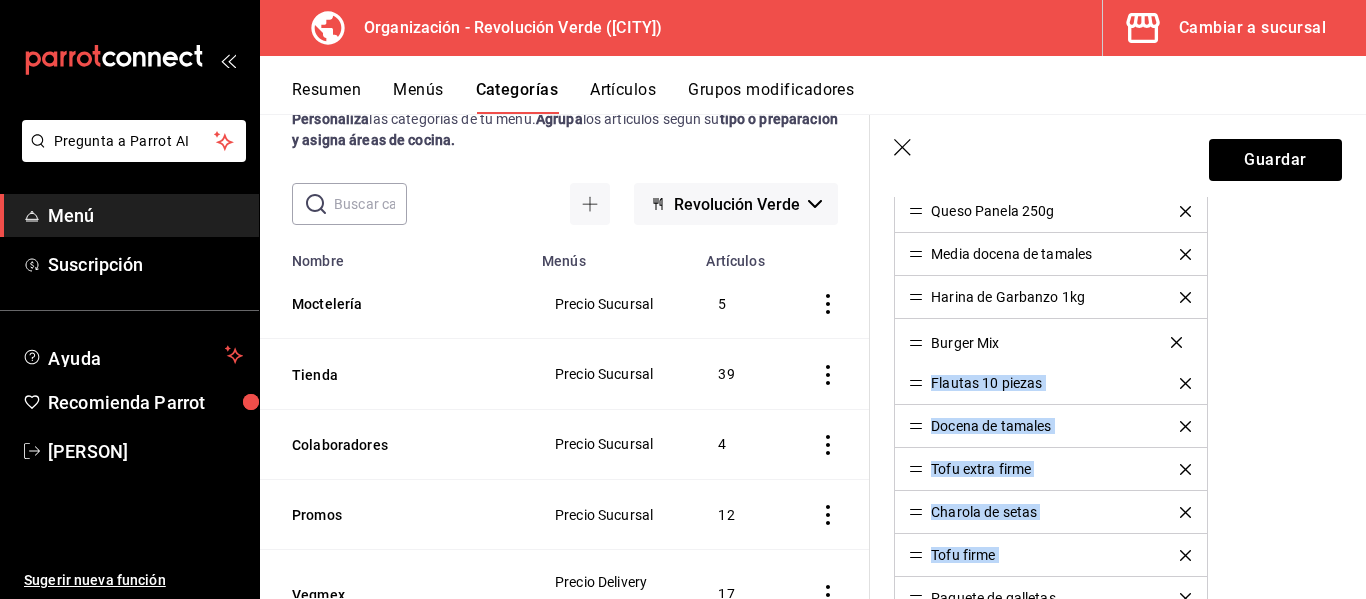 drag, startPoint x: 916, startPoint y: 550, endPoint x: 928, endPoint y: 337, distance: 213.33775 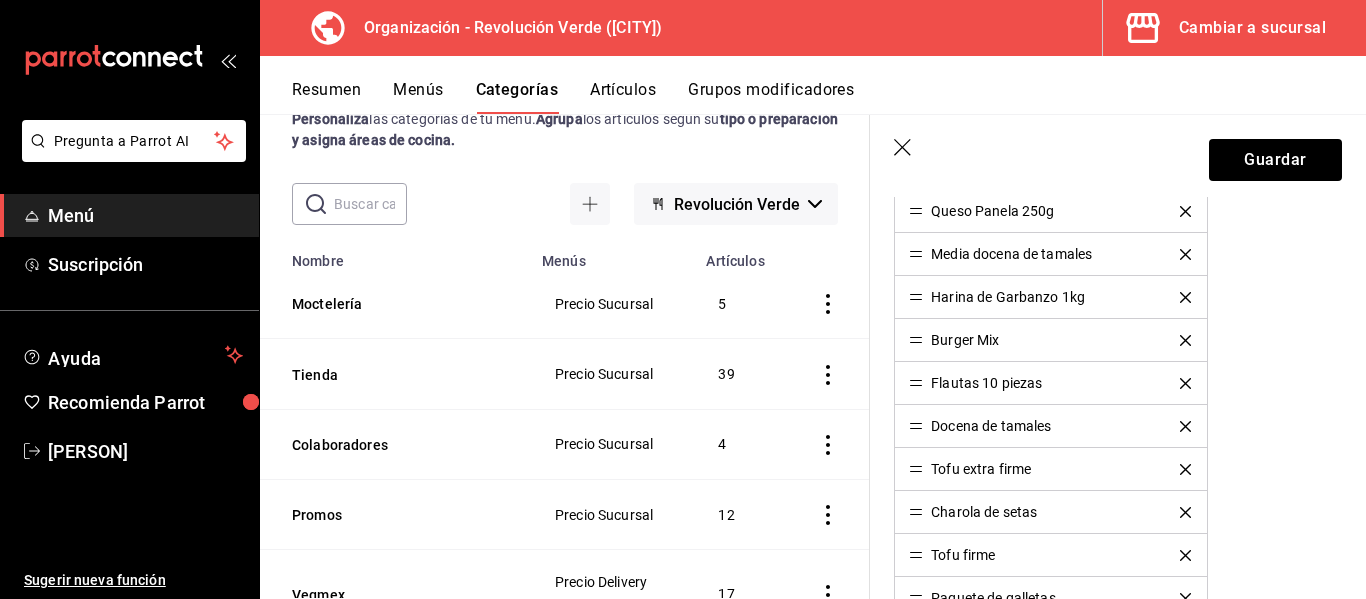 click on "Chicharrón de soya 1kg Bisteck de Chícharo 1kg Bisteck de Chícharo 500grs Seitan 200g Proteína Seca 300g Proteína en polvo 300g Aderezo Ranch Aderezo Ranch Jalapeño Aderezo de Chipotle Mayonesa RV Crema RV Salsa Original de Alitas Salsa Guera Salsa Habanero Salsa Jalapeño Salsa Árbol Salsa Morita Salsa Aguacatosa Queso mozzarella 1kg Queso cheddar 1kg Queso chihuahua 1kg Queso Mozarella 250g Queso Manchego 250g Queso Chihuahua 250g Queso Panela 250g Media docena de tamales Harina de Garbanzo 1kg Burger Mix Flautas 10 piezas Docena de tamales Tofu extra firme Charola de setas Tofu firme Paquete de galletas Caja de galletas Caja de empanadas" at bounding box center [1118, -69] 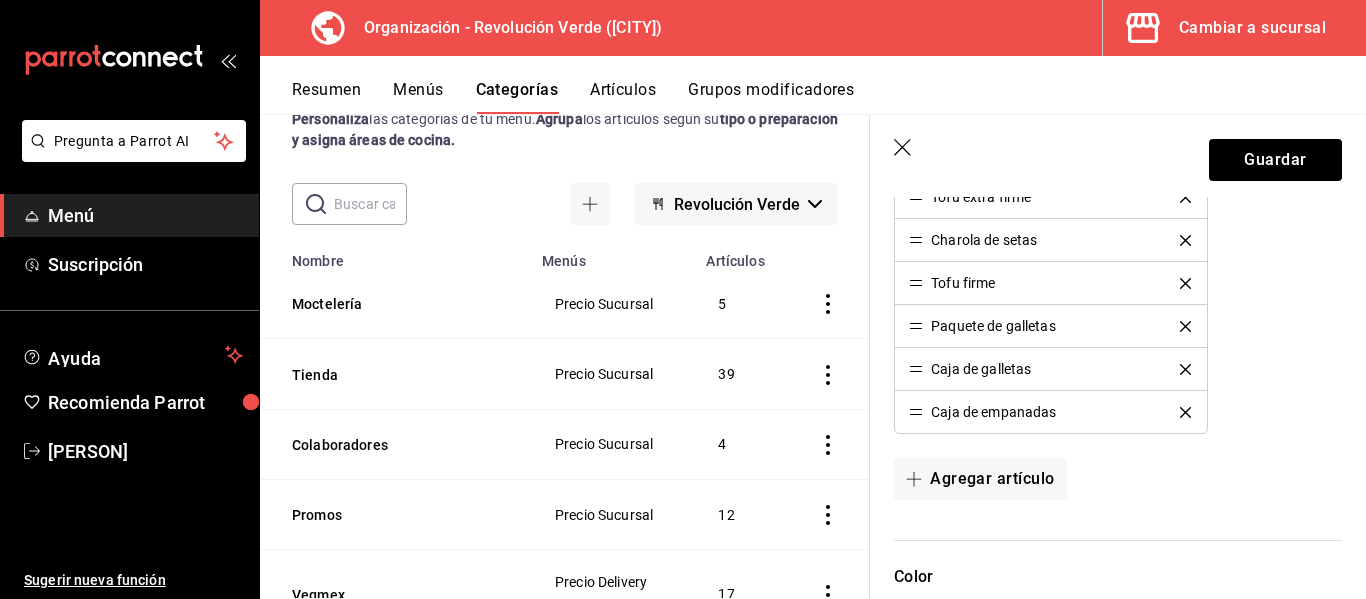 scroll, scrollTop: 1876, scrollLeft: 0, axis: vertical 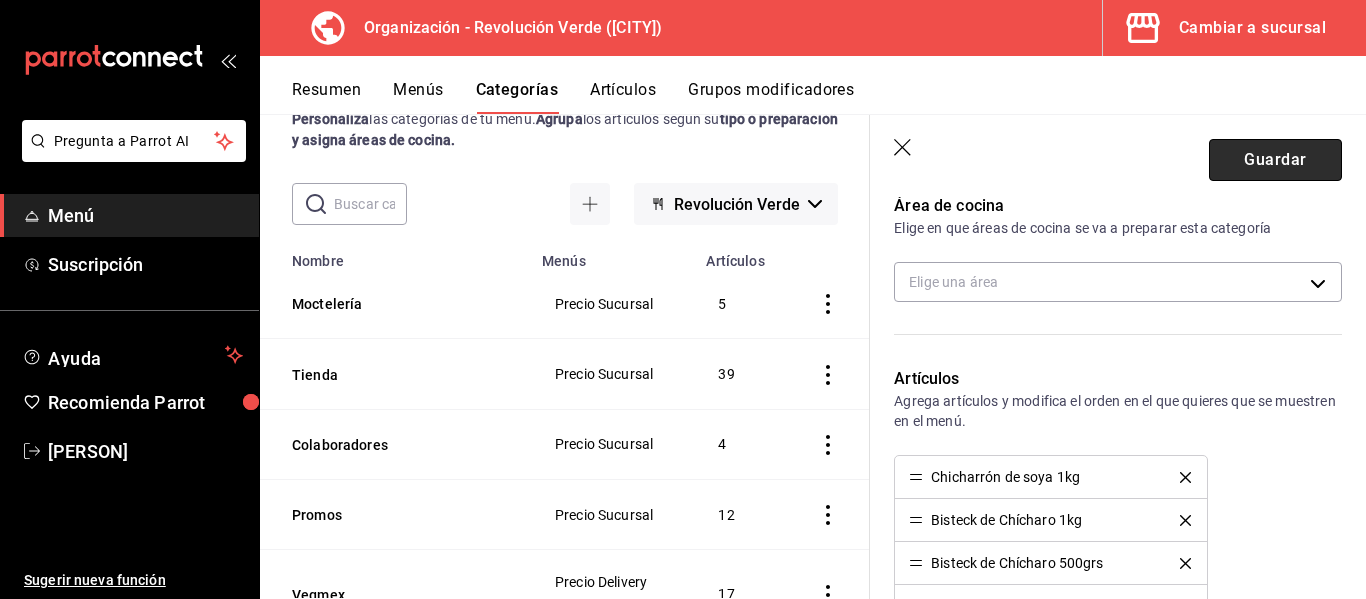 click on "Guardar" at bounding box center [1275, 160] 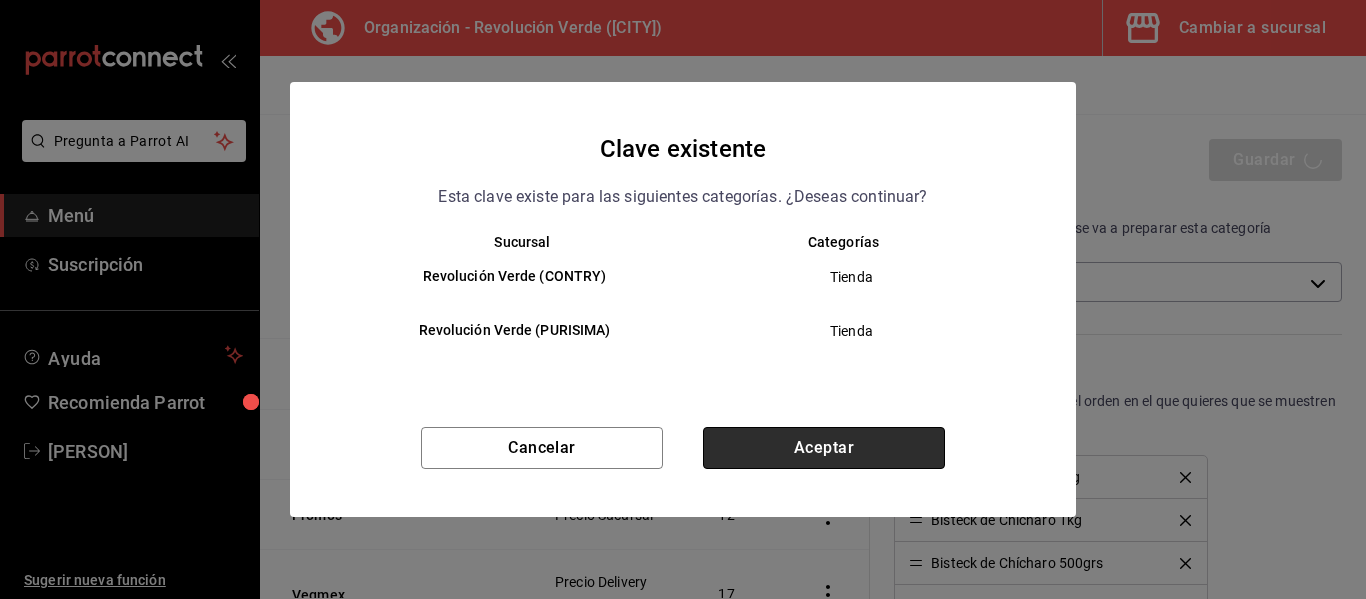 click on "Aceptar" at bounding box center (824, 448) 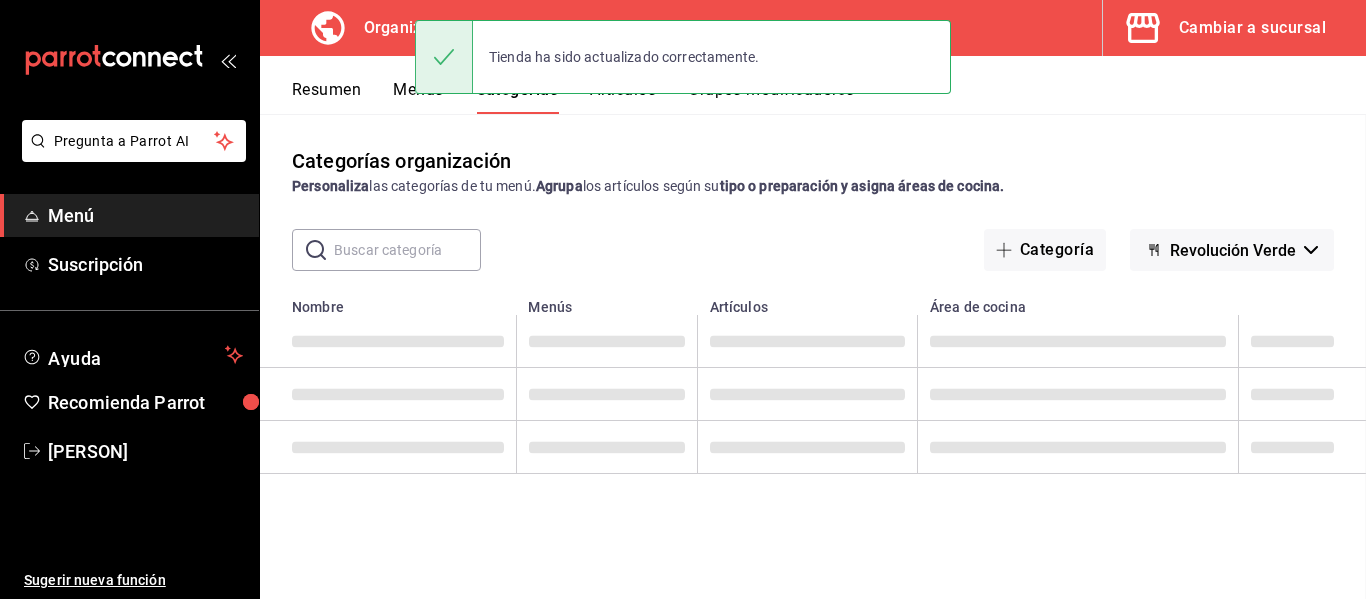 scroll, scrollTop: 0, scrollLeft: 0, axis: both 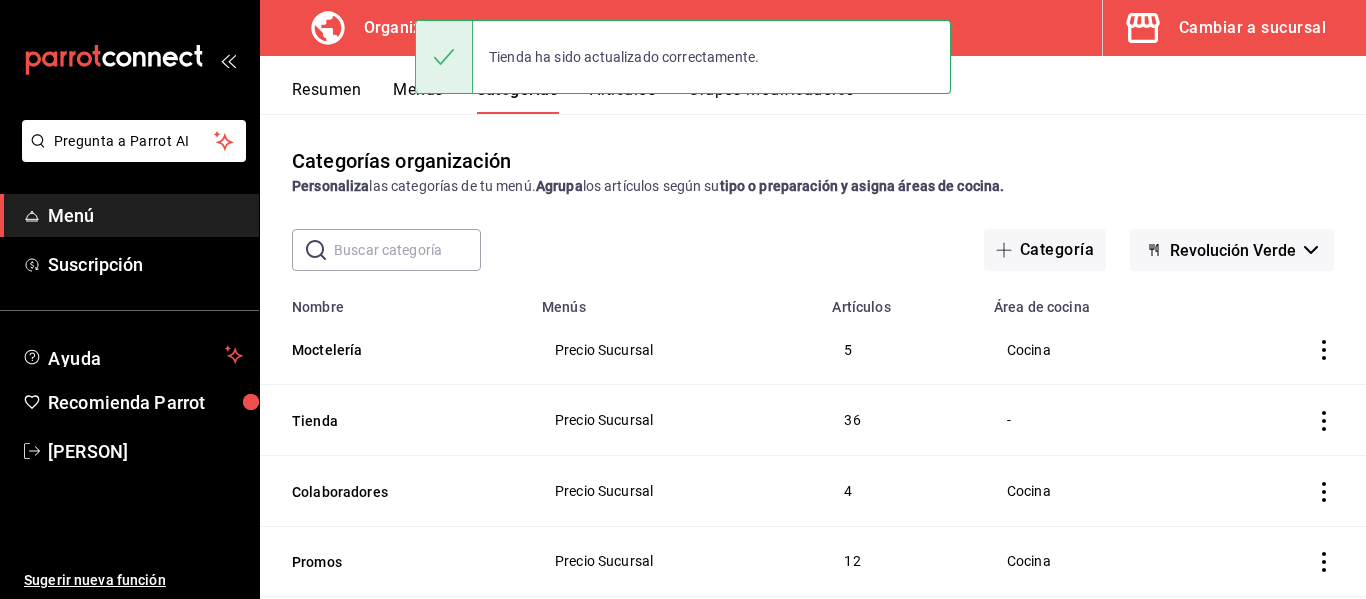 click on "Tienda ha sido actualizado correctamente." at bounding box center (683, 57) 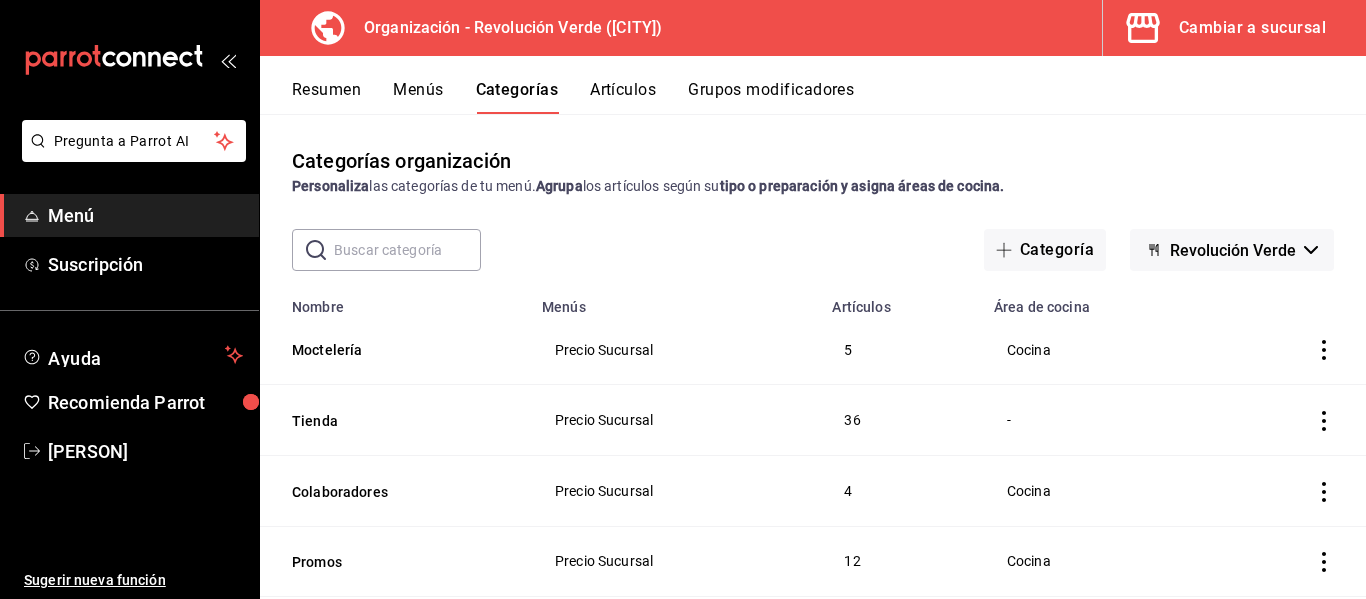 click on "Artículos" at bounding box center (623, 97) 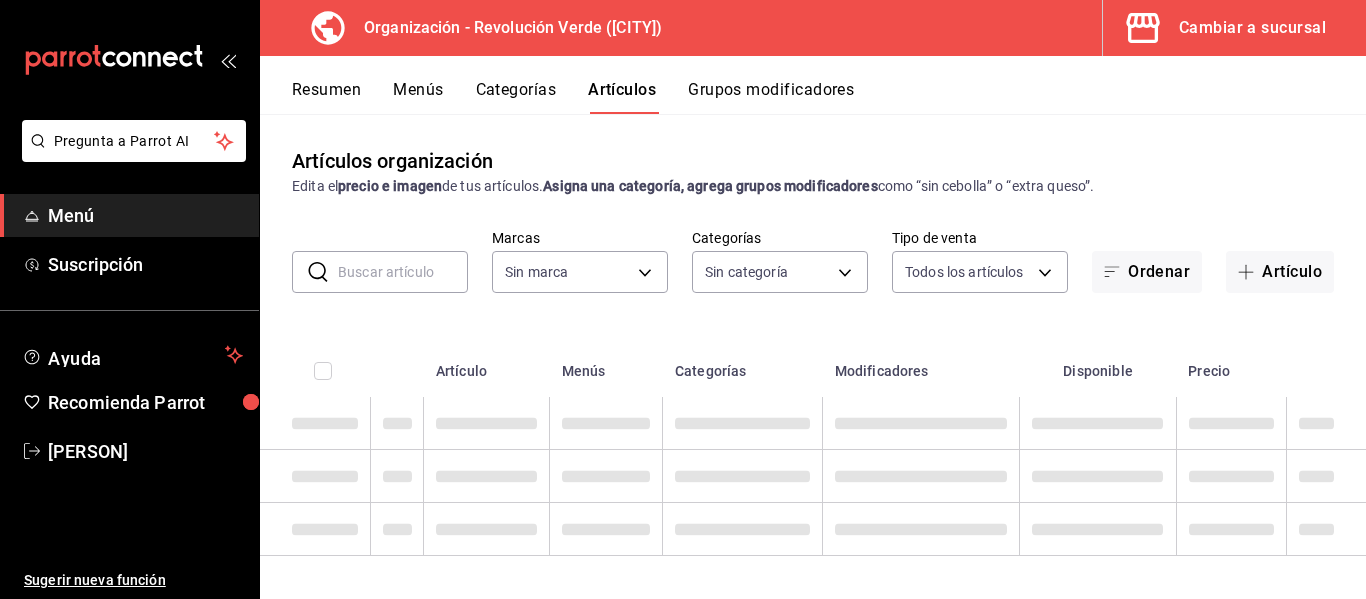 click at bounding box center [403, 272] 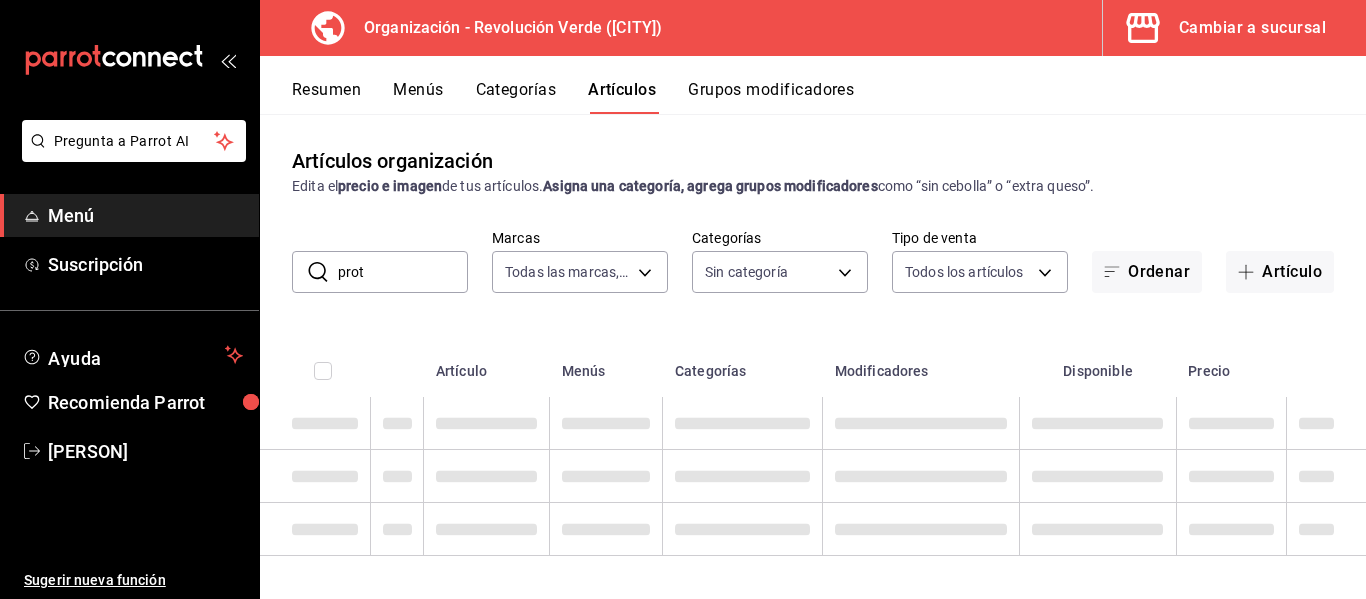 type on "prote" 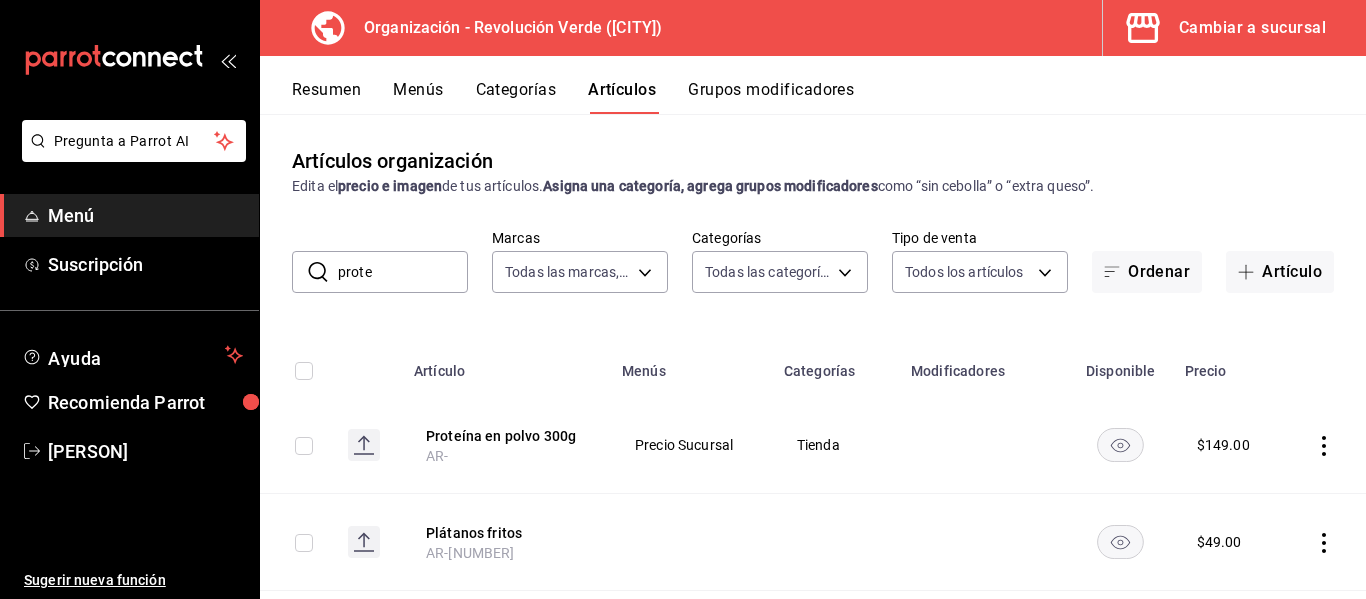 type on "[UUID],[UUID],[UUID],[UUID],[UUID],[UUID],[UUID],[UUID],[UUID],[UUID],[UUID]" 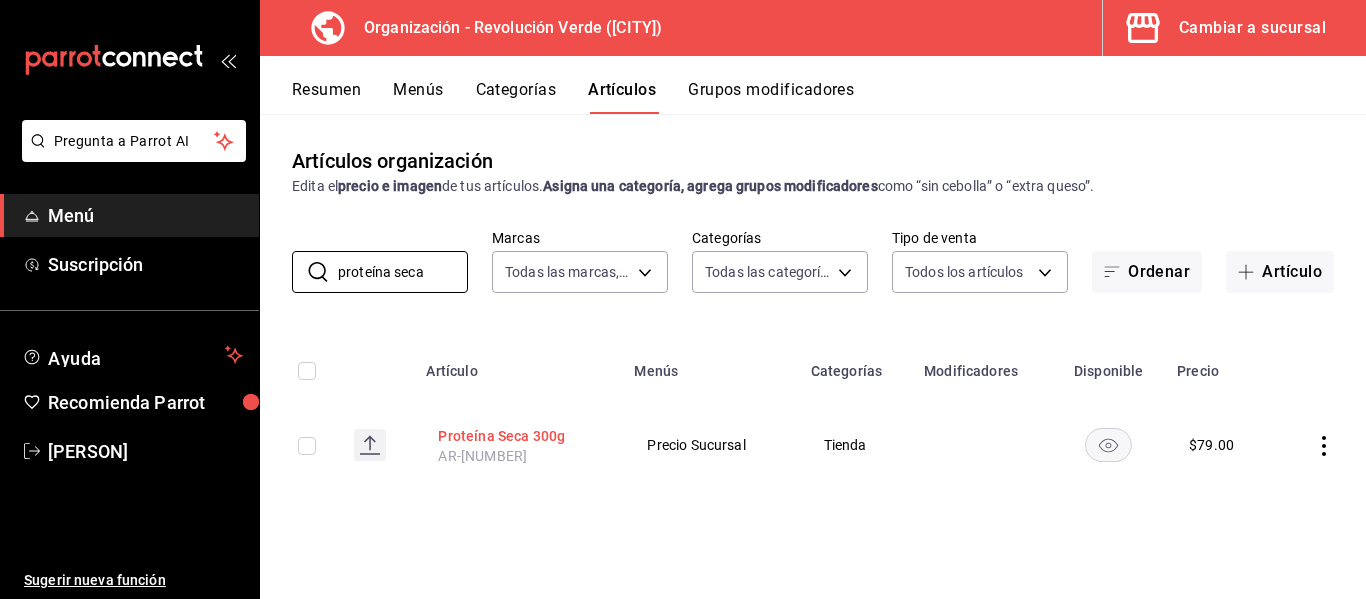 type on "proteína seca" 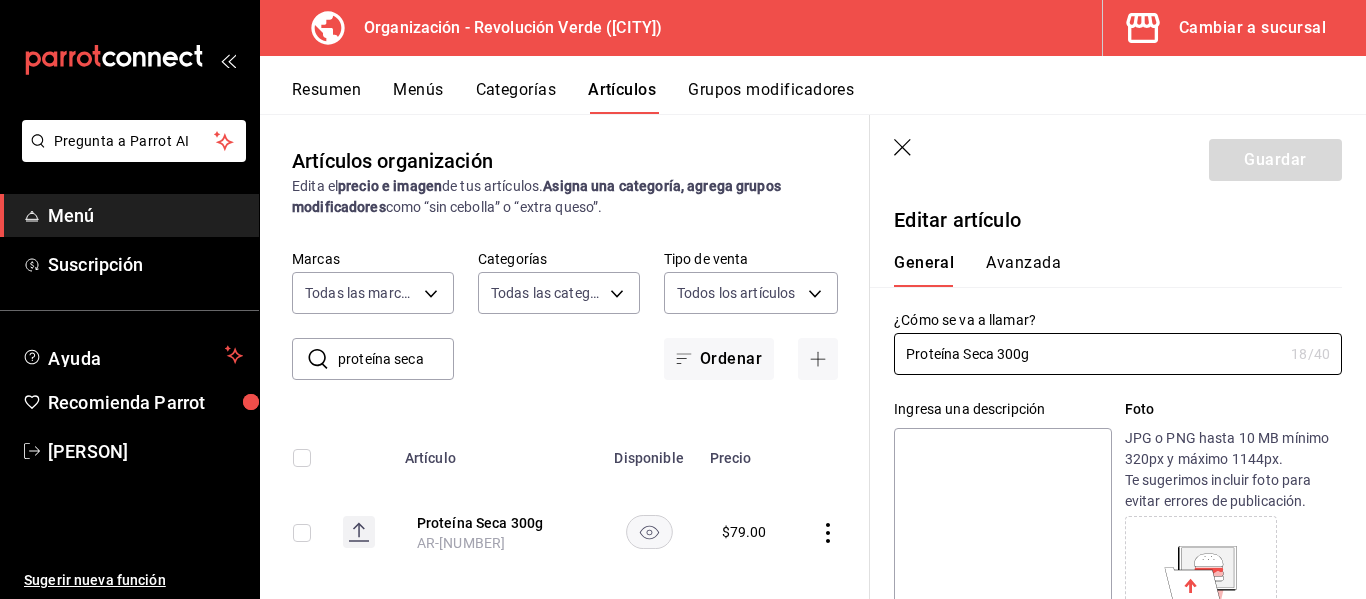 type on "$79.00" 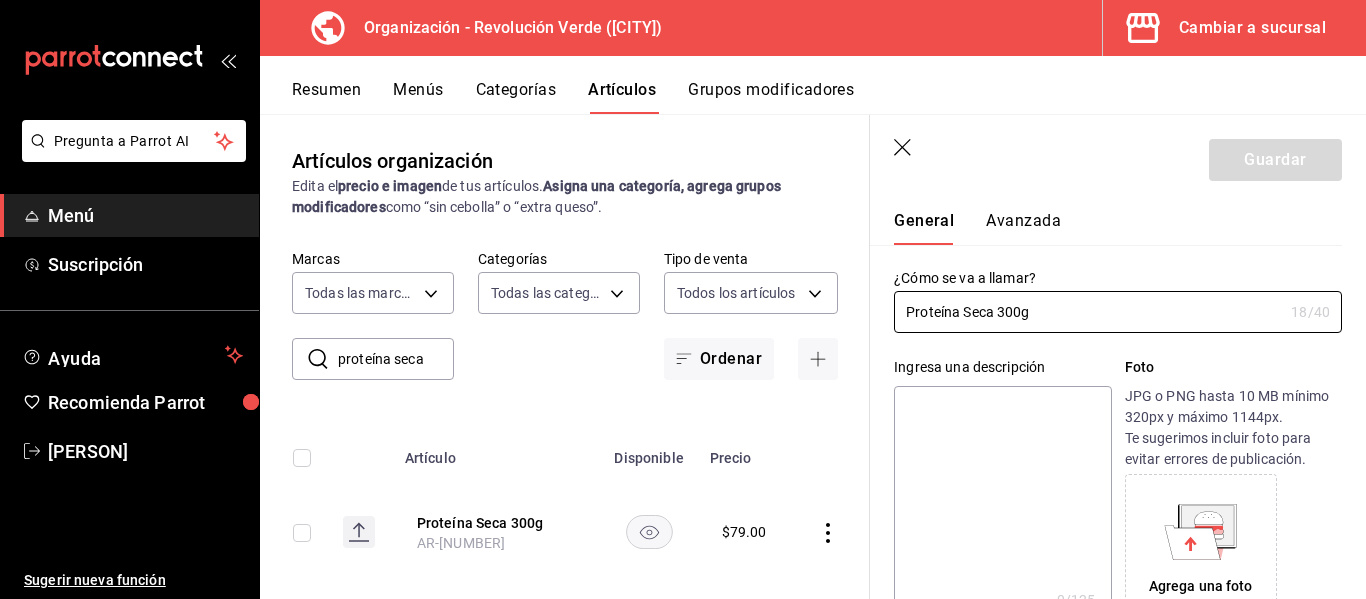 scroll, scrollTop: 52, scrollLeft: 0, axis: vertical 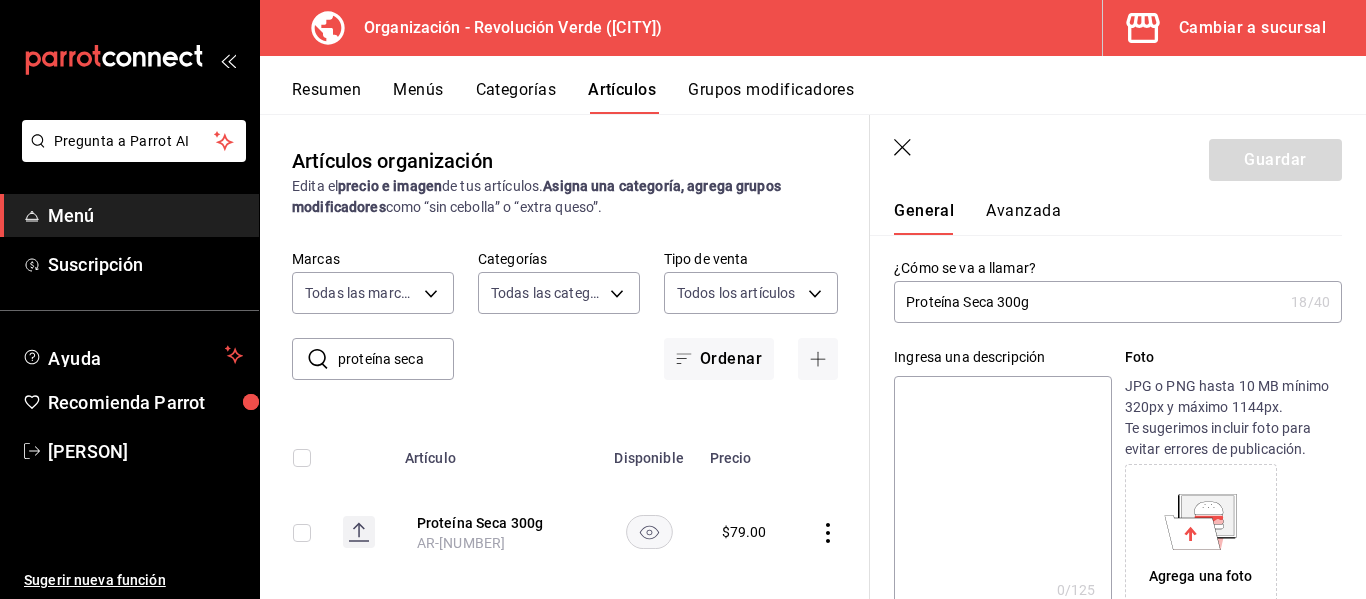 click on "Proteína Seca 300g" at bounding box center (1088, 302) 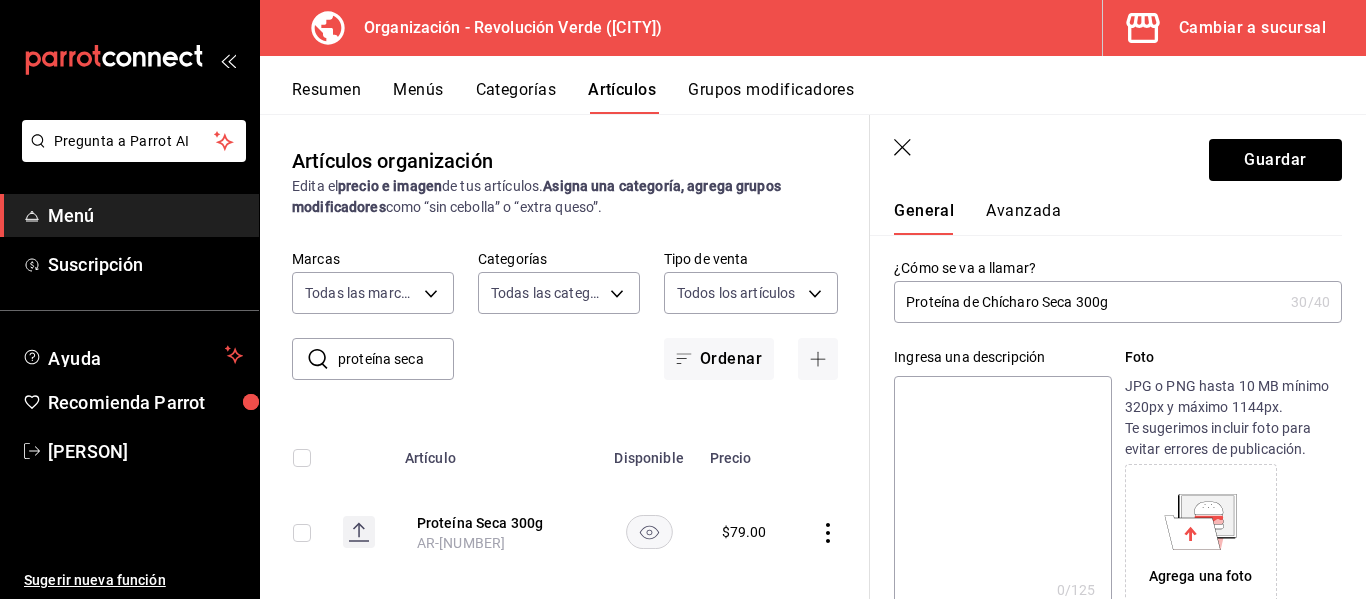 click on "Proteína de Chícharo Seca 300g" at bounding box center [1088, 302] 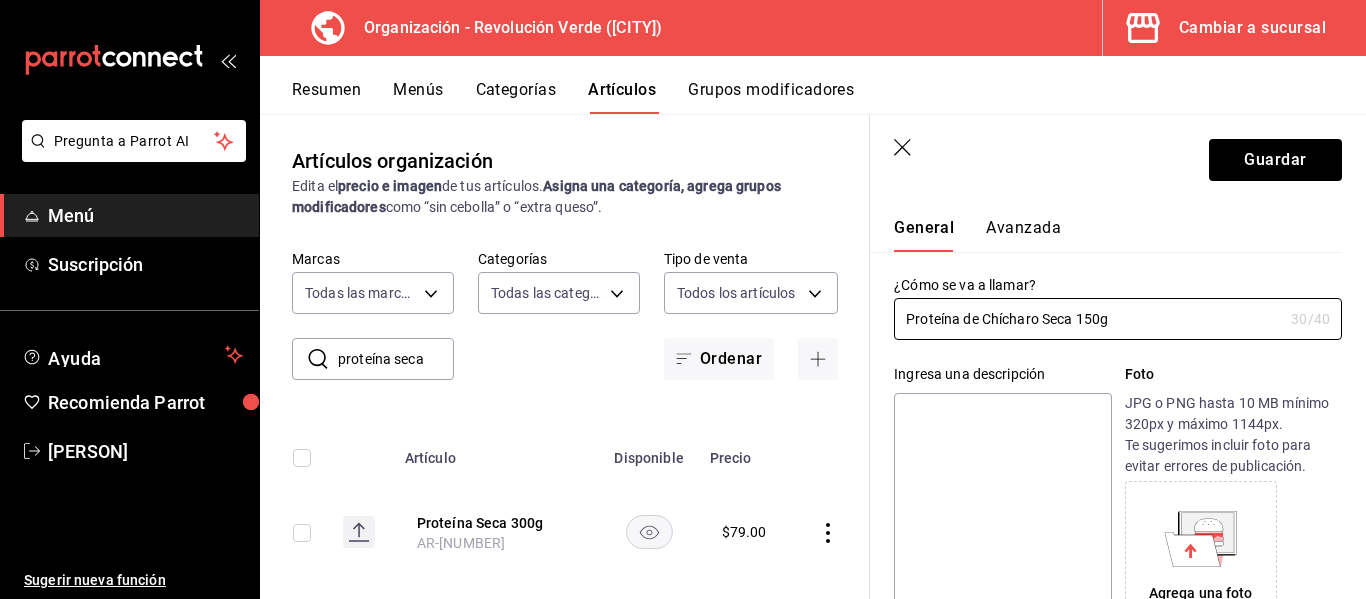 scroll, scrollTop: 31, scrollLeft: 0, axis: vertical 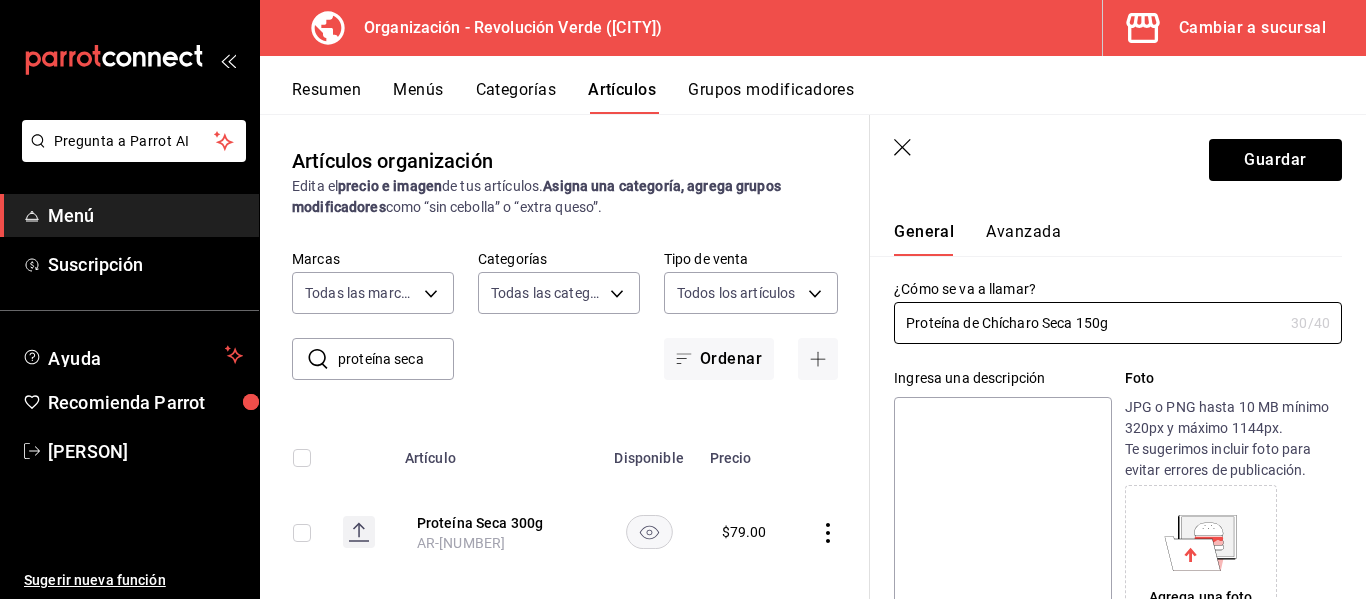 type on "Proteína de Chícharo Seca 150g" 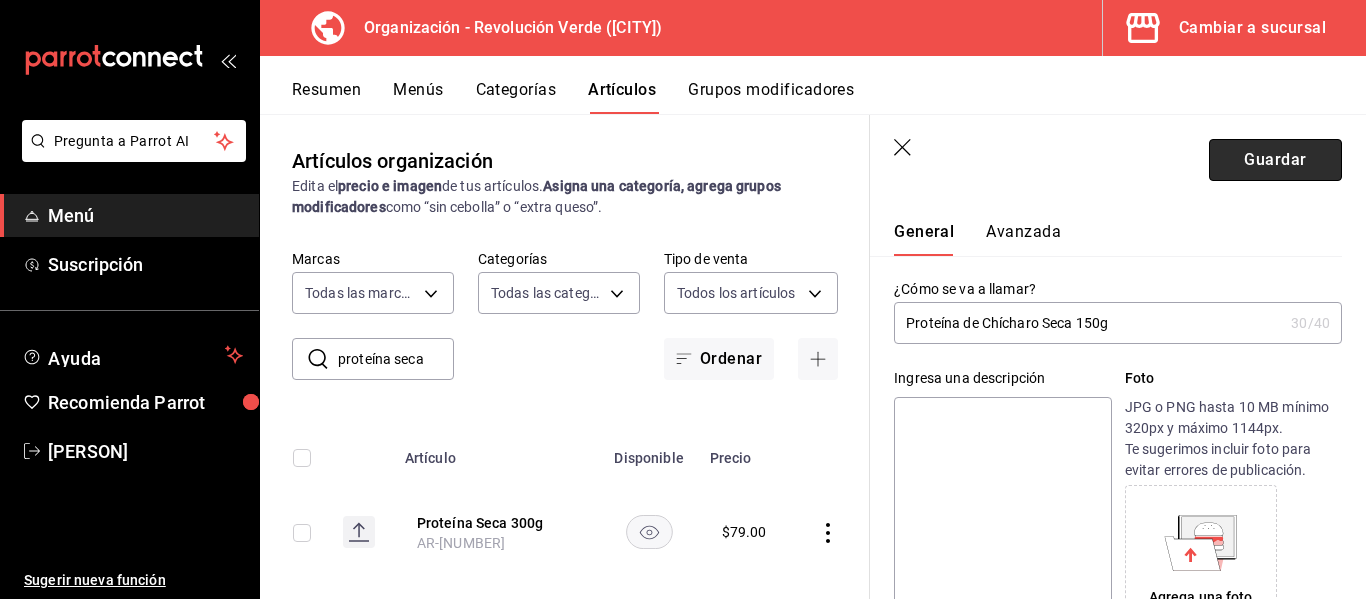 click on "Guardar" at bounding box center (1275, 160) 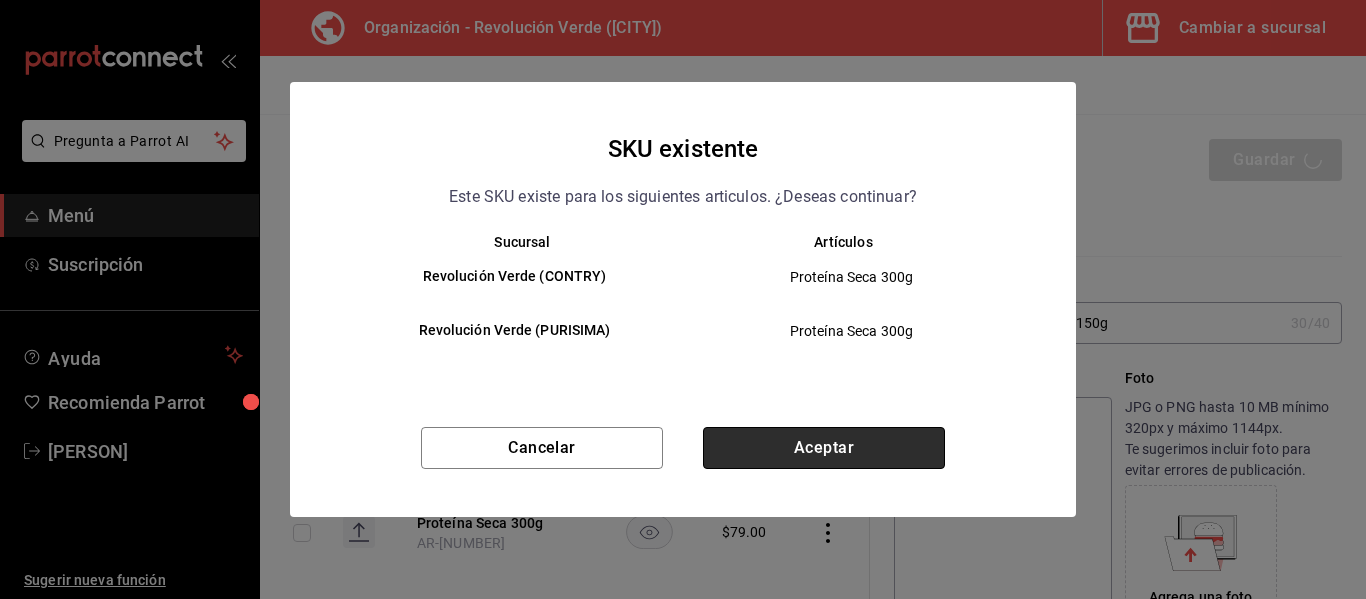 click on "Aceptar" at bounding box center (824, 448) 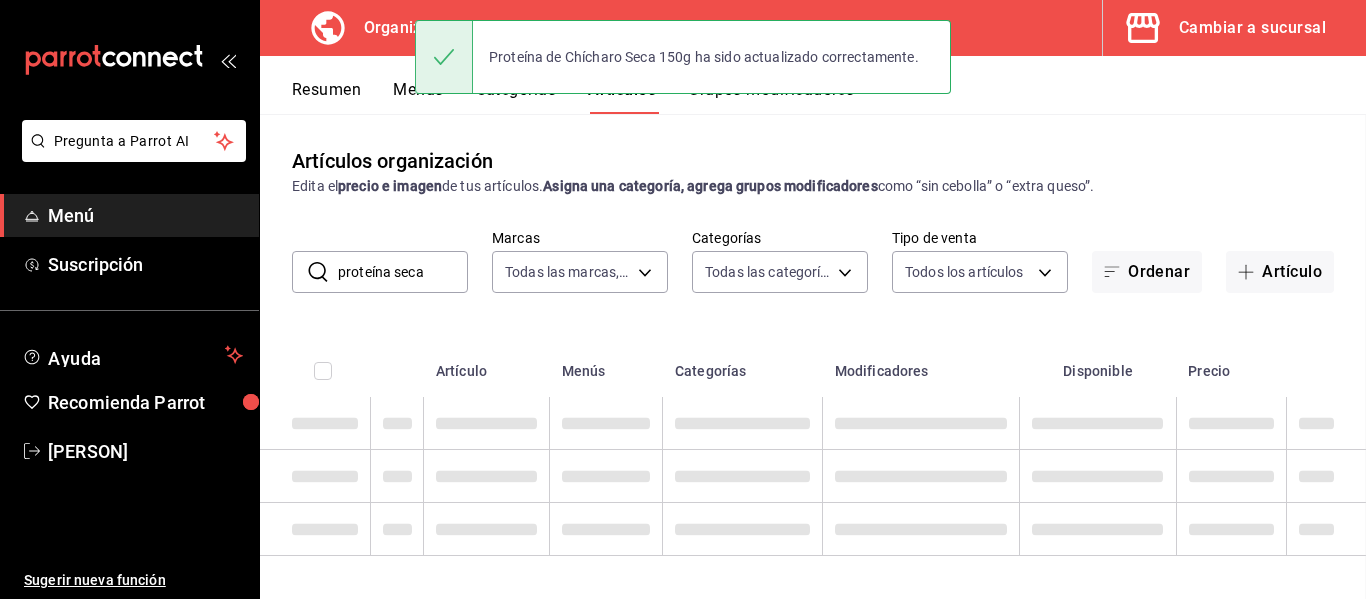 scroll, scrollTop: 0, scrollLeft: 0, axis: both 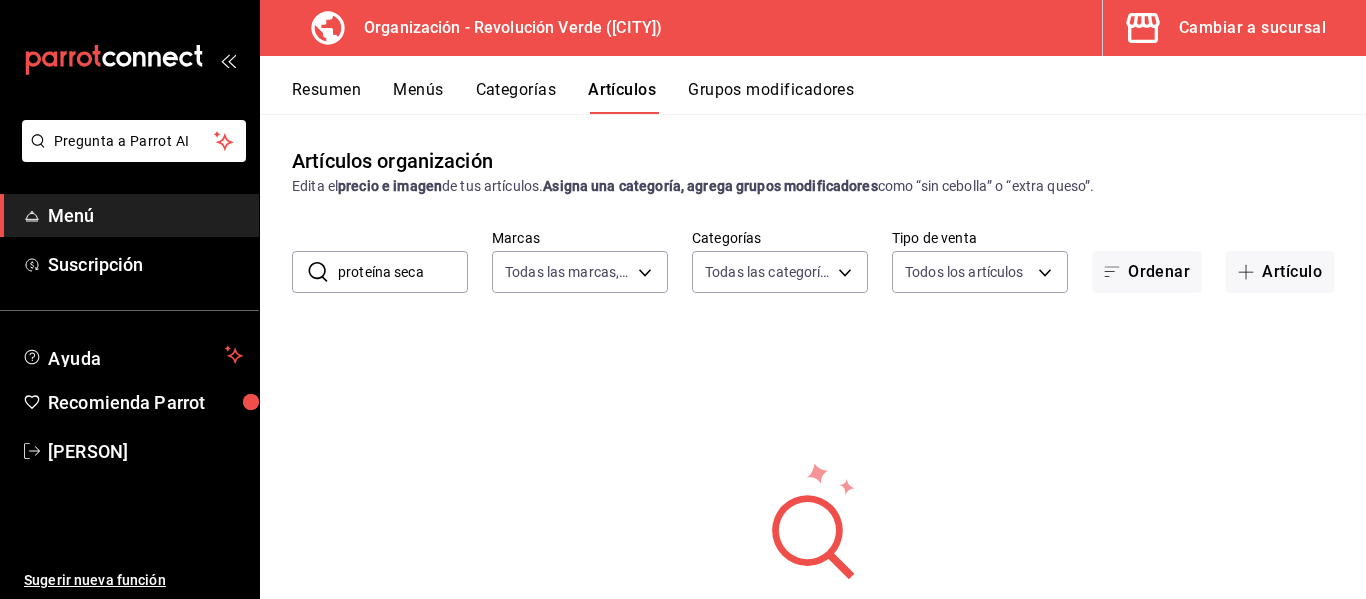 click on "Menús" at bounding box center [418, 97] 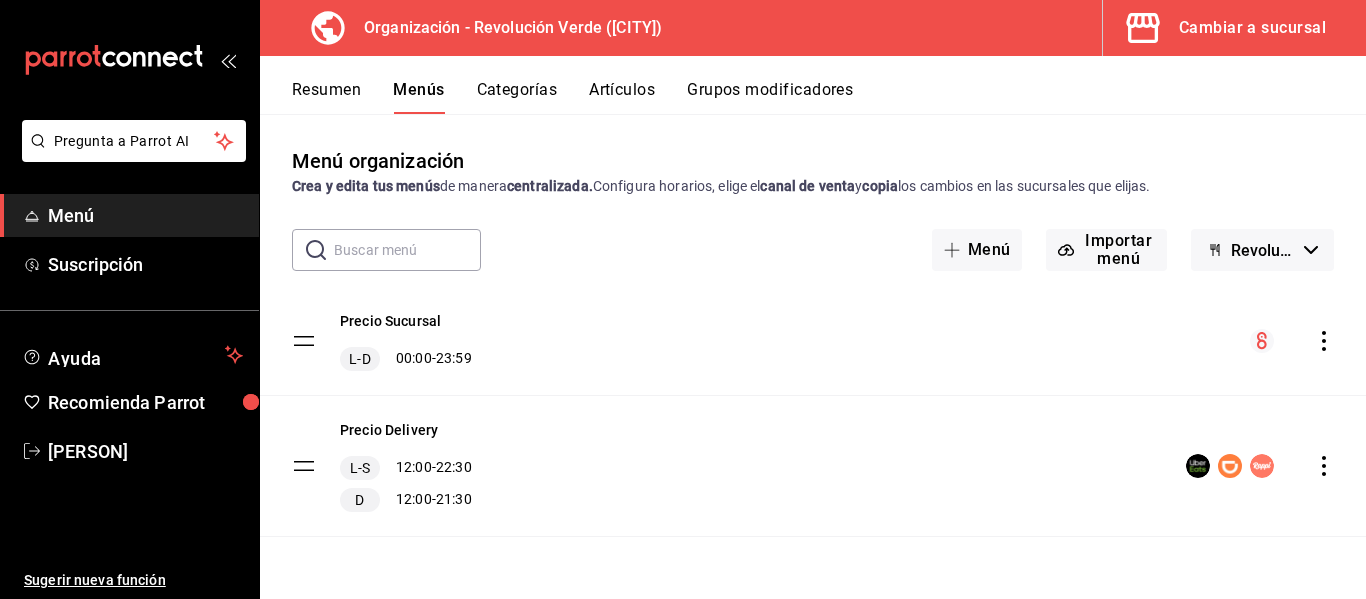 click 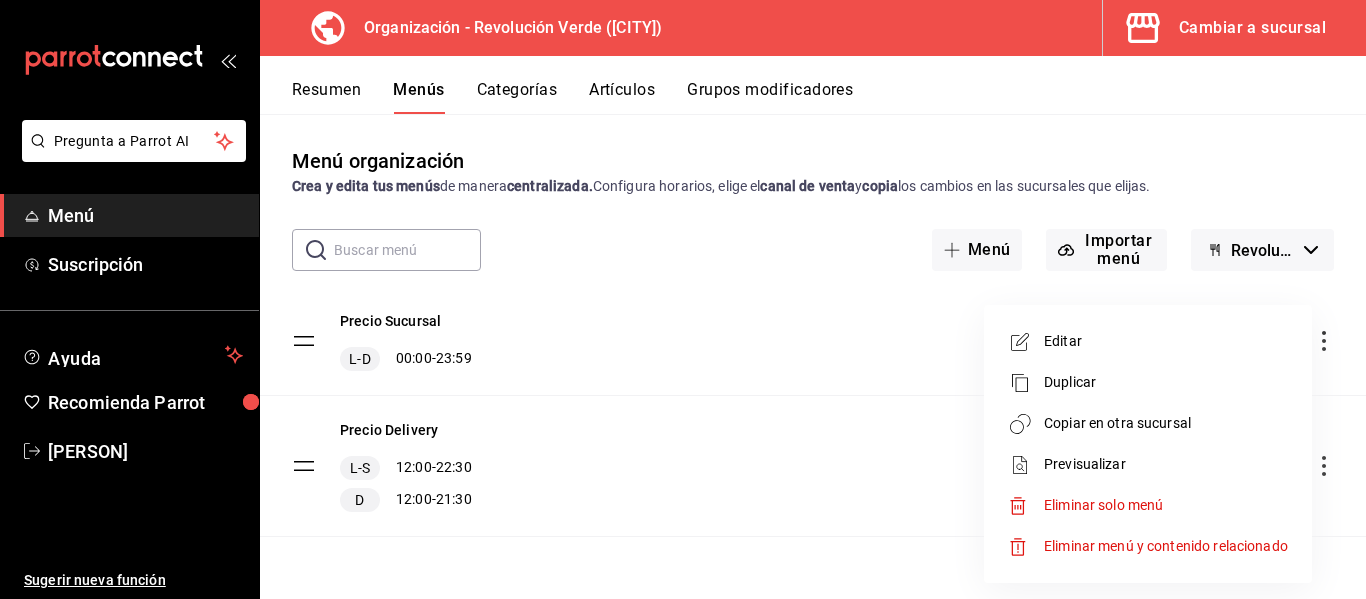 click on "Copiar en otra sucursal" at bounding box center (1148, 423) 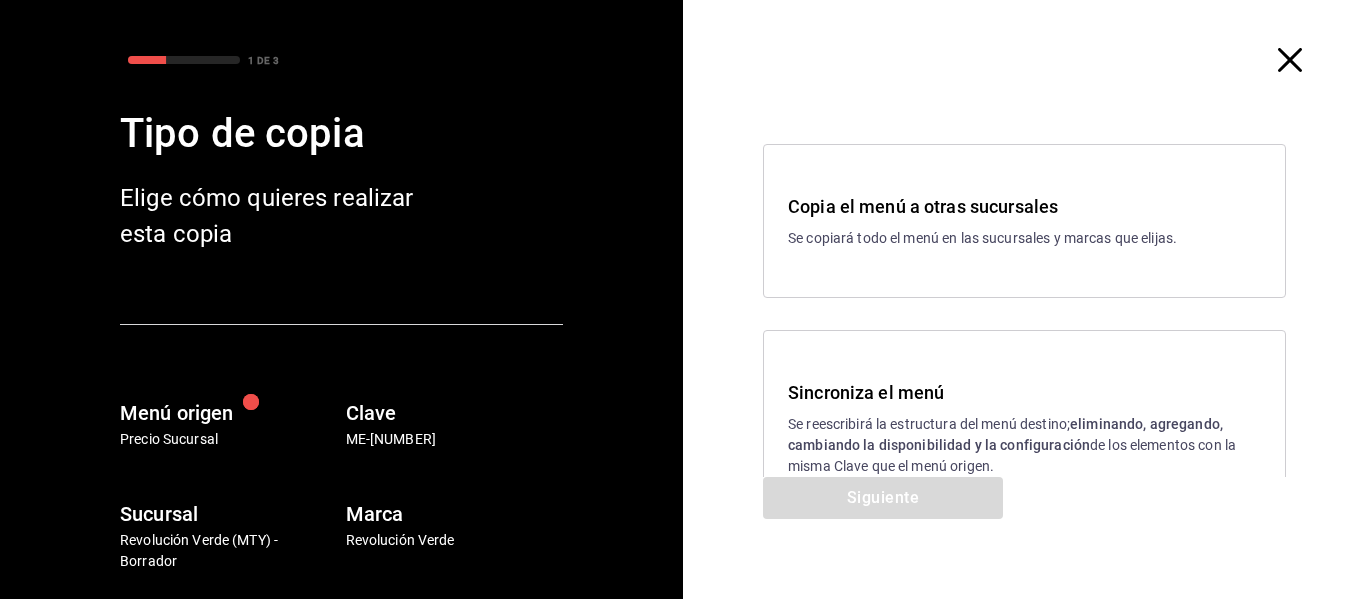 click on "Sincroniza el menú Se reescribirá la estructura del menú destino;  eliminando, agregando, cambiando la disponibilidad y la configuración  de los elementos con la misma Clave que el menú origen." at bounding box center (1024, 428) 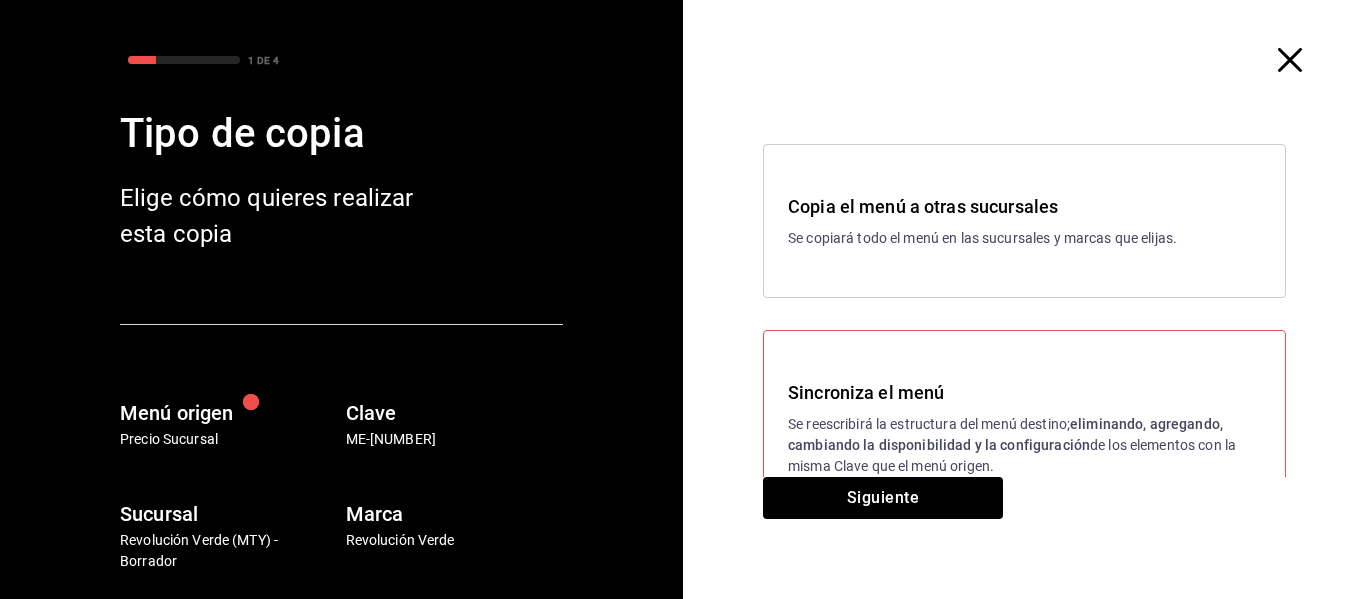 click on "Se reescribirá la estructura del menú destino;  eliminando, agregando, cambiando la disponibilidad y la configuración  de los elementos con la misma Clave que el menú origen." at bounding box center (1024, 445) 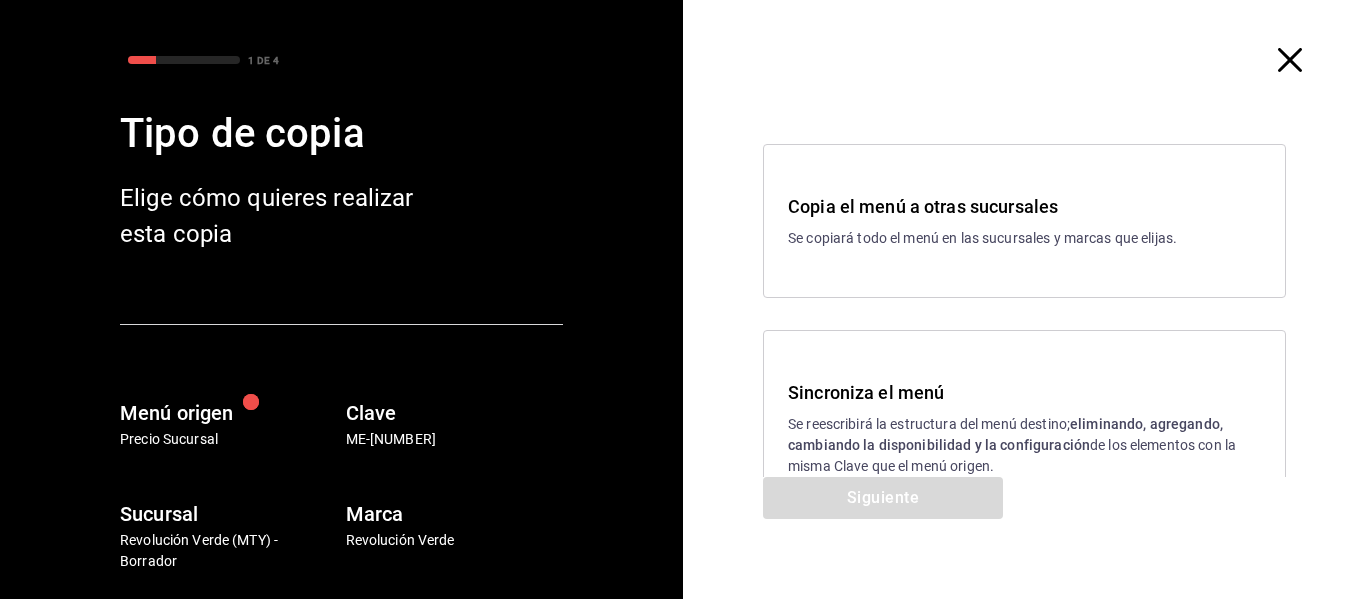 click on "Se reescribirá la estructura del menú destino;  eliminando, agregando, cambiando la disponibilidad y la configuración  de los elementos con la misma Clave que el menú origen." at bounding box center [1024, 445] 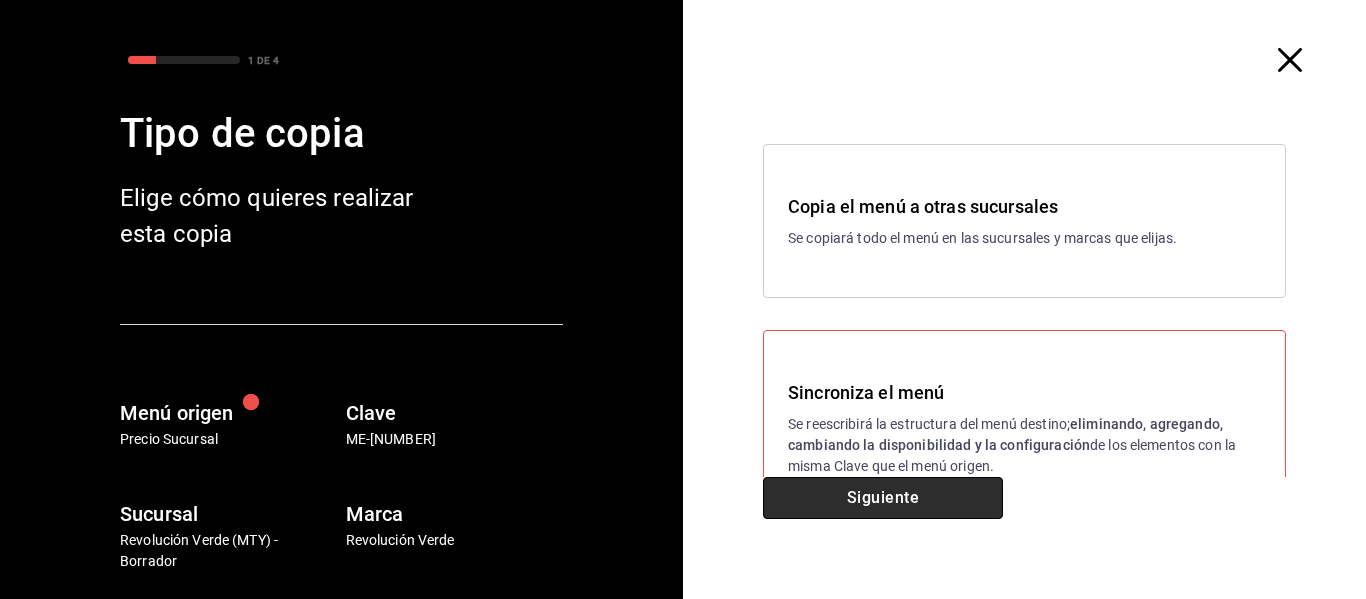 click on "Siguiente" at bounding box center (883, 498) 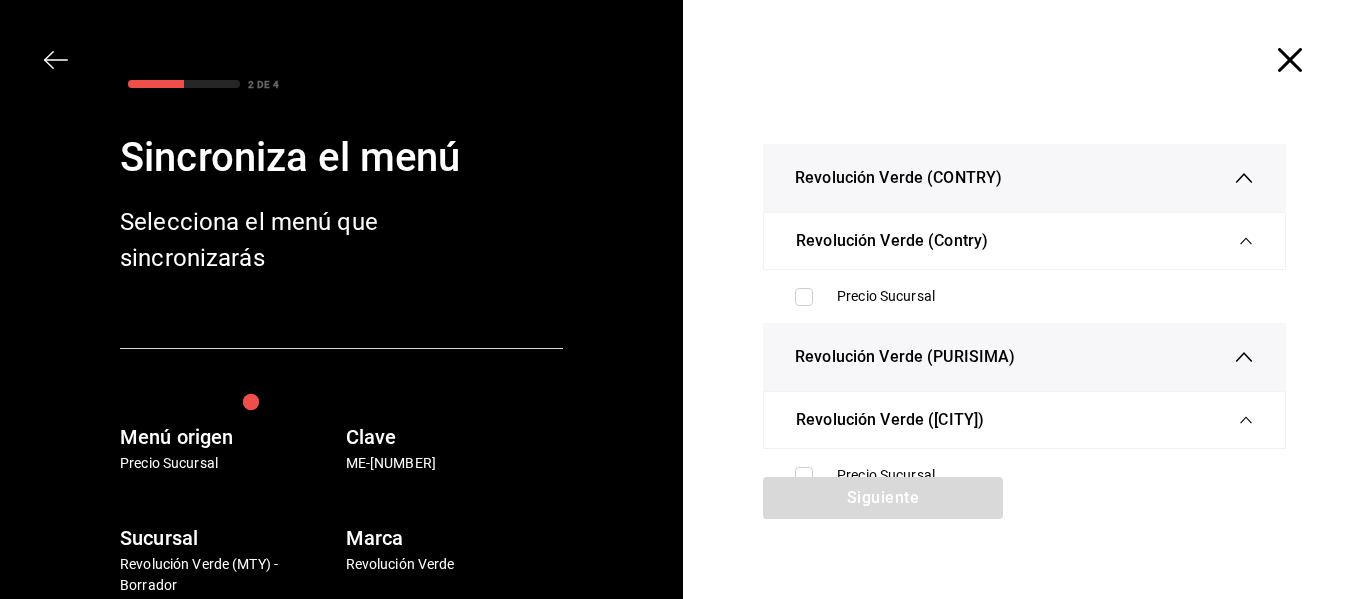click on "Precio Sucursal" at bounding box center (1024, 475) 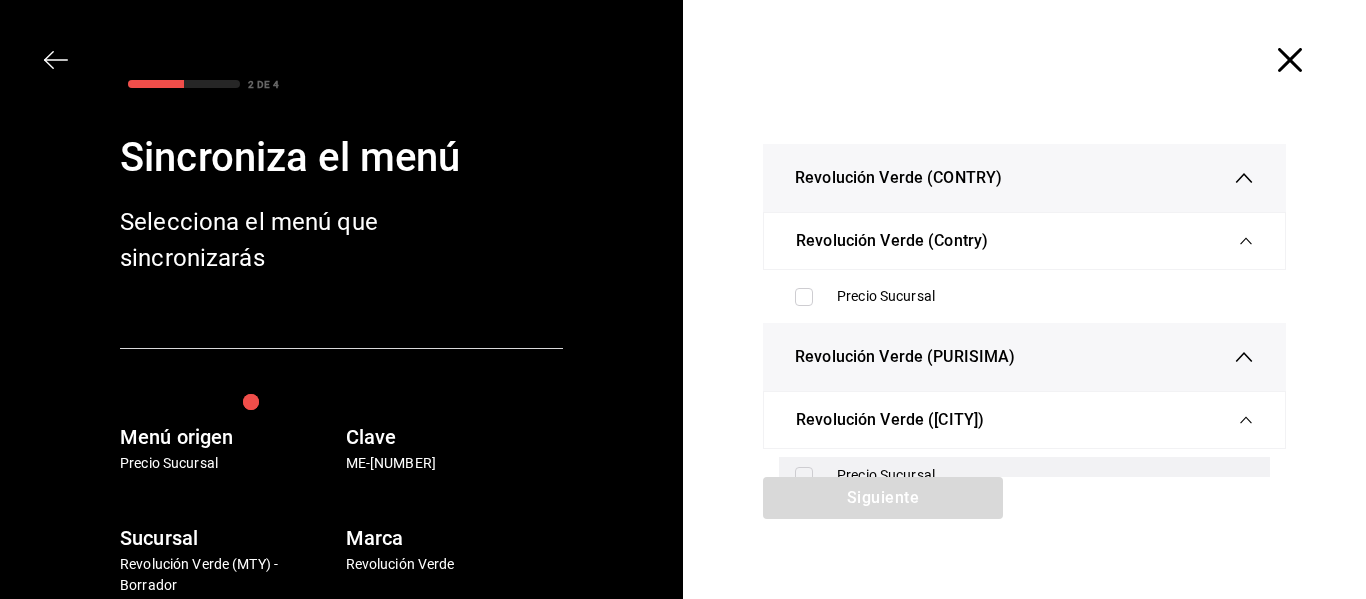 click on "Precio Sucursal" at bounding box center (1024, 475) 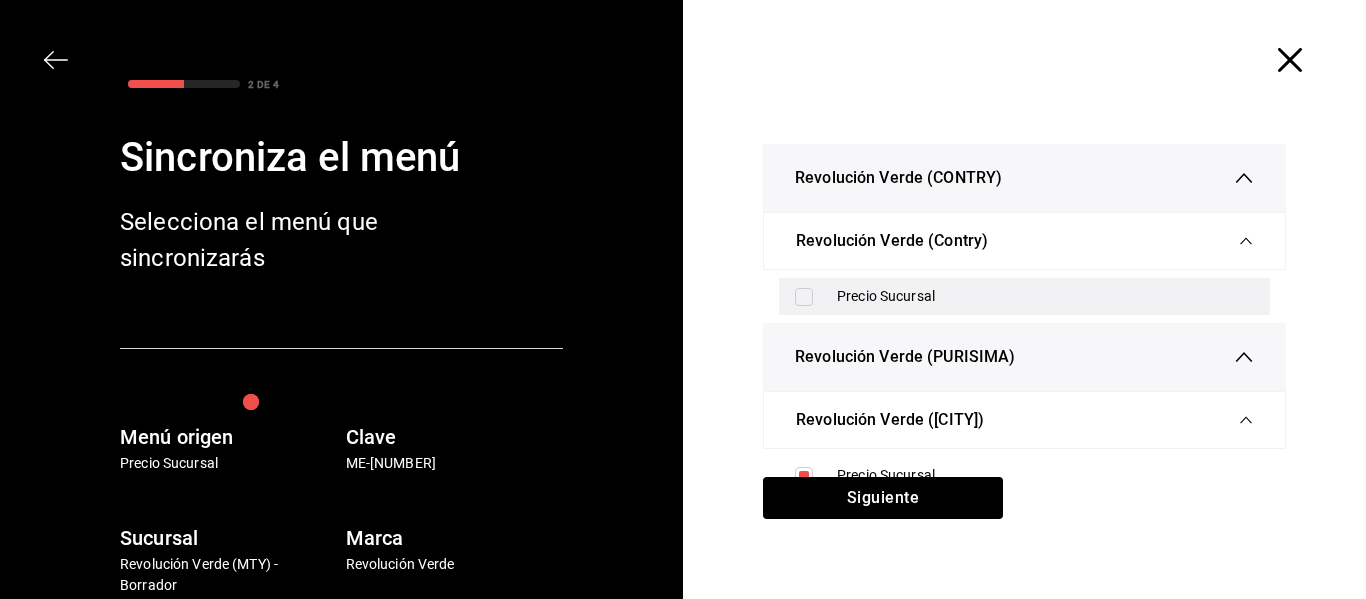 click on "Precio Sucursal" at bounding box center (1045, 296) 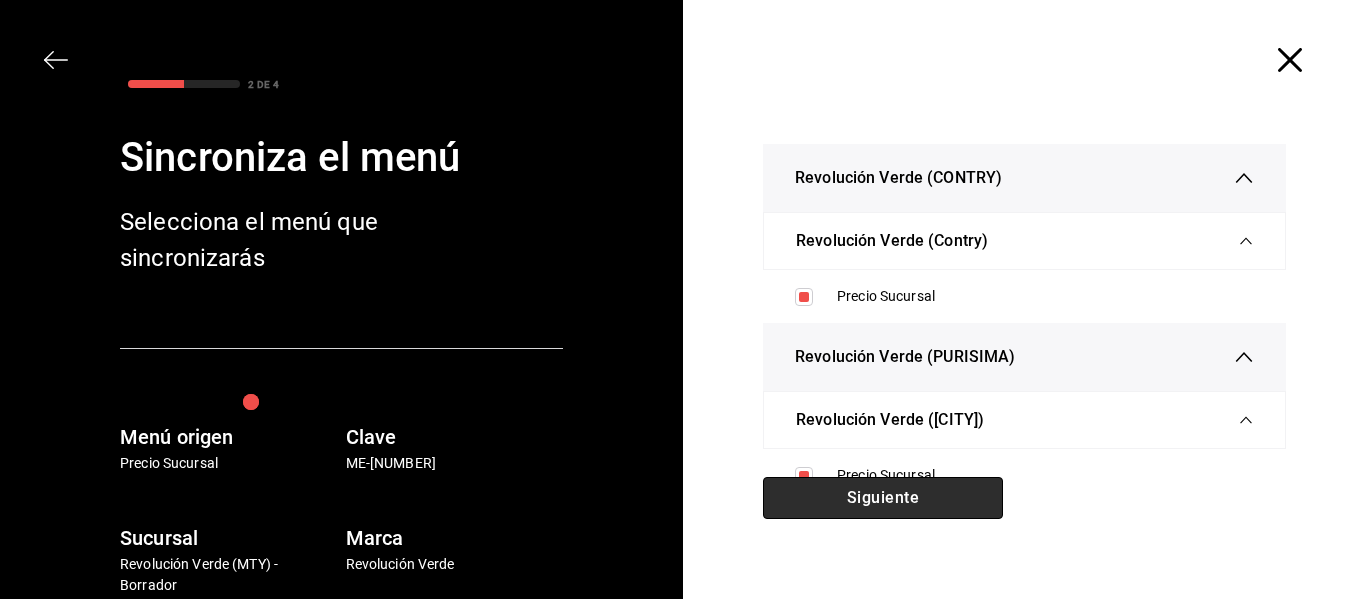 click on "Siguiente" at bounding box center (883, 498) 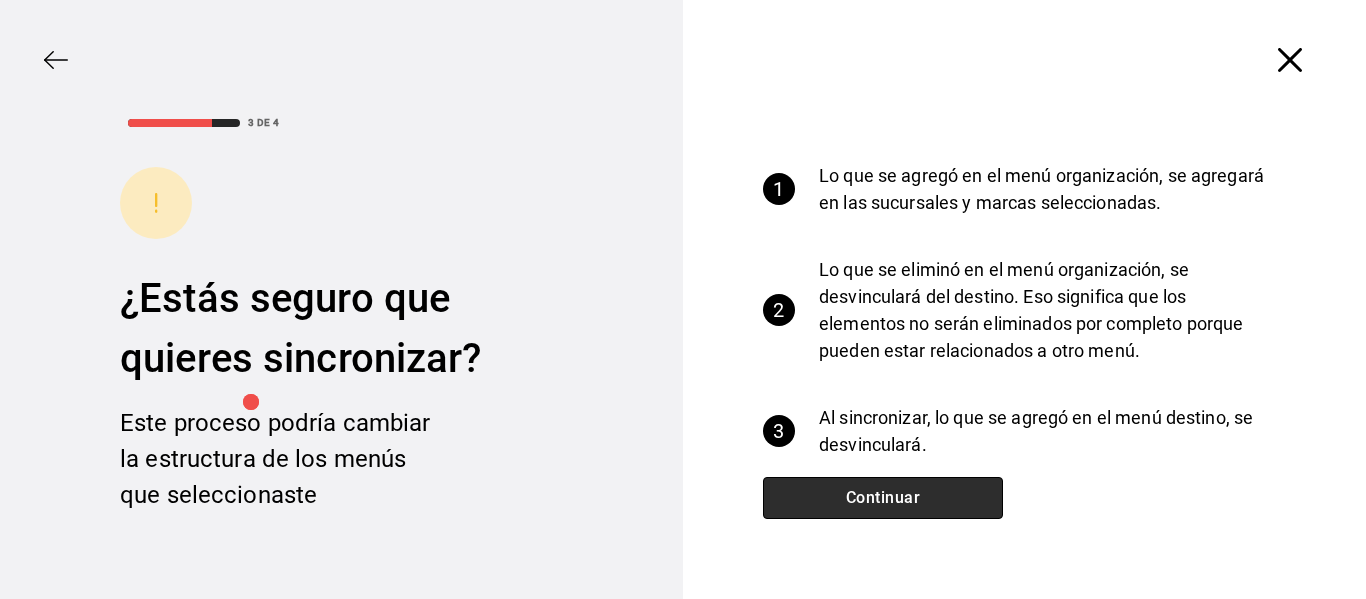 click on "Continuar" at bounding box center (883, 498) 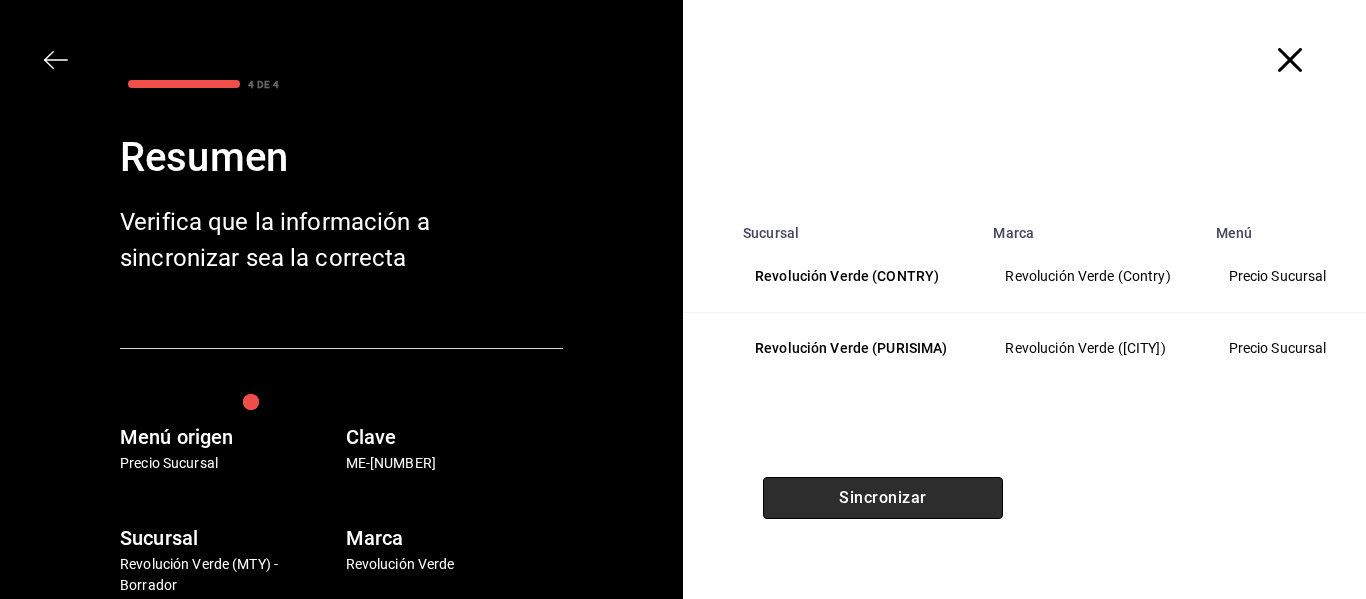 click on "Sincronizar" at bounding box center [883, 498] 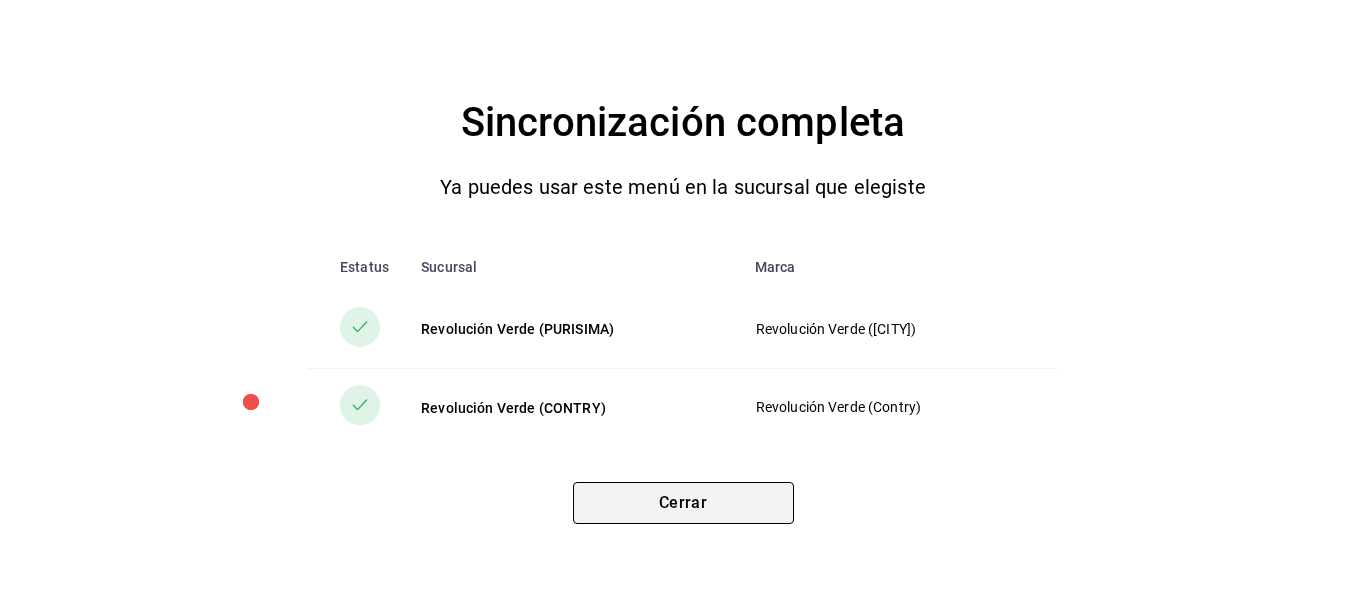 click on "Cerrar" at bounding box center (683, 503) 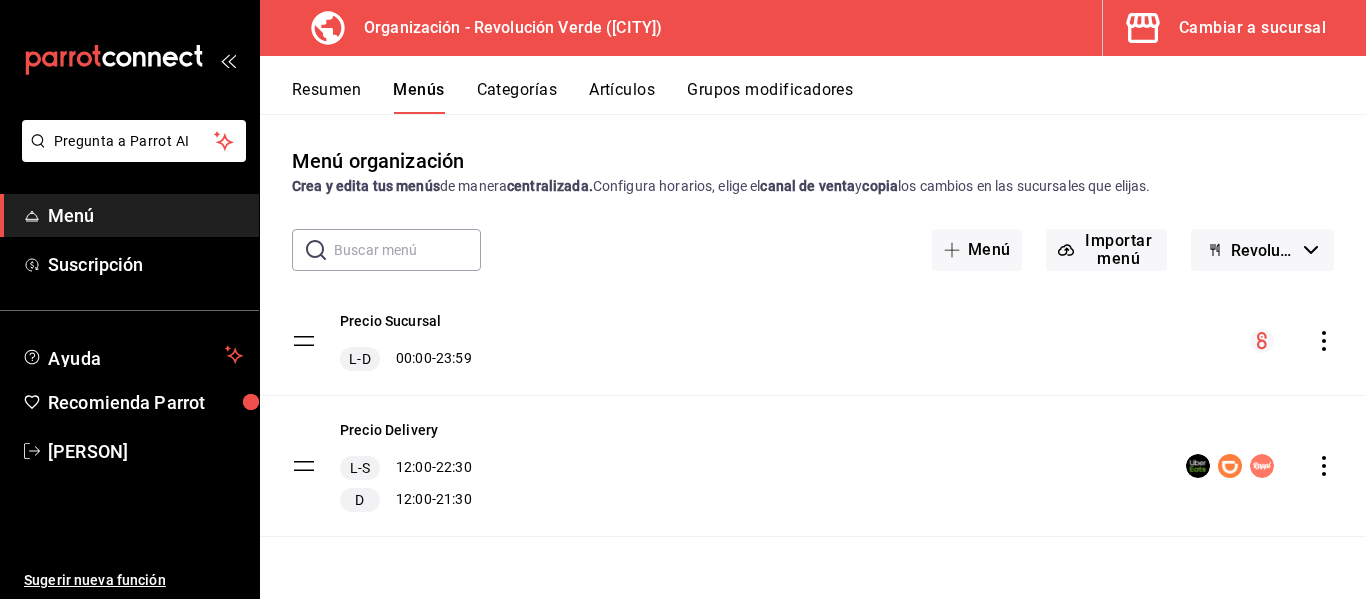 click on "Artículos" at bounding box center (622, 97) 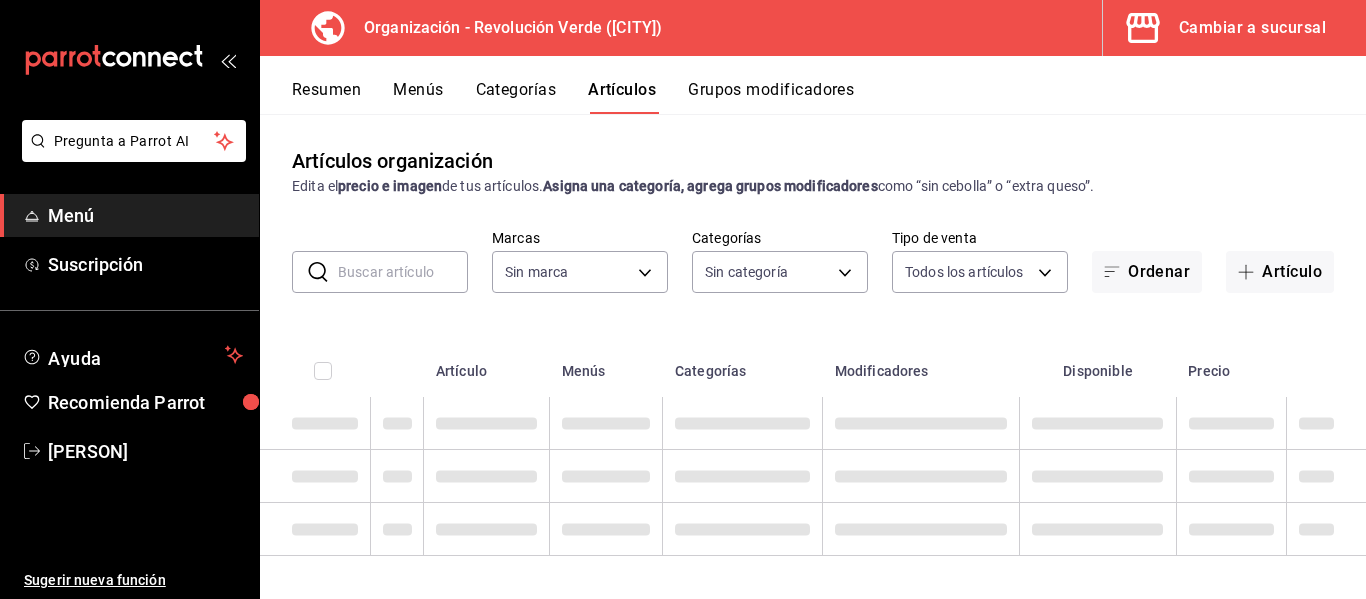 type on "[UUID]" 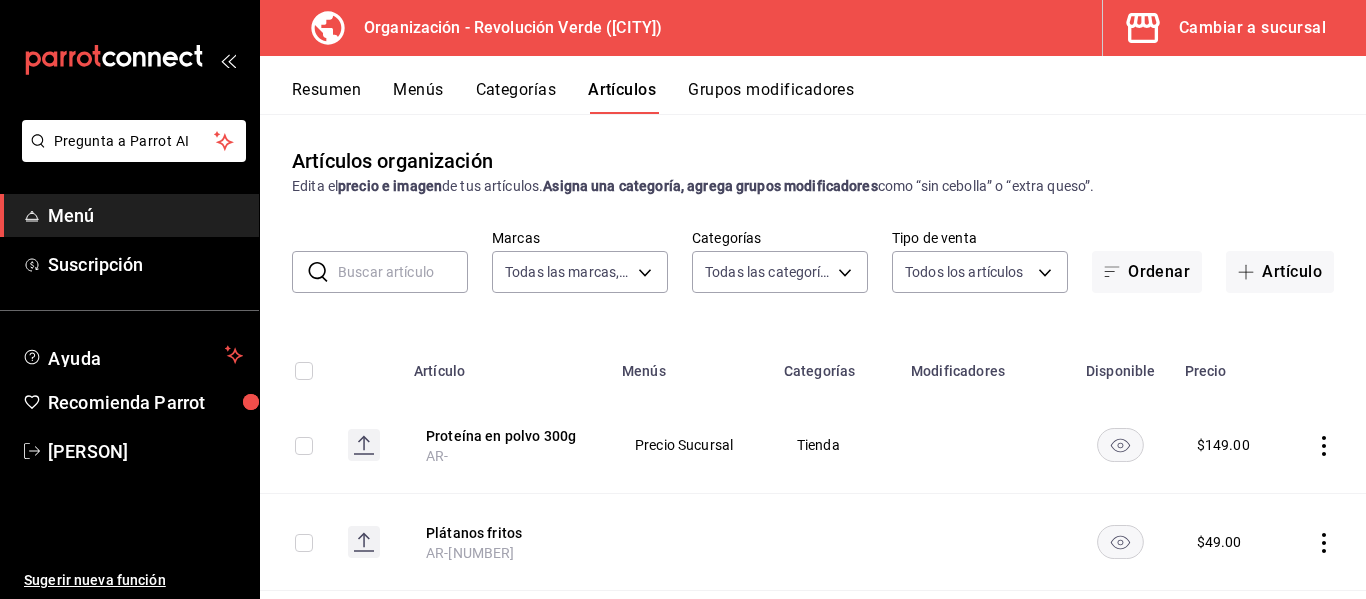 type on "[UUID],[UUID],[UUID],[UUID],[UUID],[UUID],[UUID],[UUID],[UUID],[UUID],[UUID]" 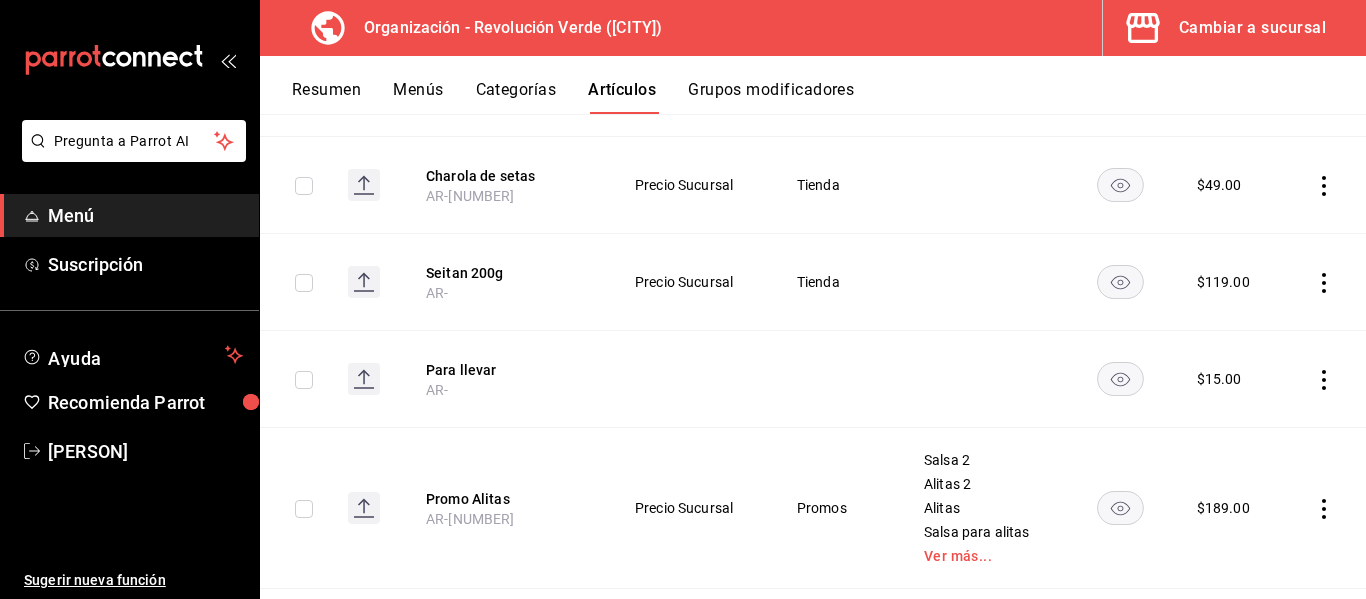 scroll, scrollTop: 460, scrollLeft: 0, axis: vertical 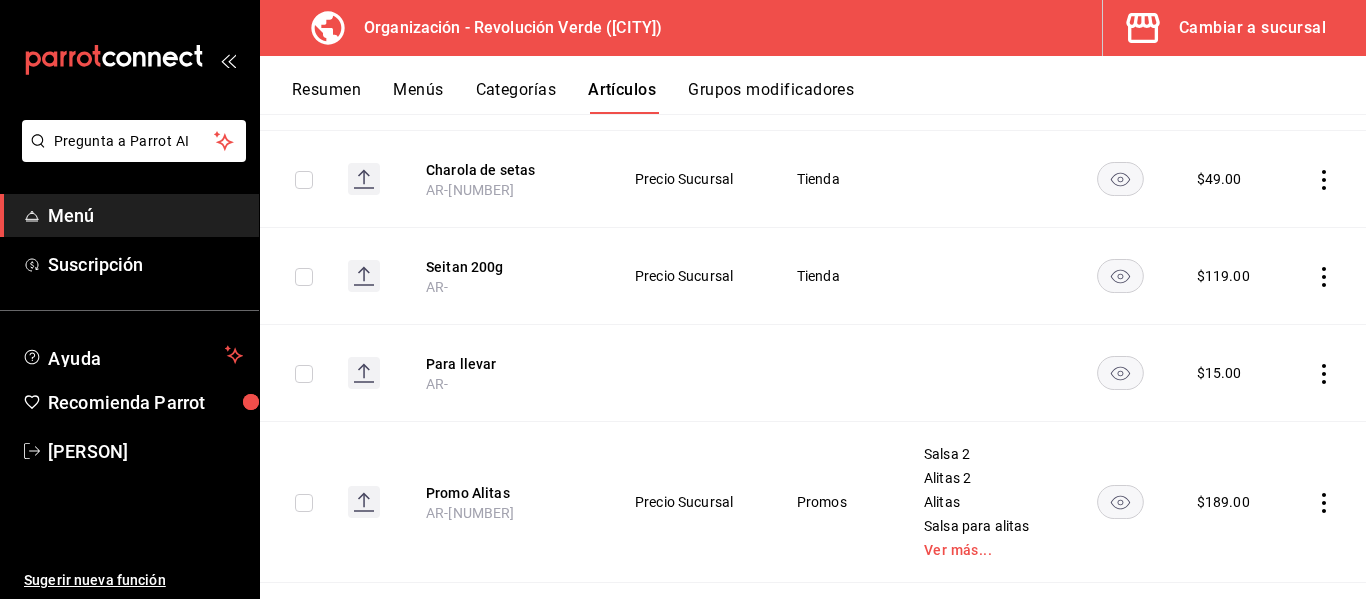 click 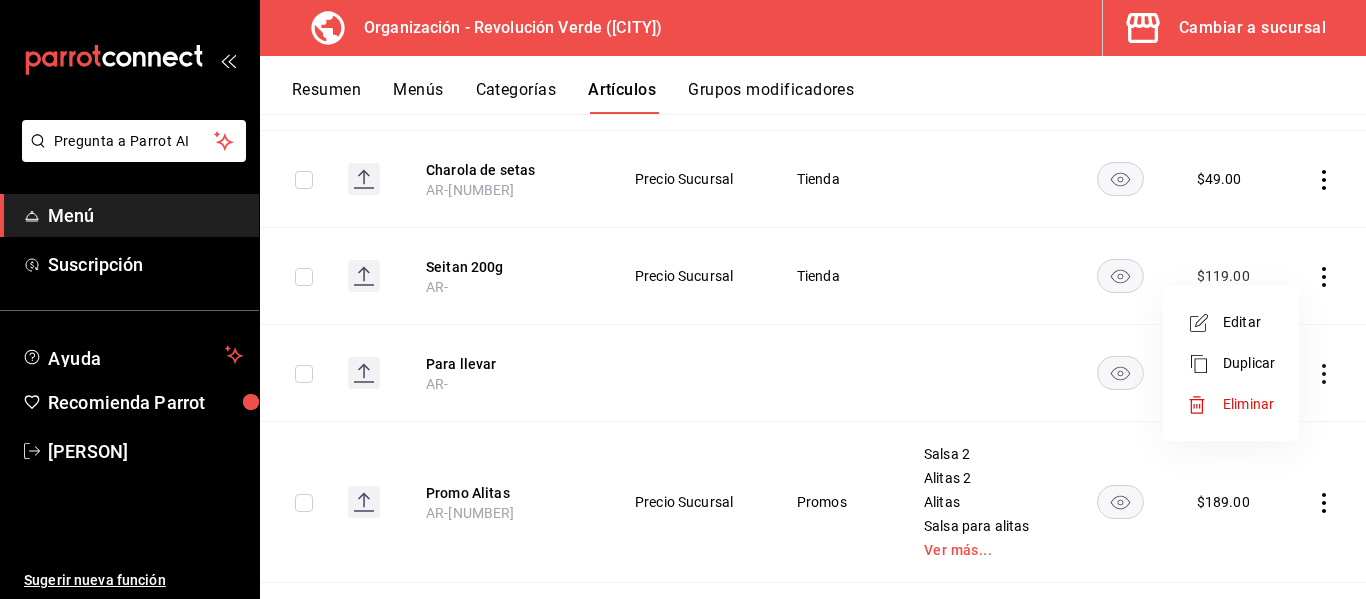 click on "Editar" at bounding box center (1249, 322) 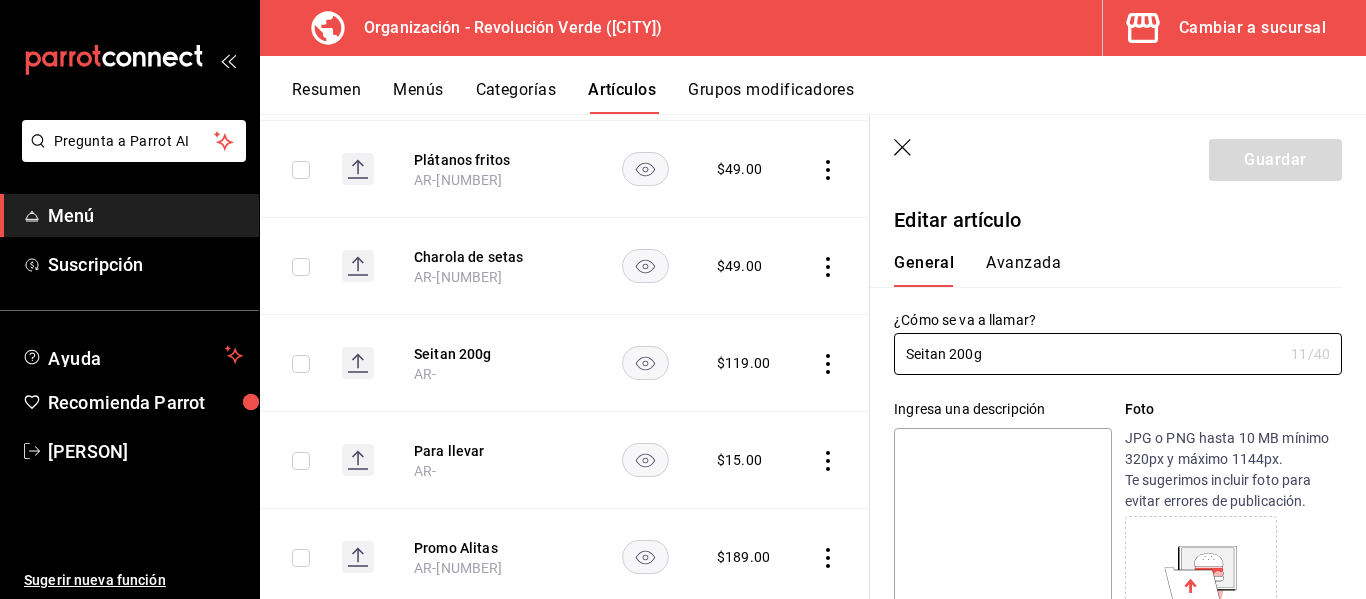 type on "$119.00" 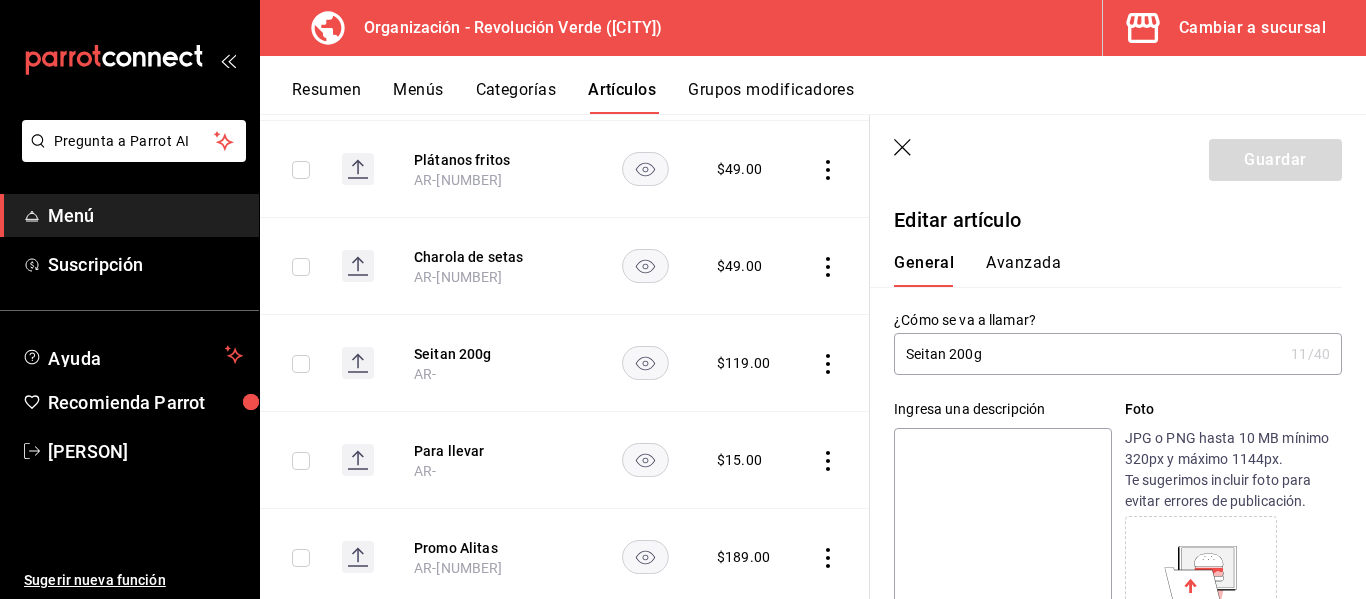 click on "Seitan 200g" at bounding box center (1088, 354) 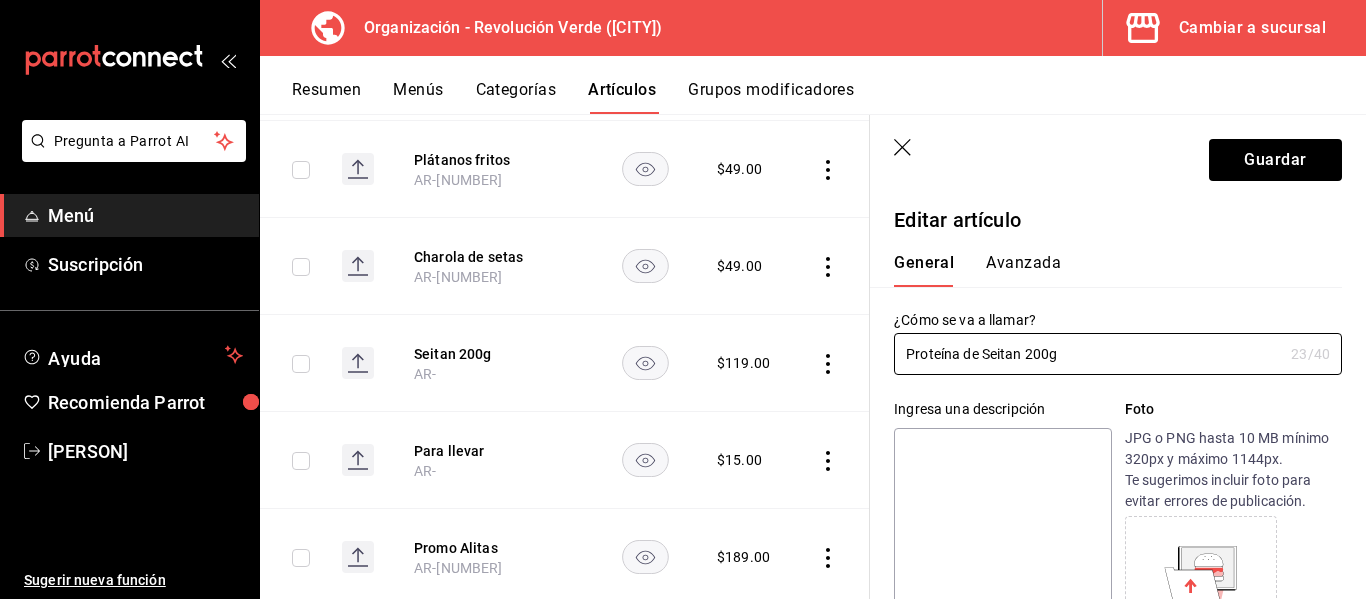 click on "General Avanzada" at bounding box center [1106, 270] 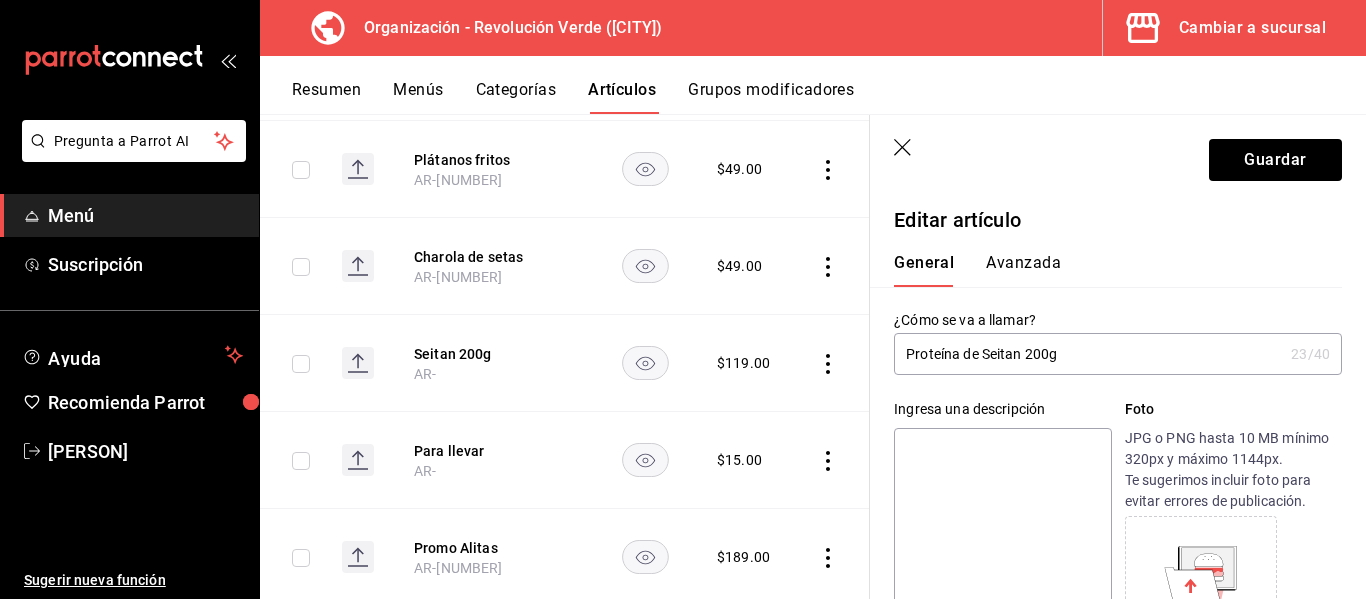 click on "Proteína de Seitan 200g" at bounding box center (1088, 354) 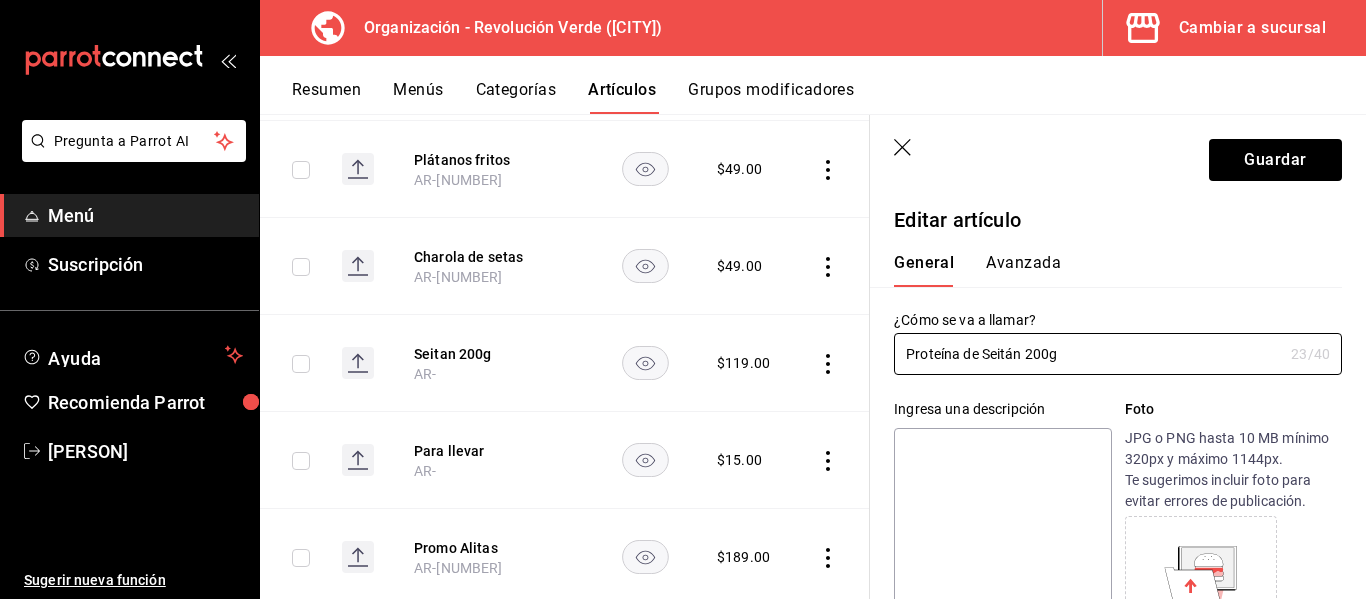 type on "Proteína de Seitán 200g" 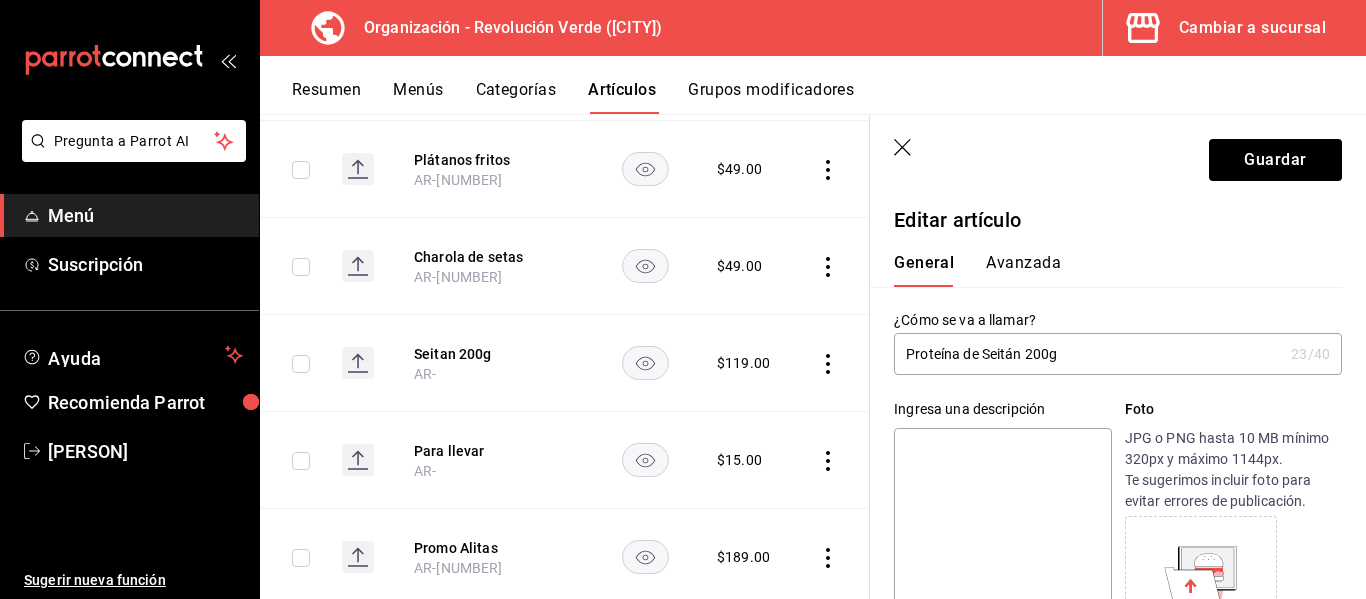click on "General Avanzada" at bounding box center (1106, 270) 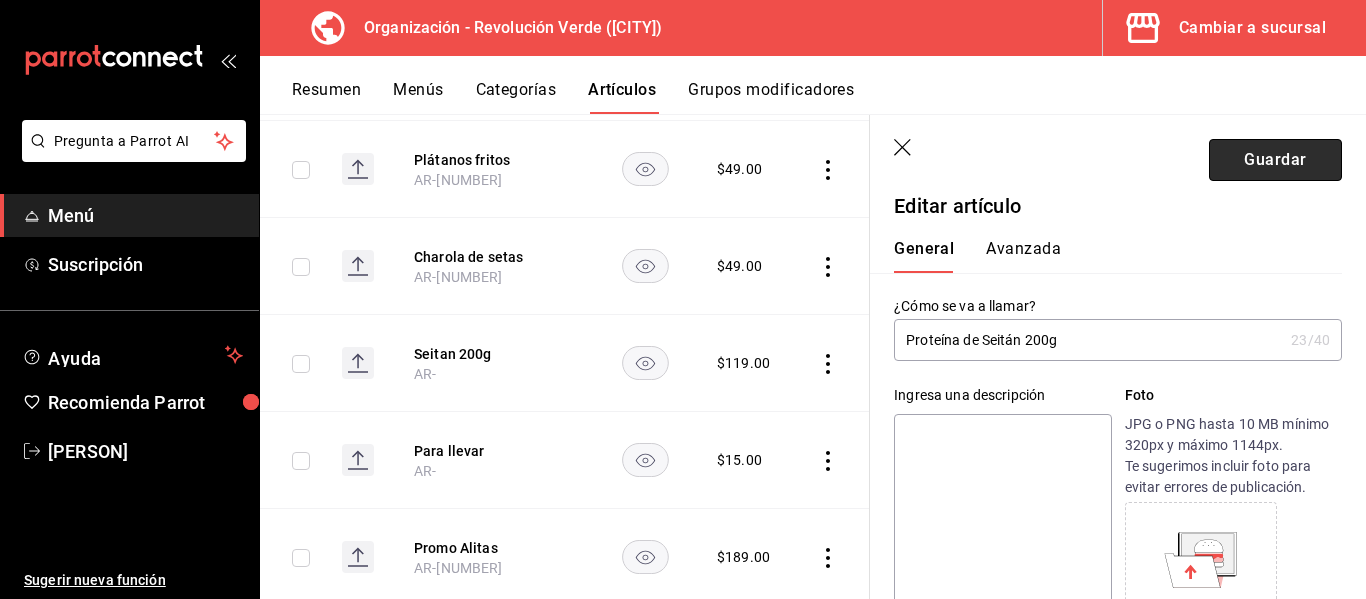click on "Guardar" at bounding box center [1275, 160] 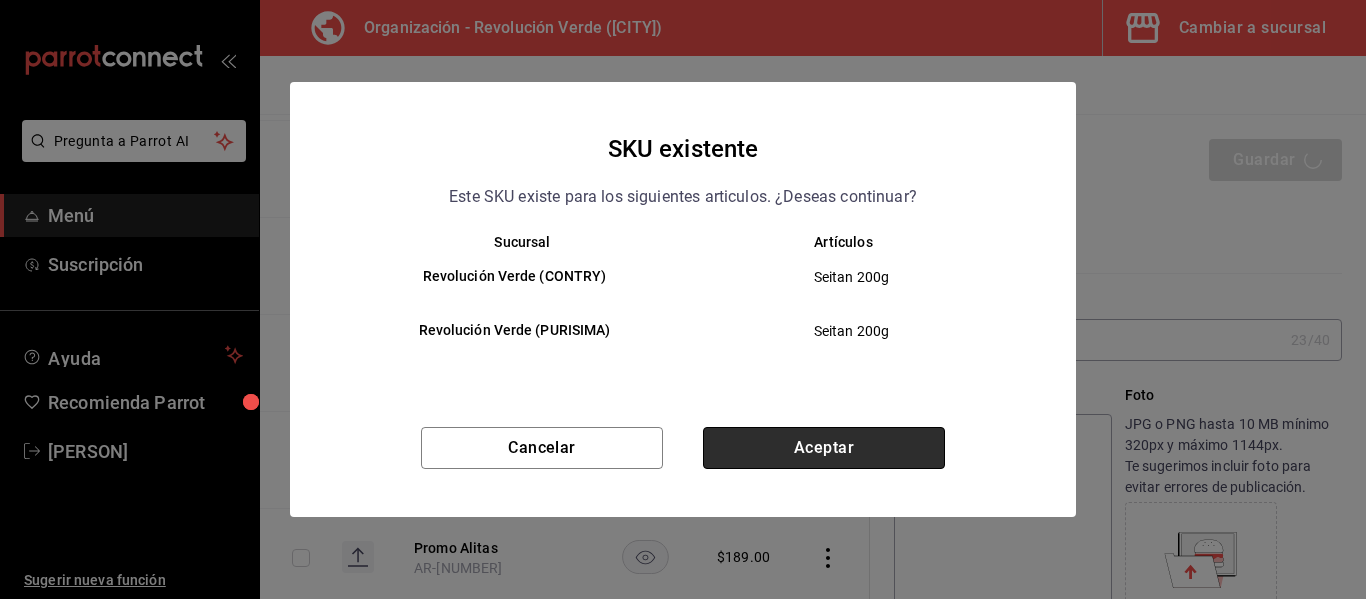 click on "Aceptar" at bounding box center (824, 448) 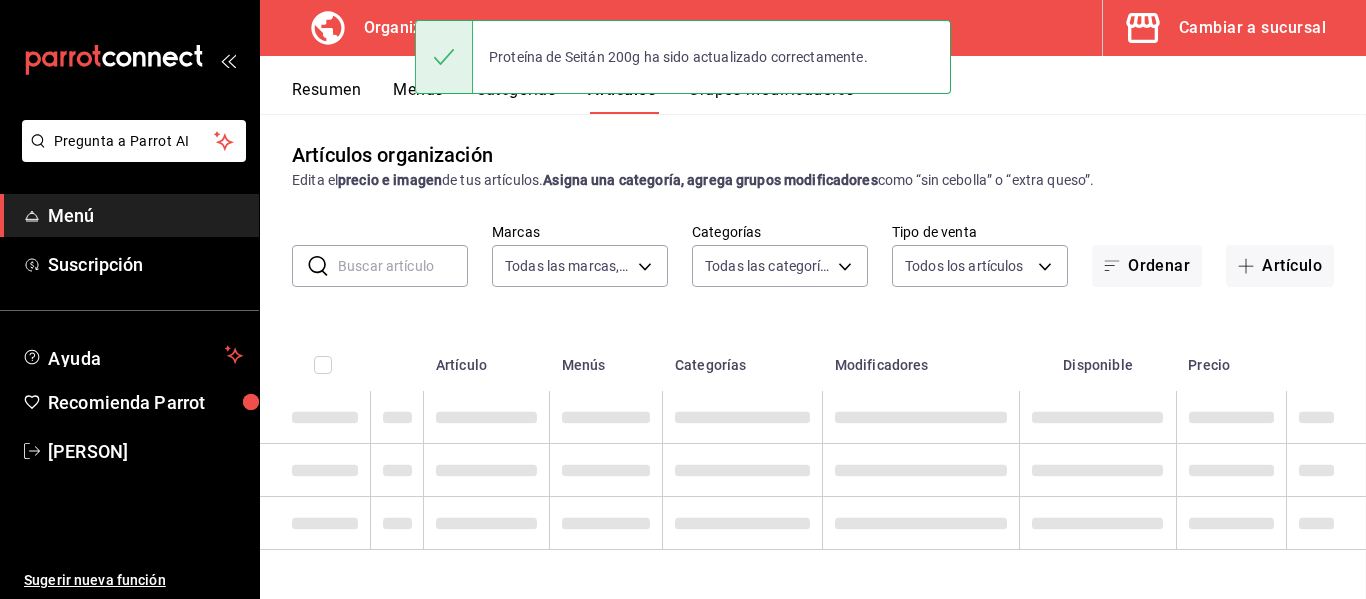 scroll, scrollTop: 6, scrollLeft: 0, axis: vertical 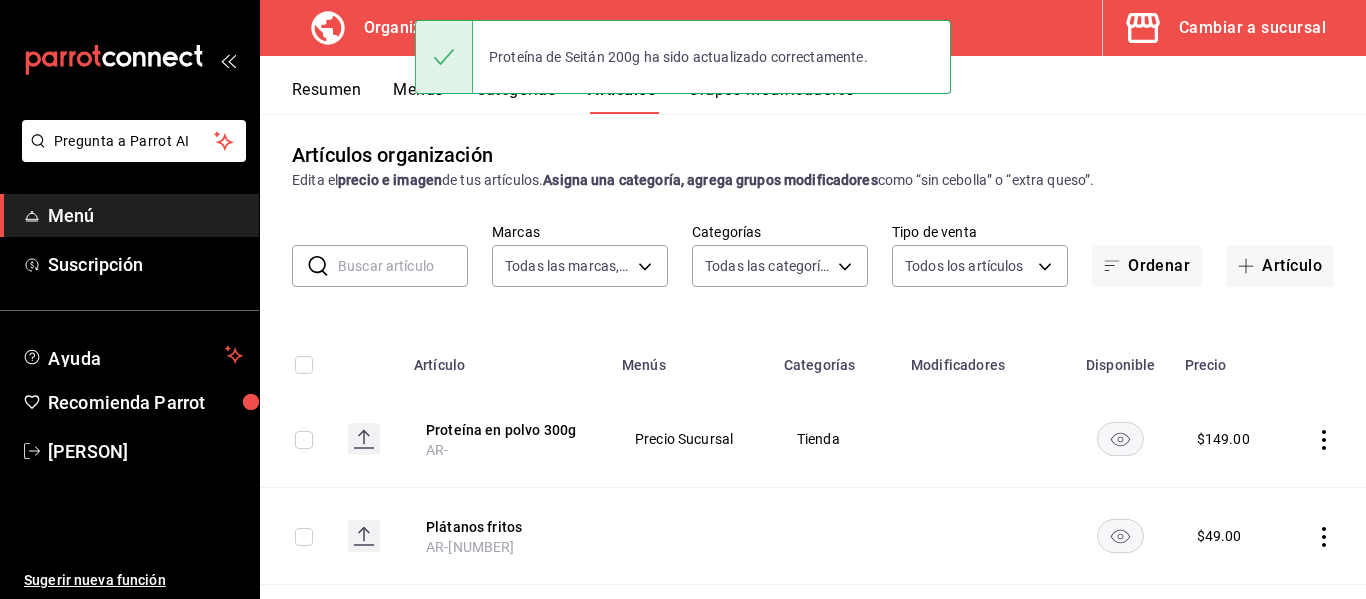 click on "Menús" at bounding box center [418, 97] 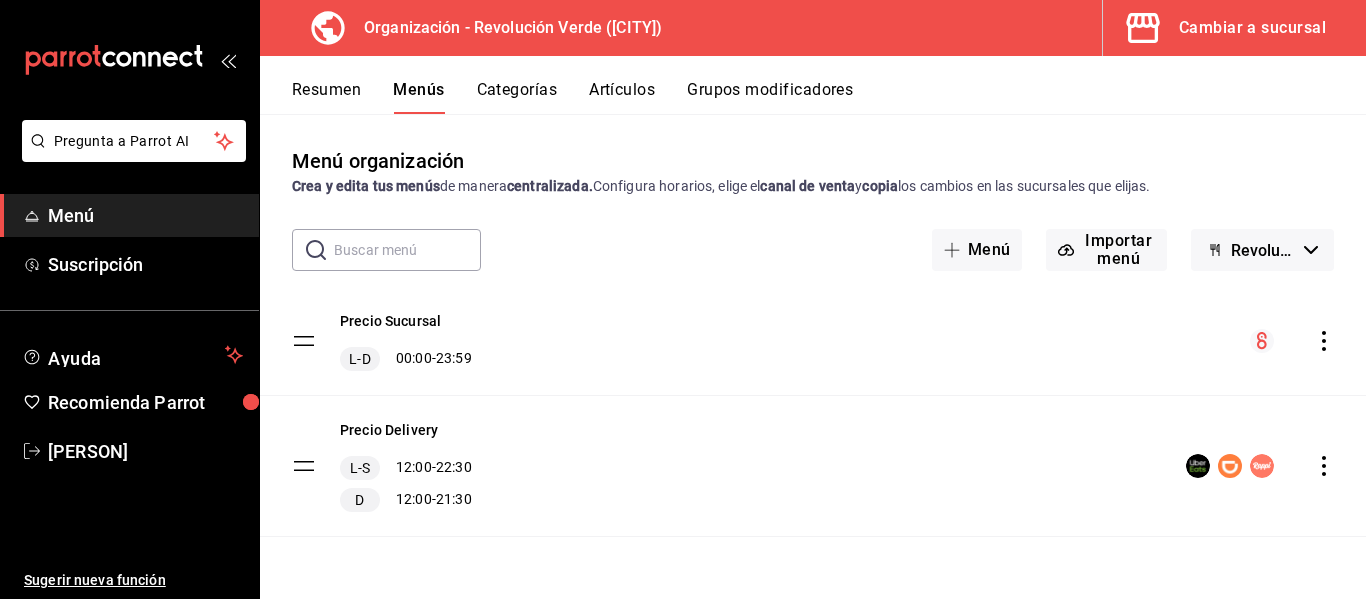 click 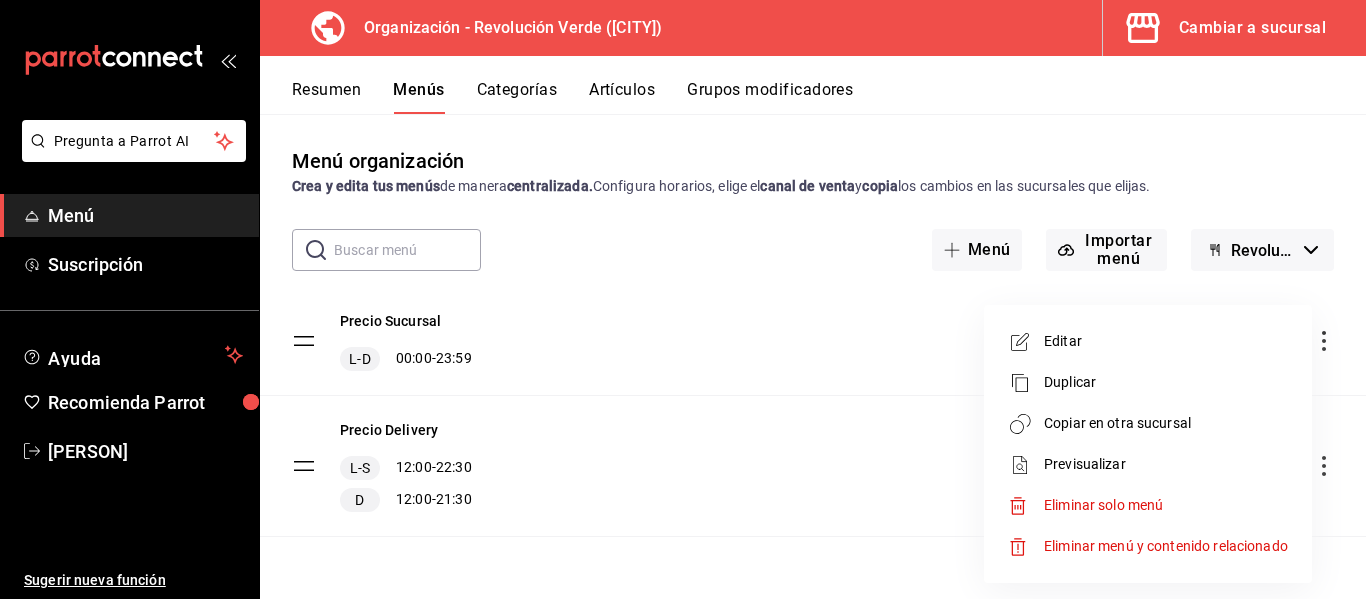 click on "Copiar en otra sucursal" at bounding box center (1166, 423) 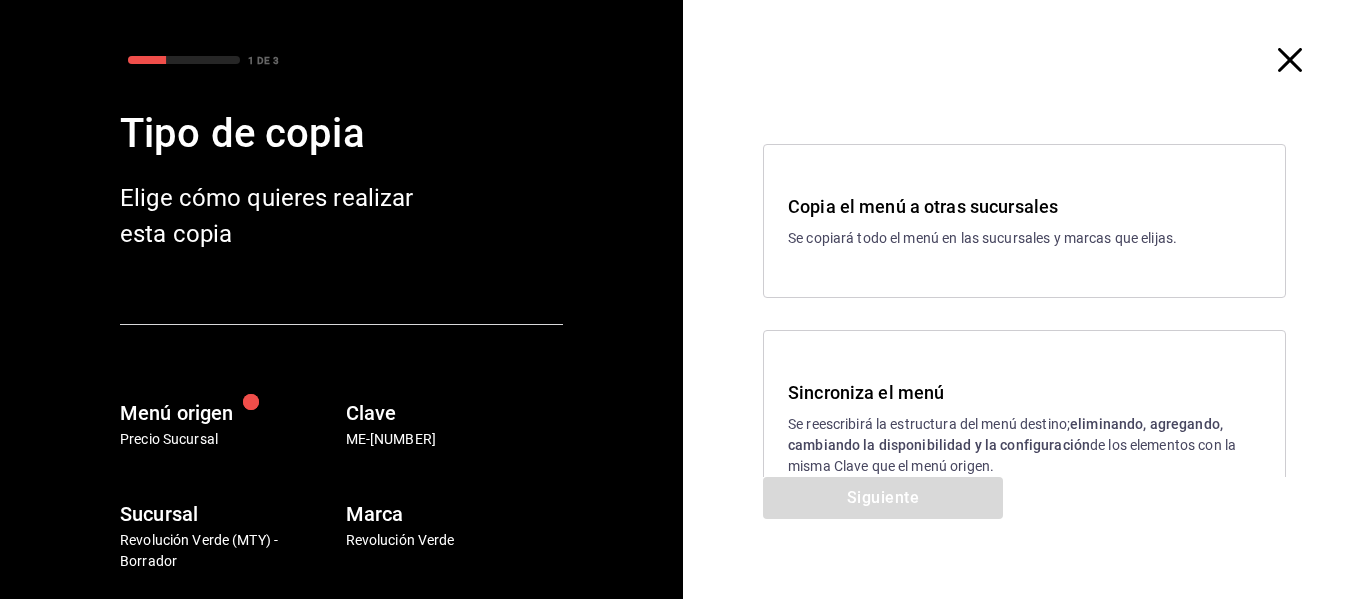 click on "Sincroniza el menú Se reescribirá la estructura del menú destino;  eliminando, agregando, cambiando la disponibilidad y la configuración  de los elementos con la misma Clave que el menú origen." at bounding box center [1024, 428] 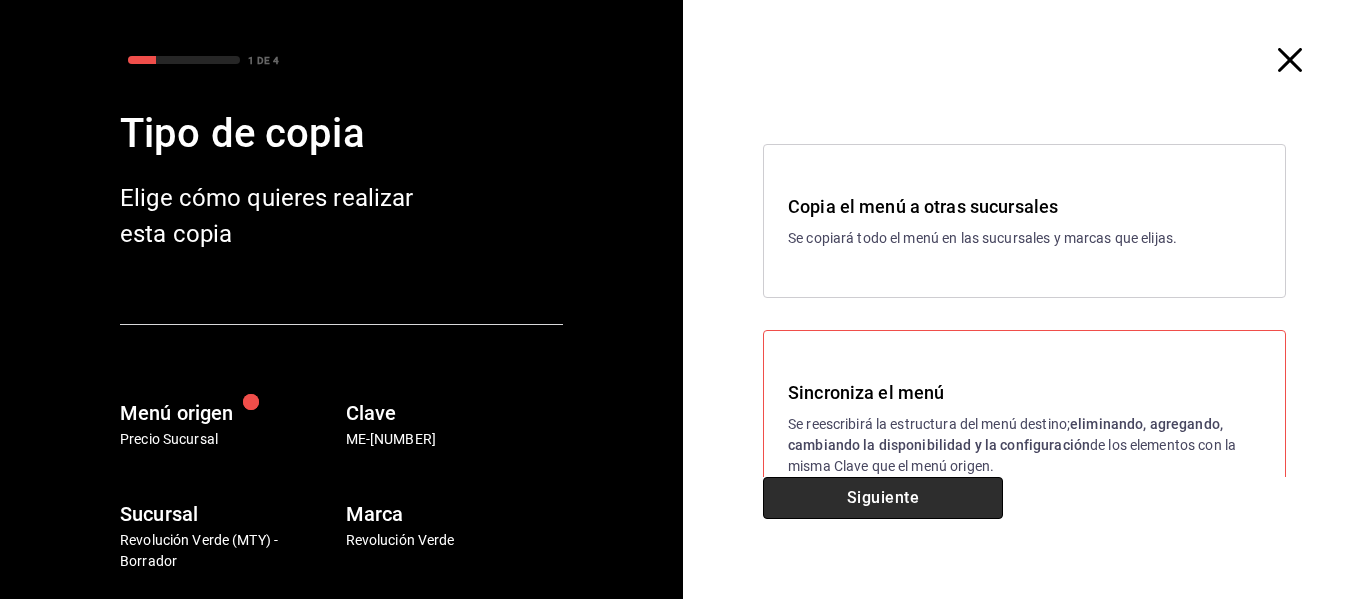 click on "Siguiente" at bounding box center (883, 498) 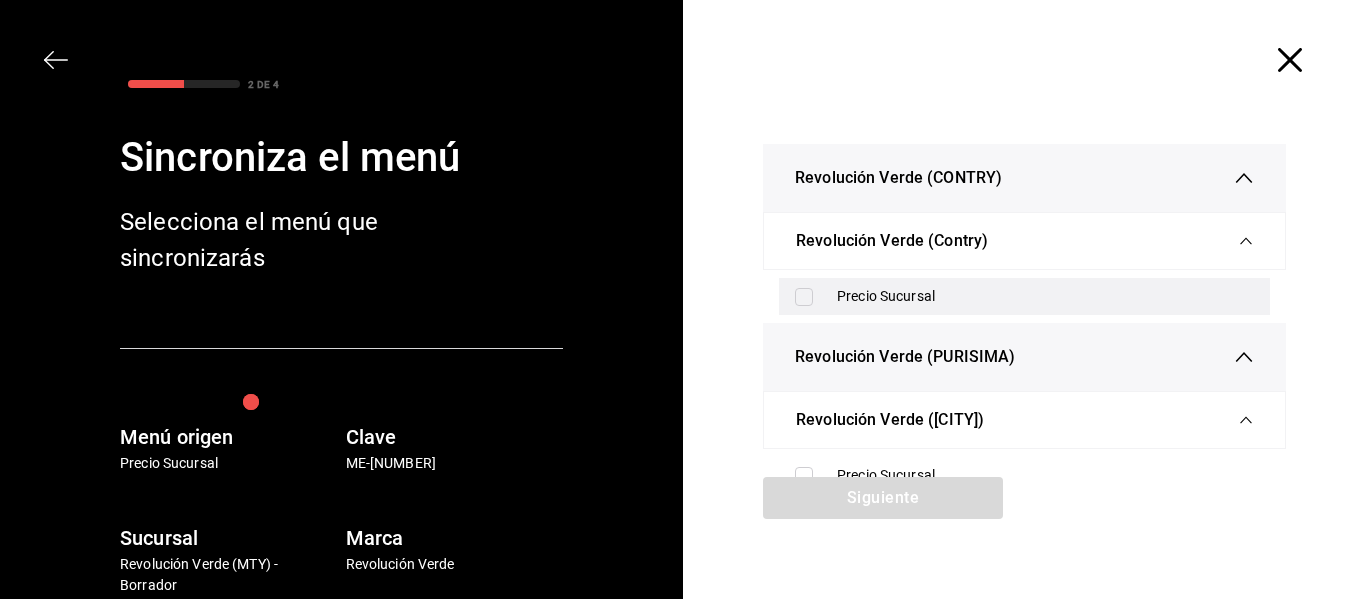 click on "Precio Sucursal" at bounding box center (1045, 296) 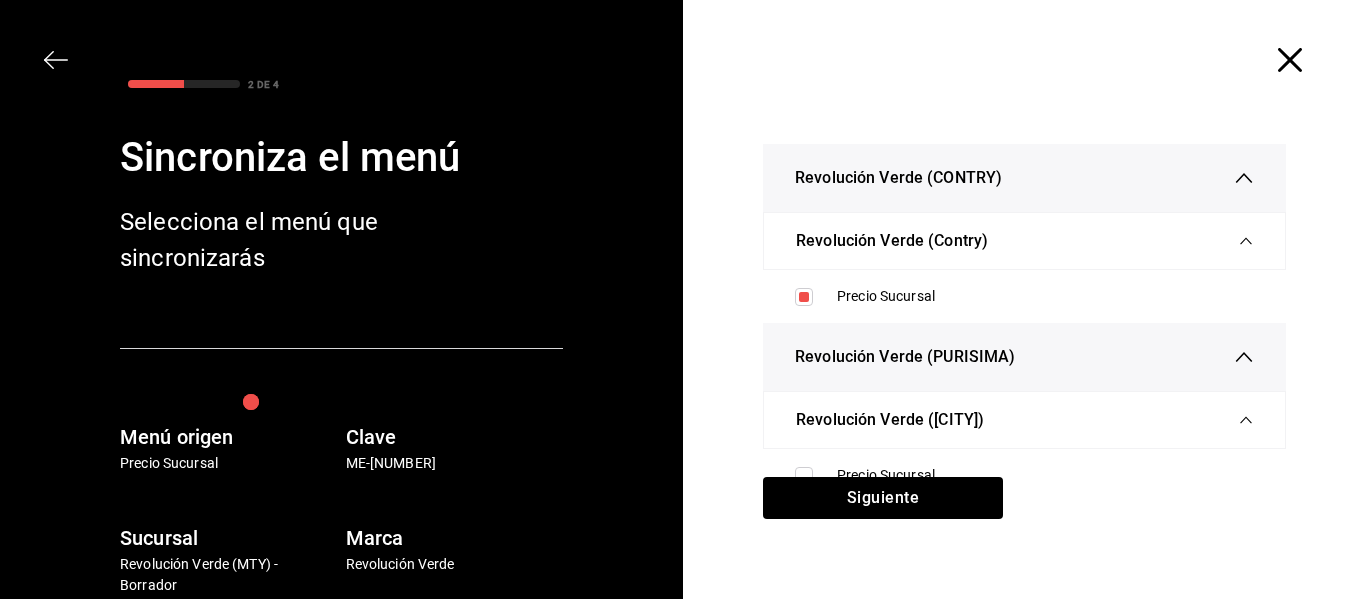click on "Precio Sucursal" at bounding box center [1024, 475] 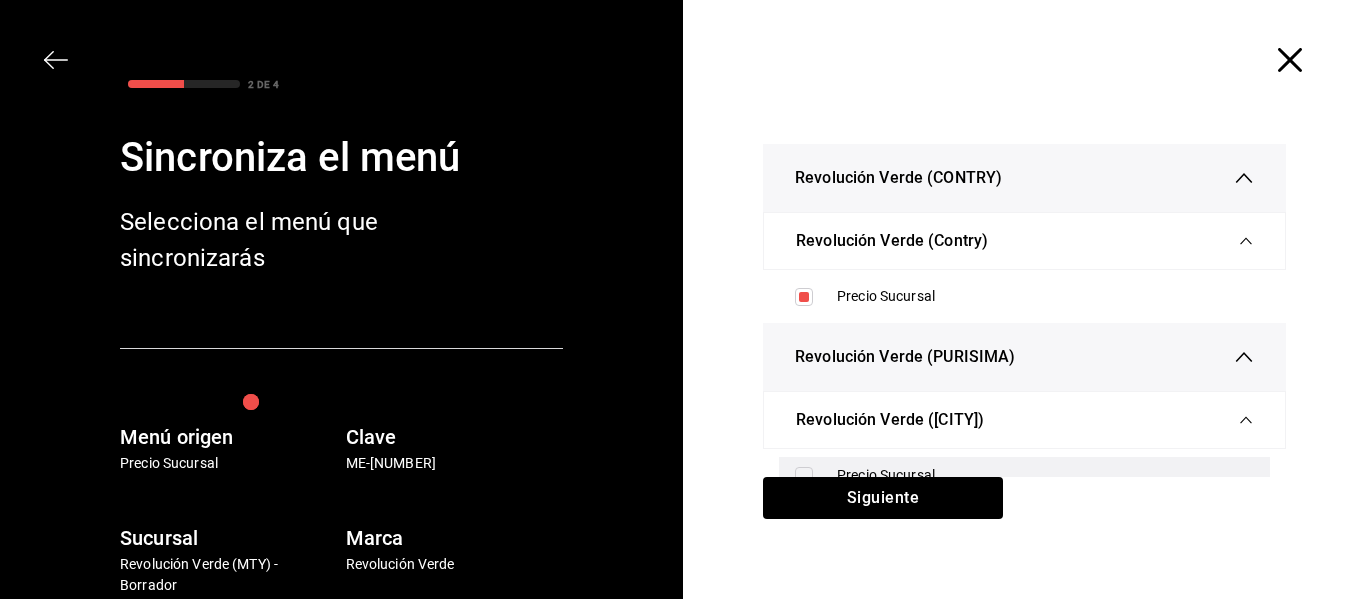 click on "Precio Sucursal" at bounding box center (1024, 475) 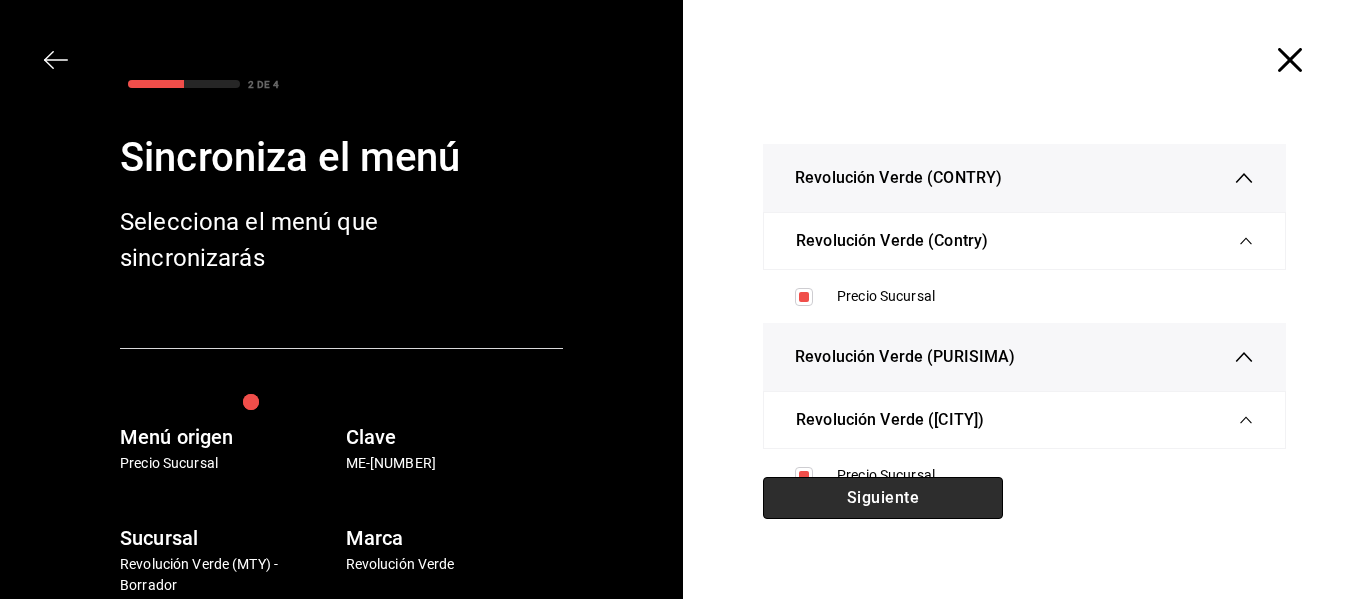 click on "Siguiente" at bounding box center (883, 498) 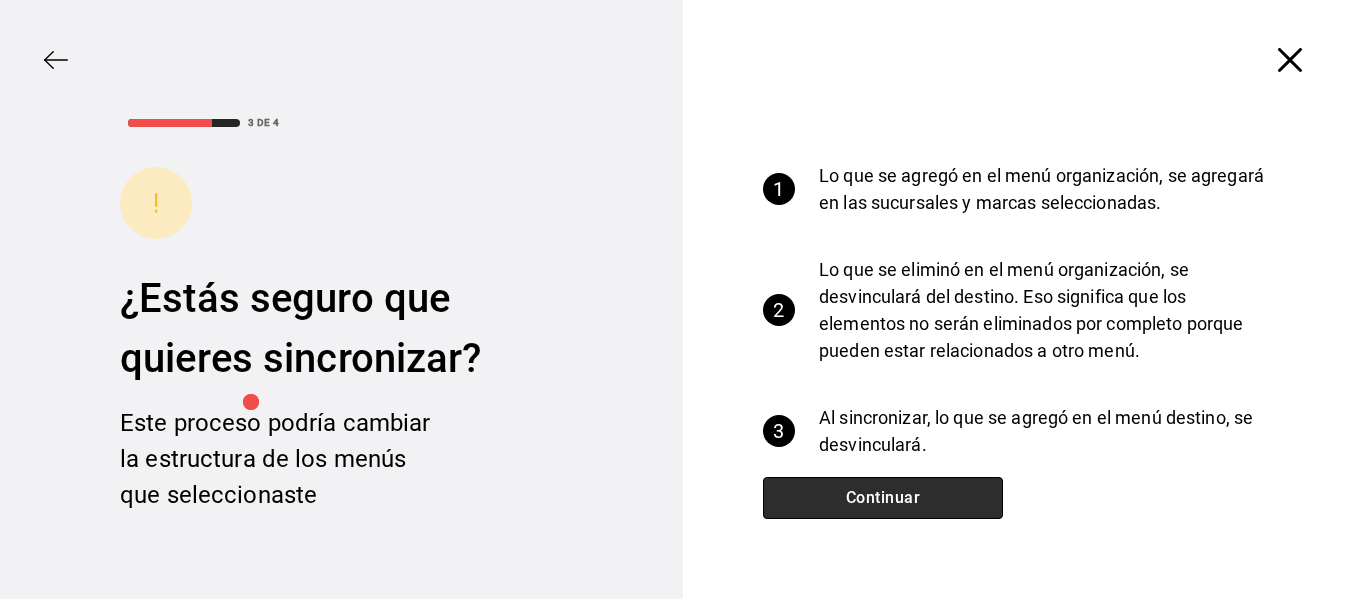 click on "Continuar" at bounding box center [883, 498] 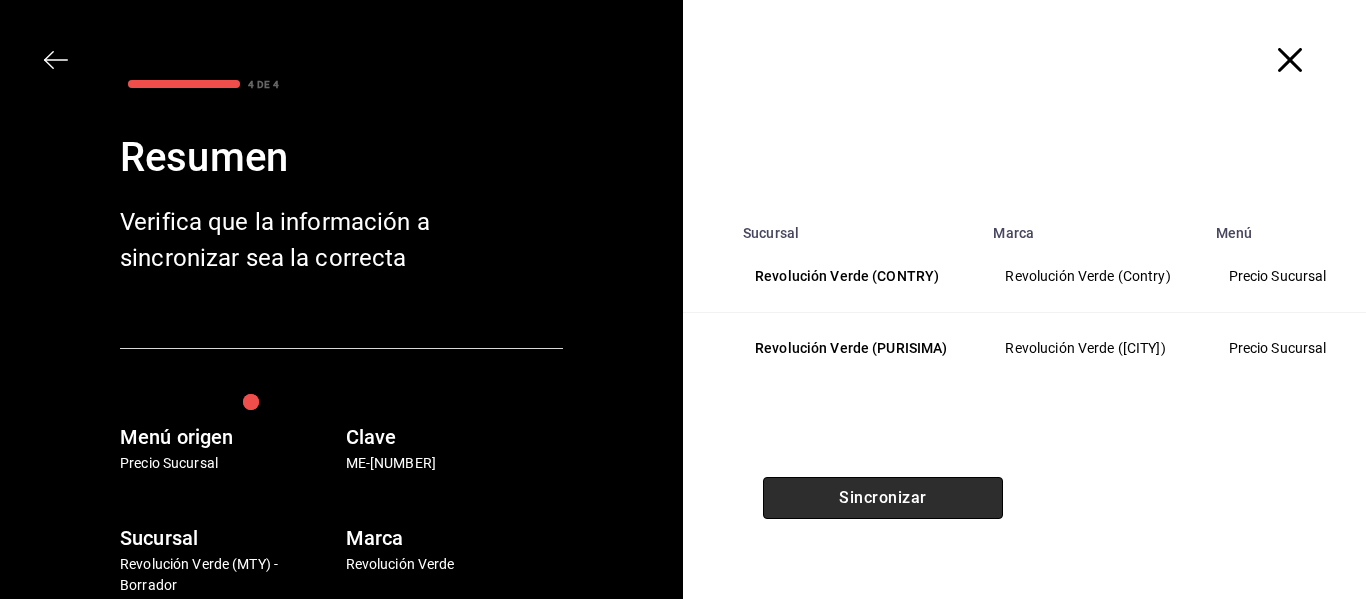click on "Sincronizar" at bounding box center (883, 498) 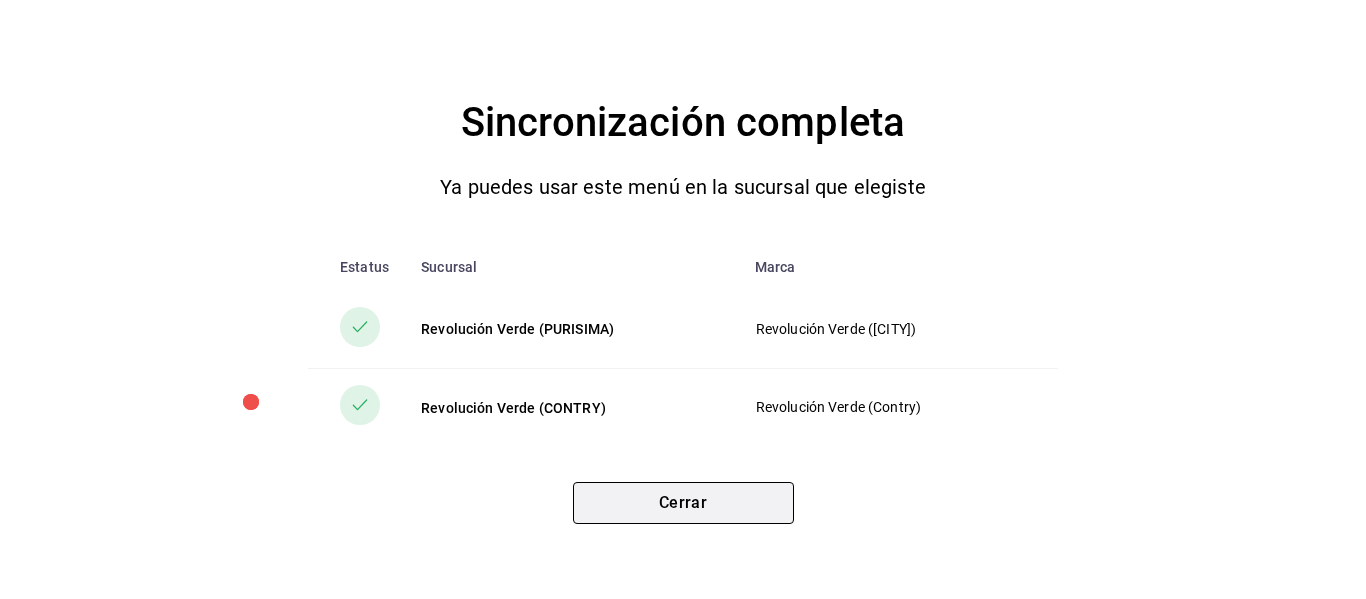 click on "Cerrar" at bounding box center (683, 503) 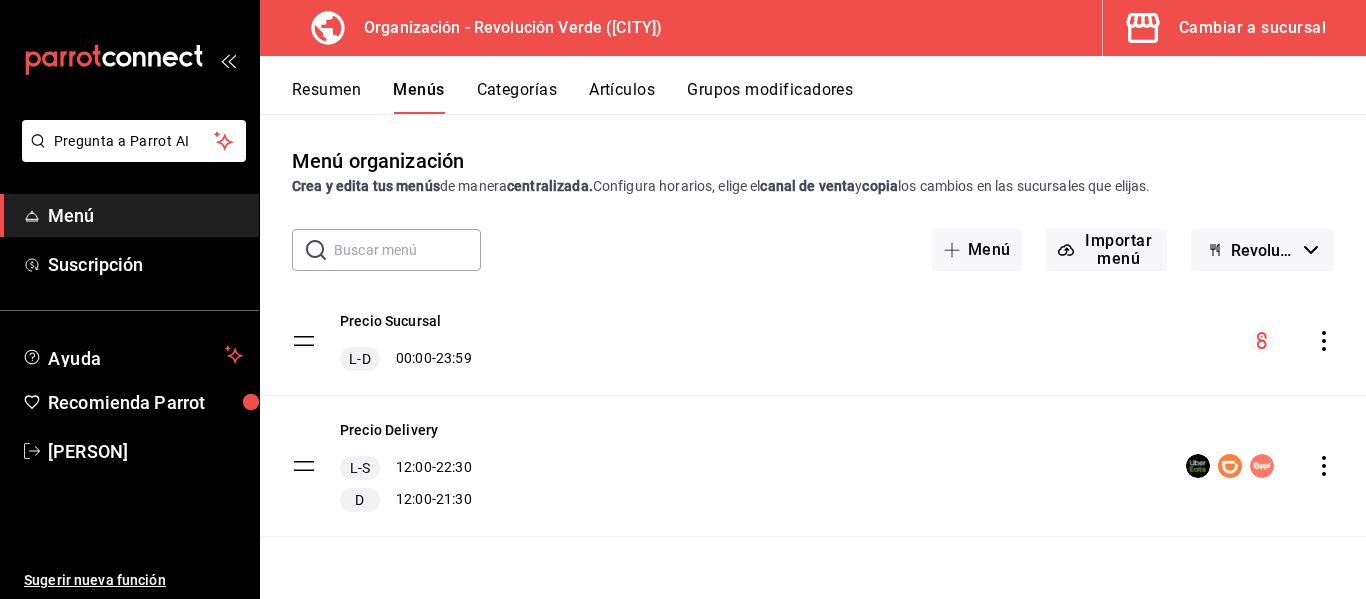 click on "Categorías" at bounding box center [517, 97] 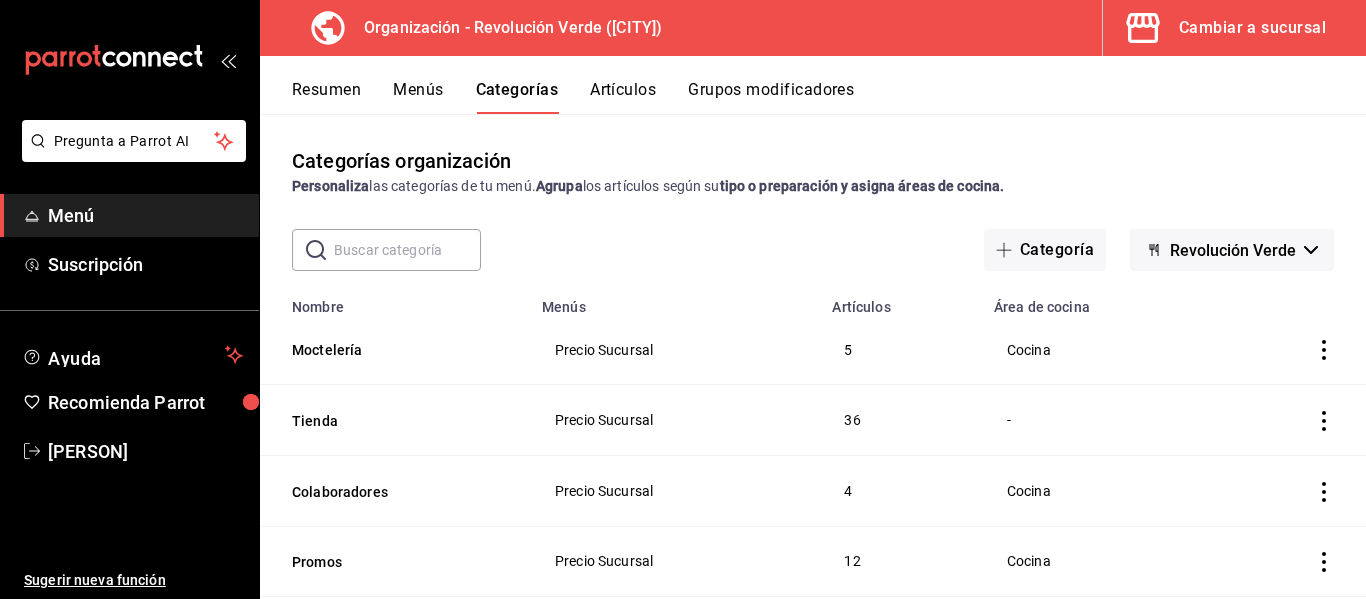 click on "Resumen" at bounding box center (326, 97) 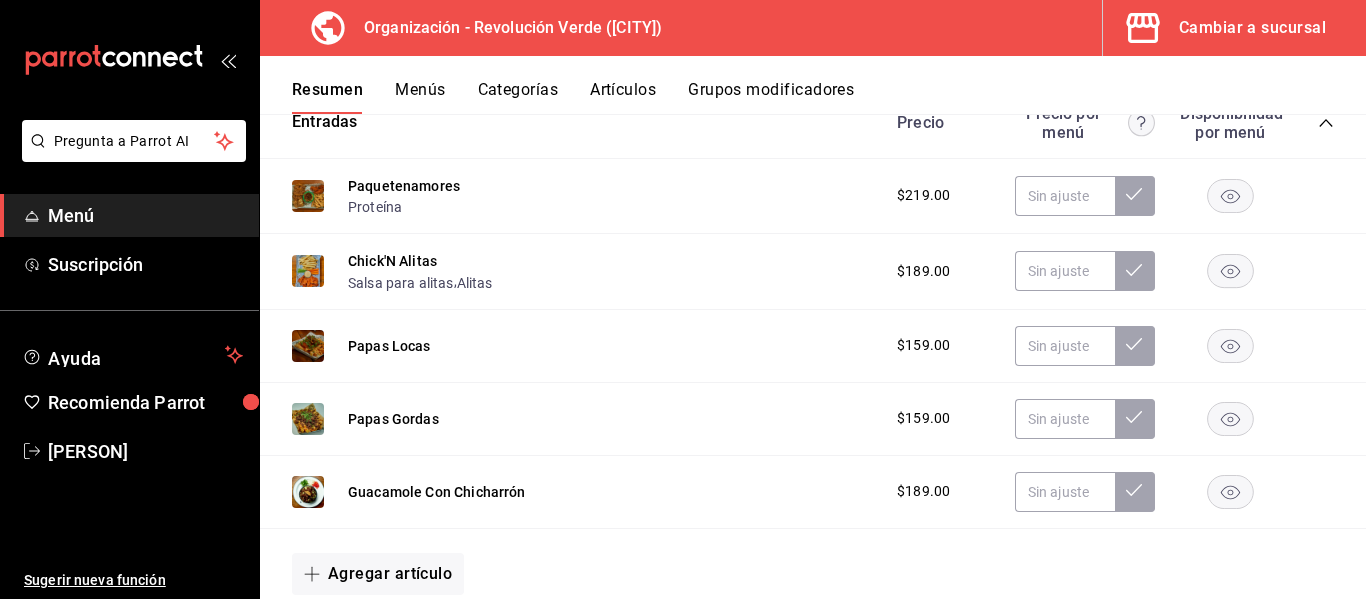 scroll, scrollTop: 381, scrollLeft: 0, axis: vertical 